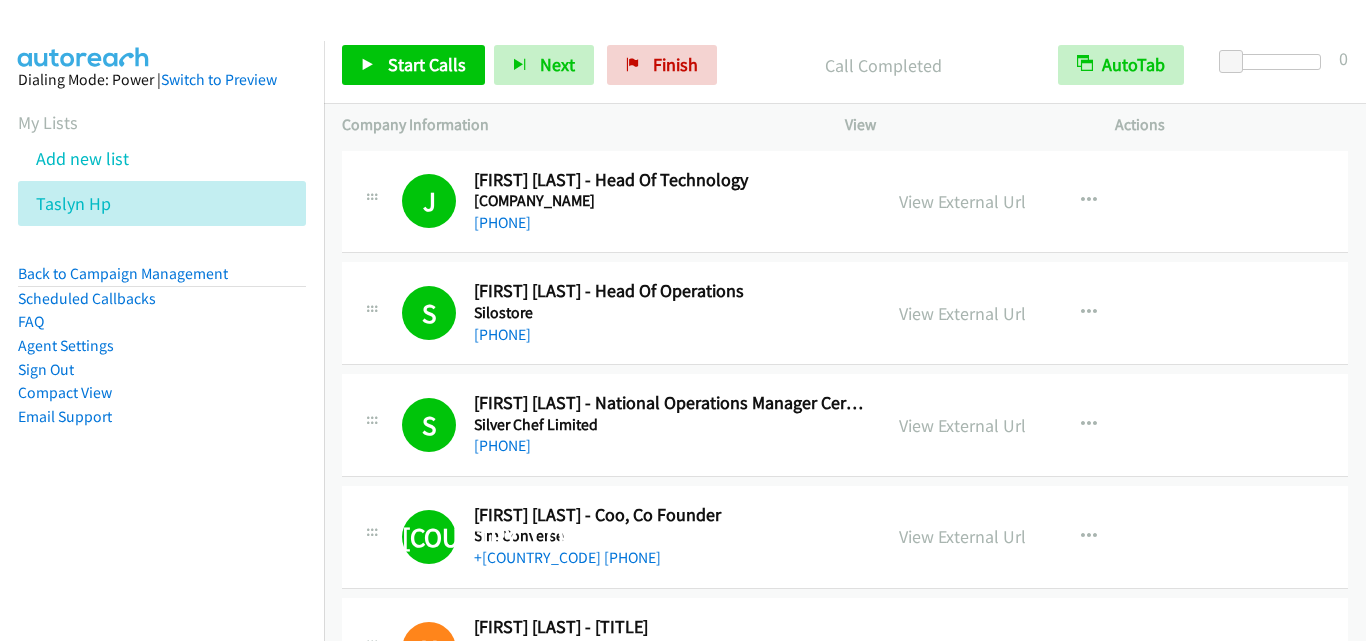 scroll, scrollTop: 0, scrollLeft: 0, axis: both 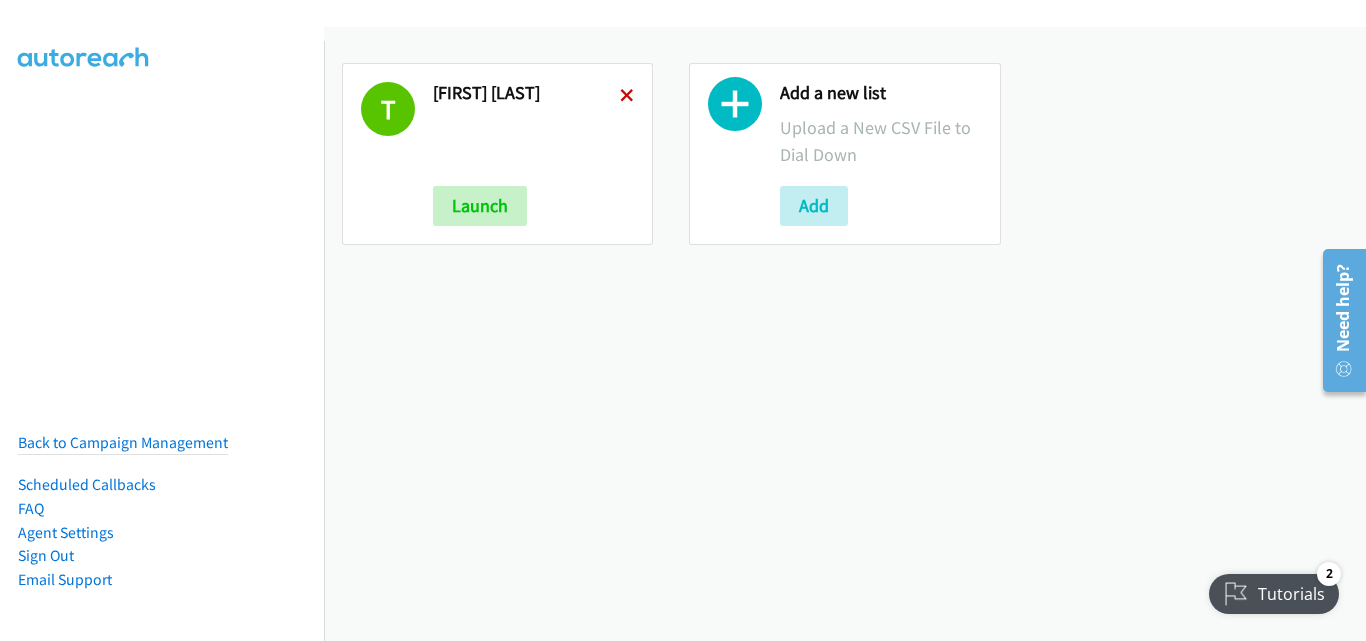 click at bounding box center [627, 97] 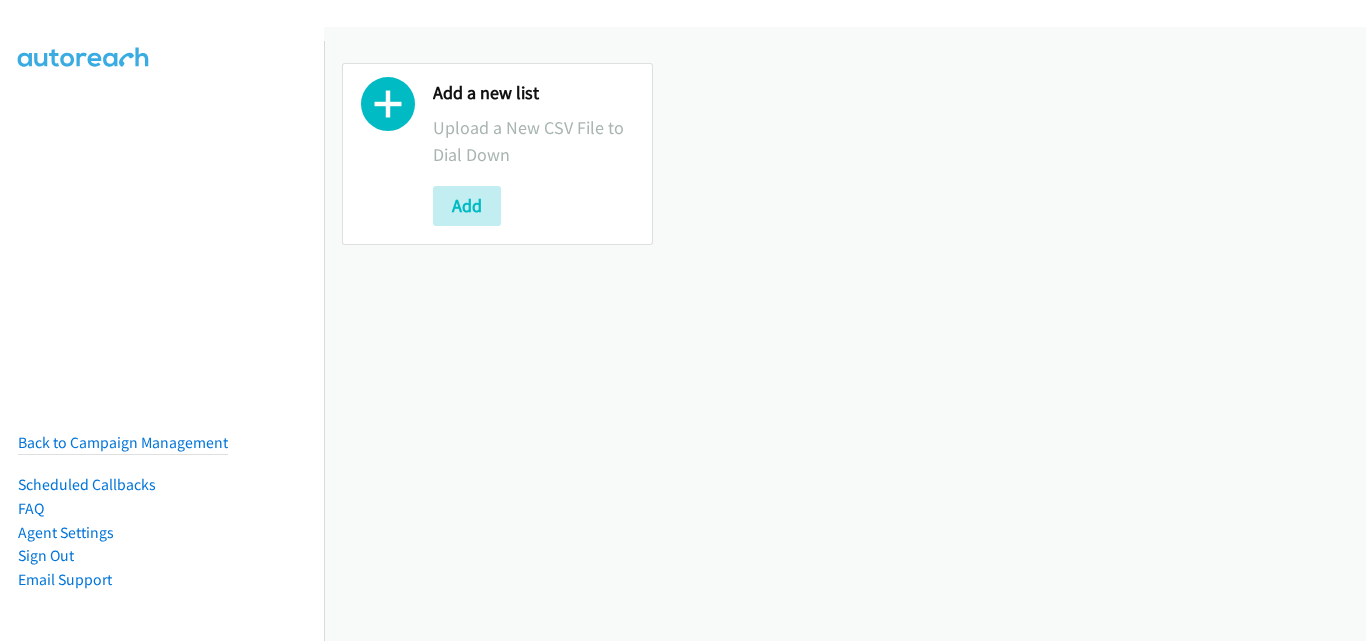 scroll, scrollTop: 0, scrollLeft: 0, axis: both 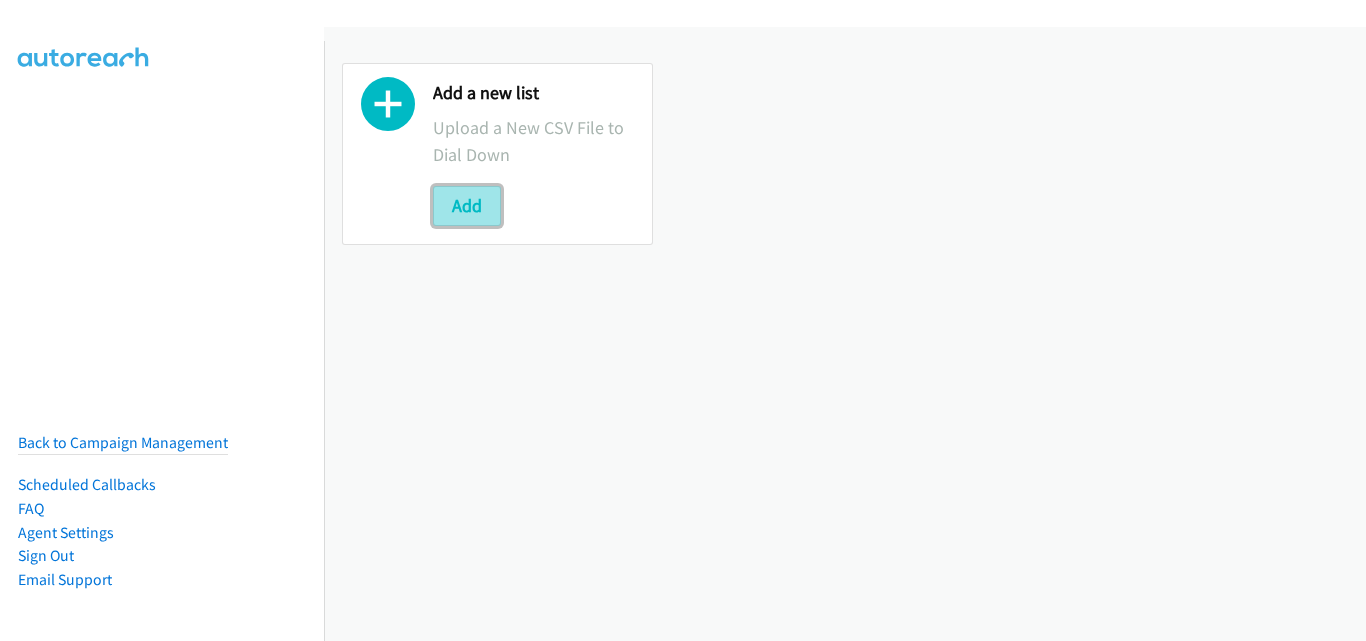 click on "Add" at bounding box center (467, 206) 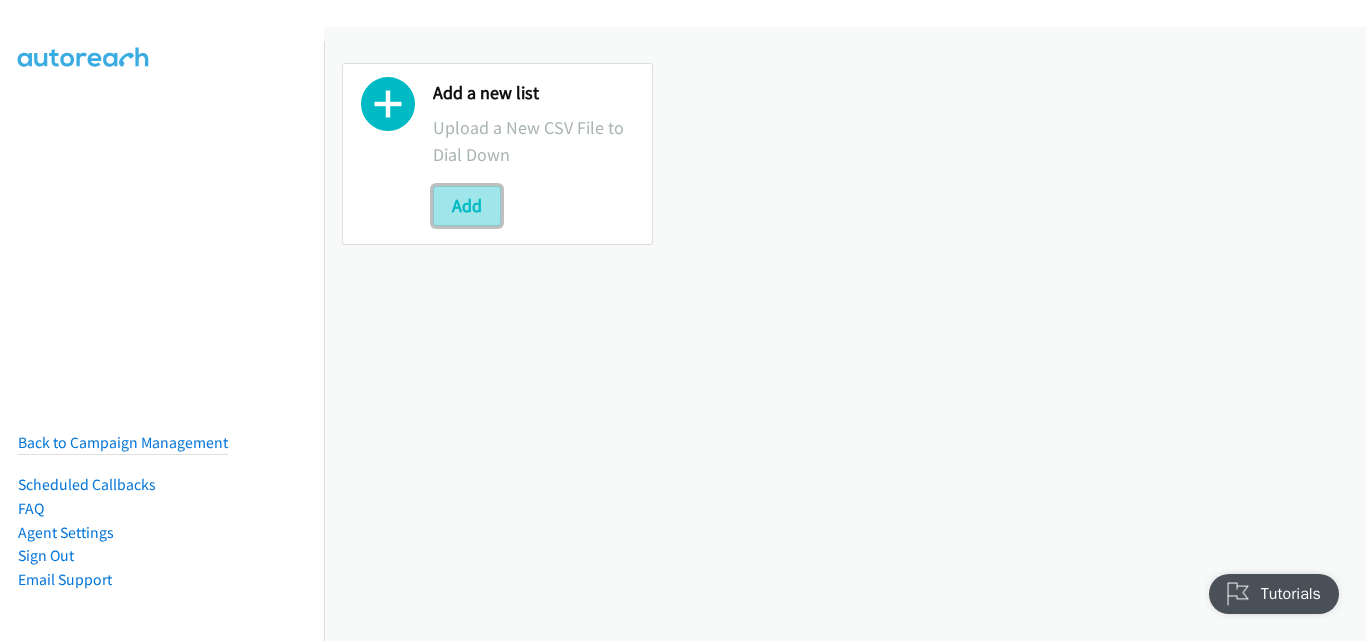 scroll, scrollTop: 0, scrollLeft: 0, axis: both 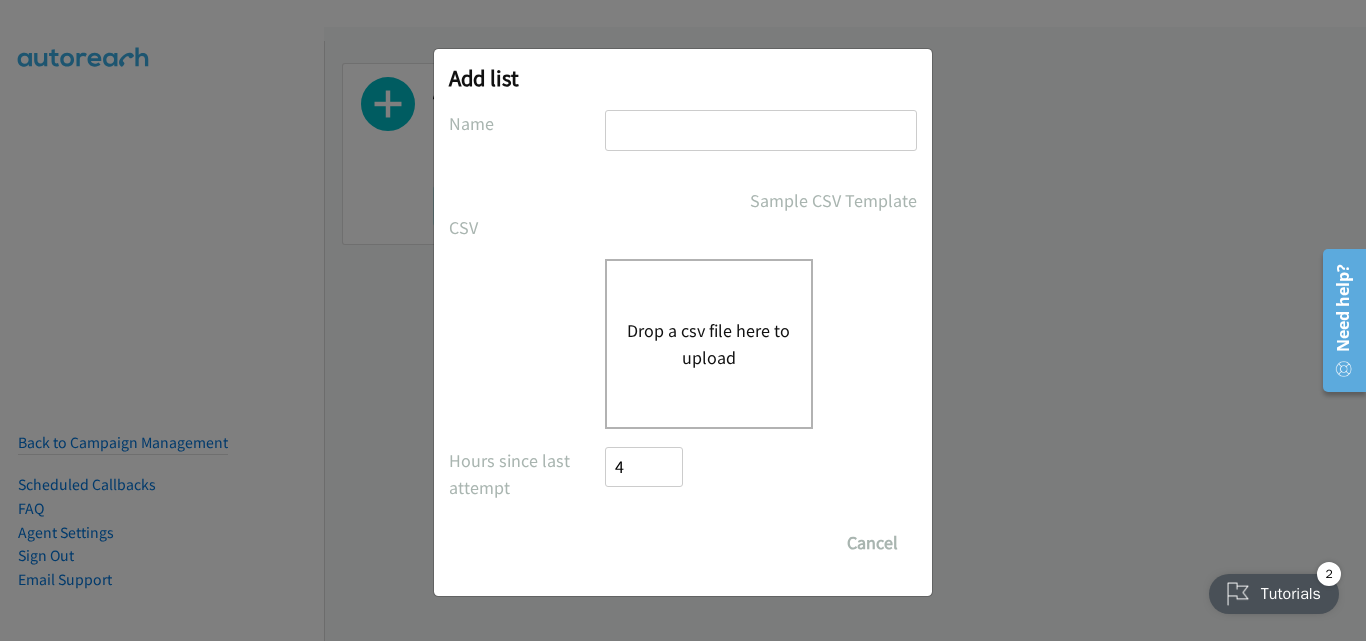 click on "Drop a csv file here to upload" at bounding box center (709, 344) 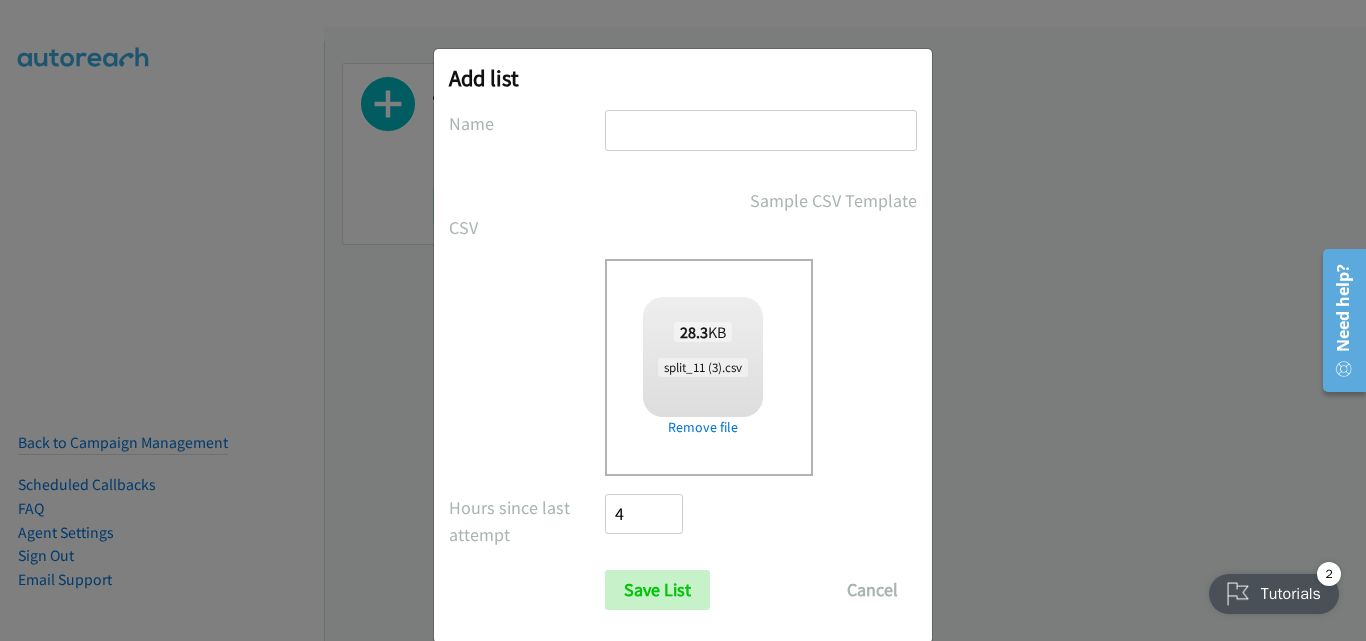 click at bounding box center [761, 130] 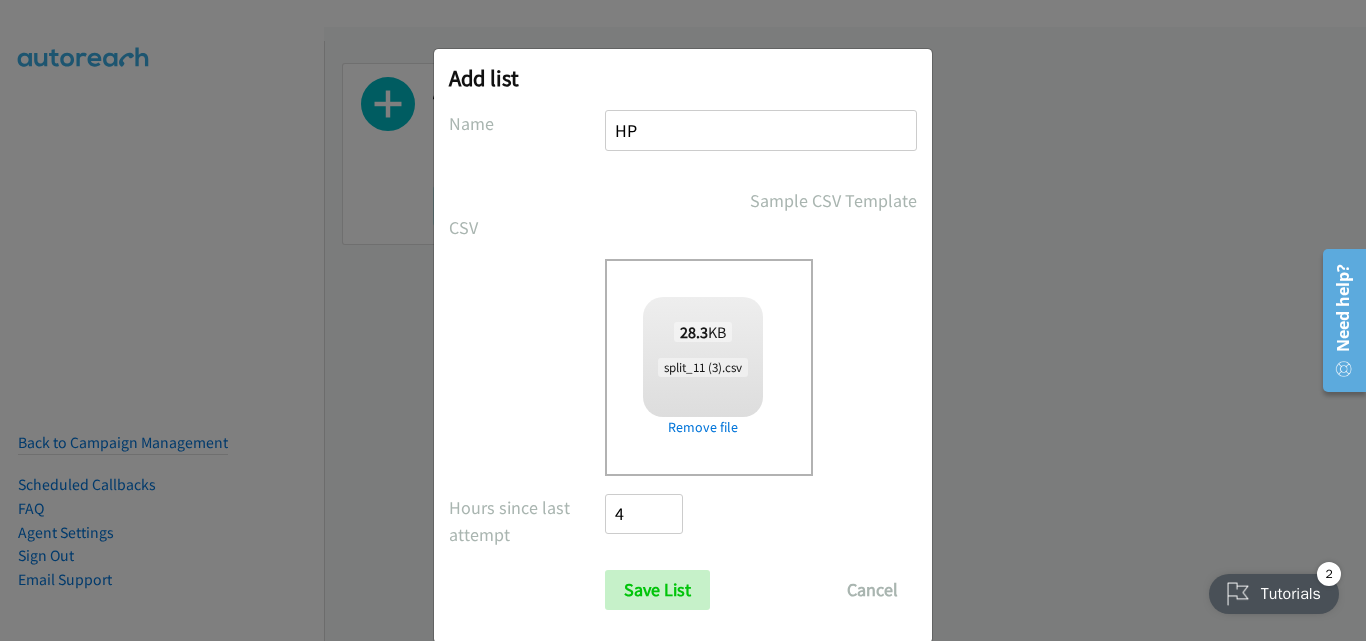 type on "HP" 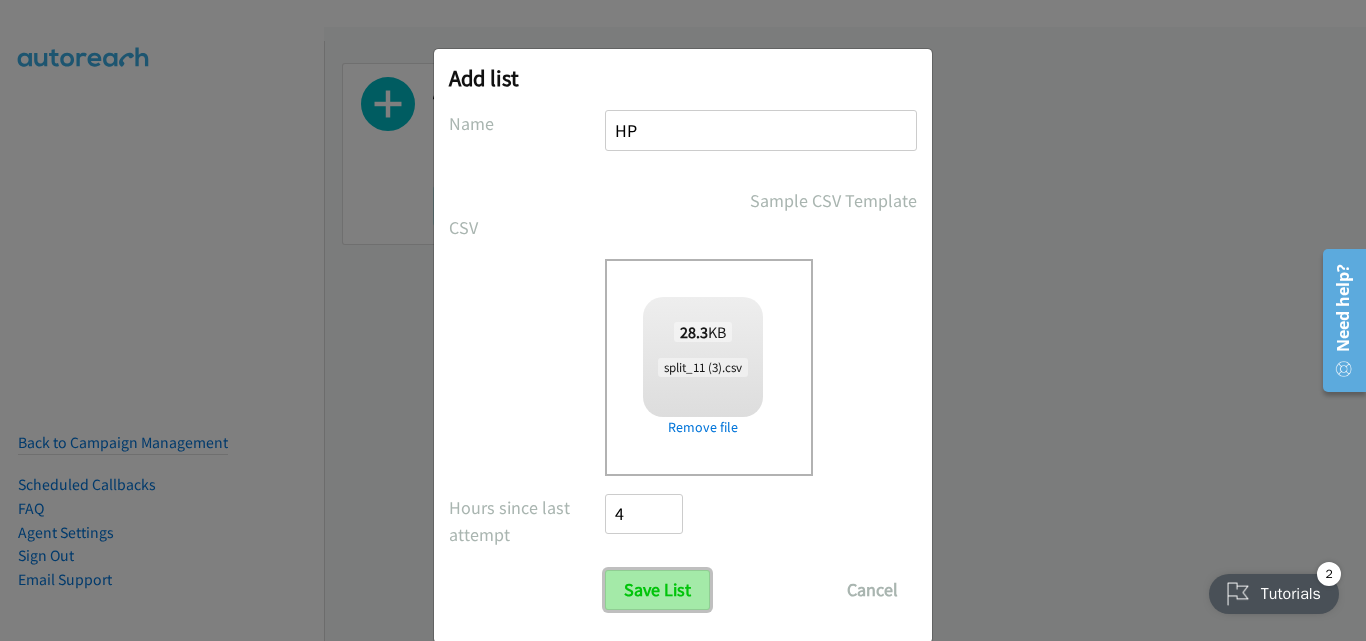 click on "Save List" at bounding box center (657, 590) 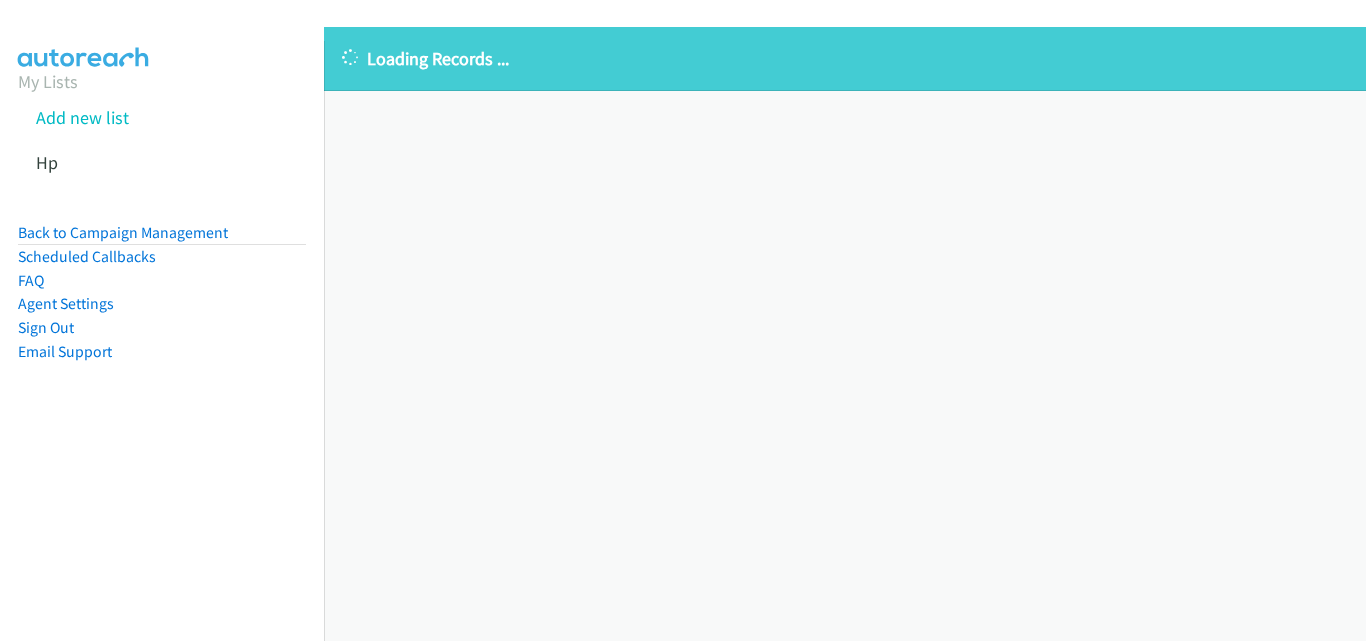 scroll, scrollTop: 0, scrollLeft: 0, axis: both 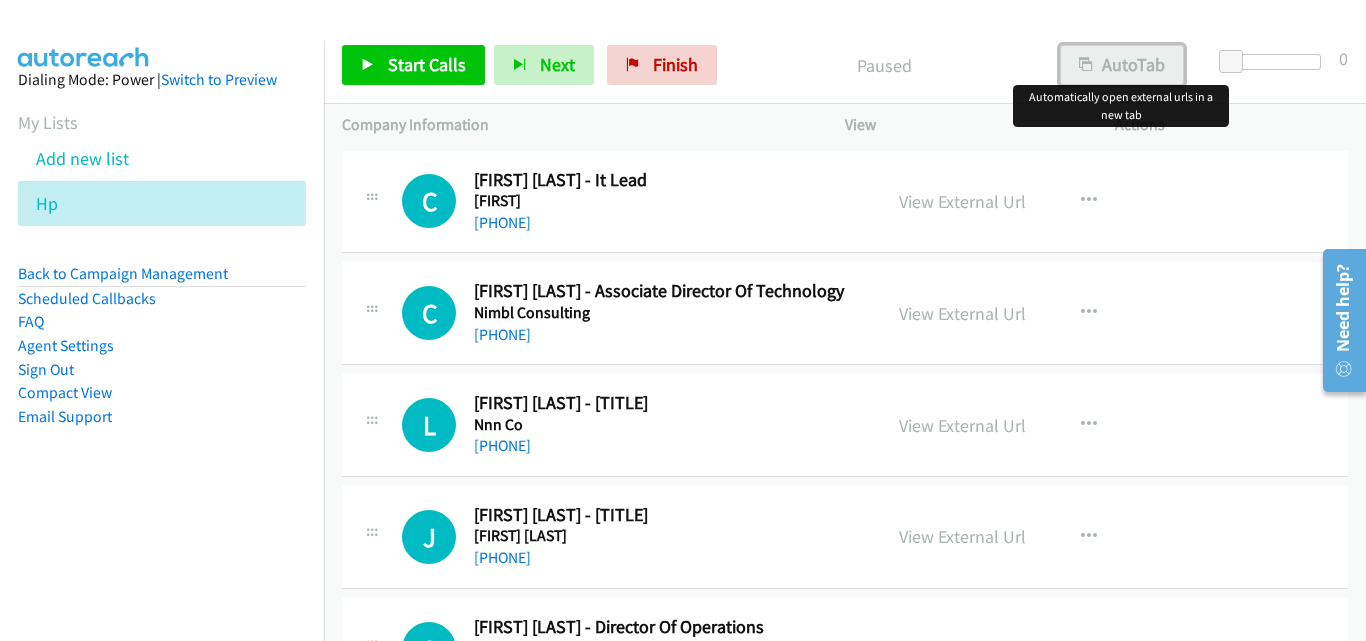 click on "AutoTab" at bounding box center (1122, 65) 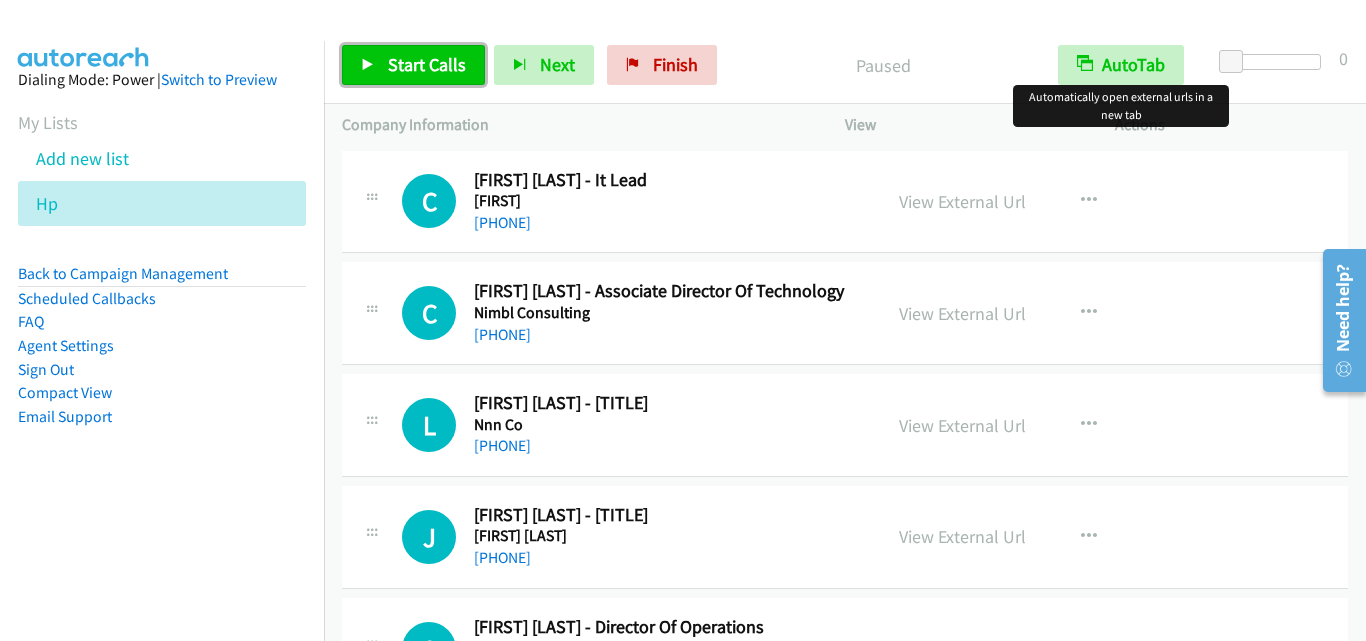 click on "Start Calls" at bounding box center [427, 64] 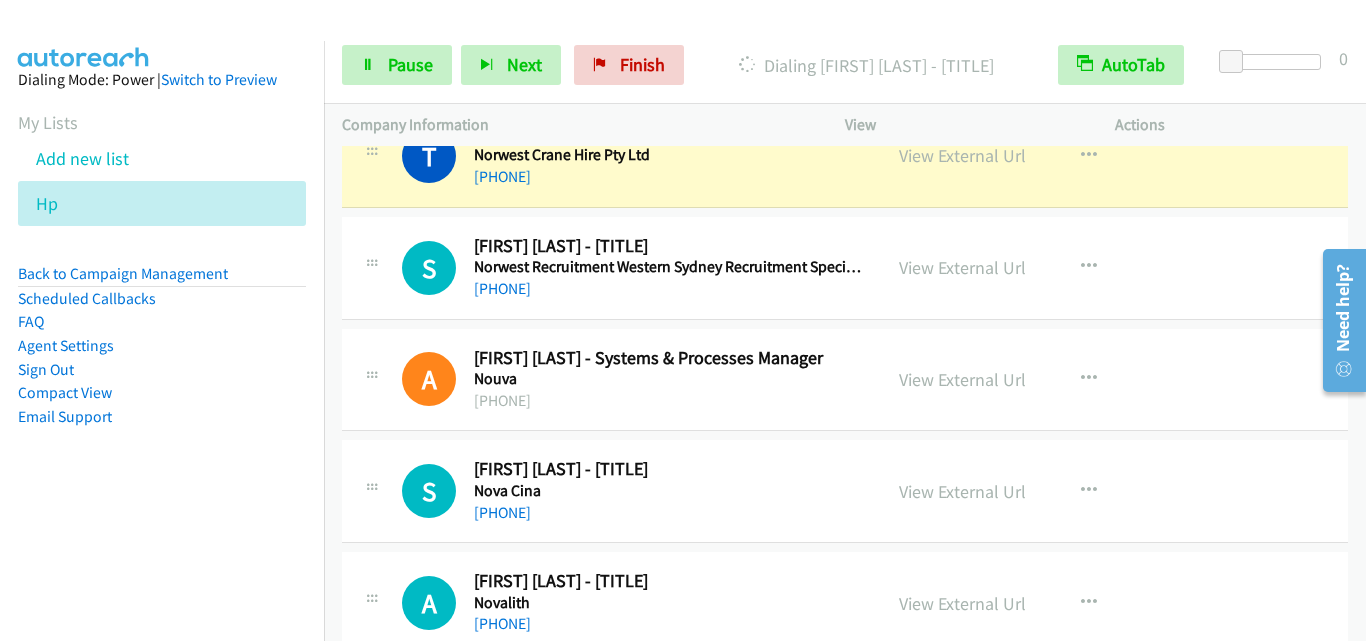 scroll, scrollTop: 1500, scrollLeft: 0, axis: vertical 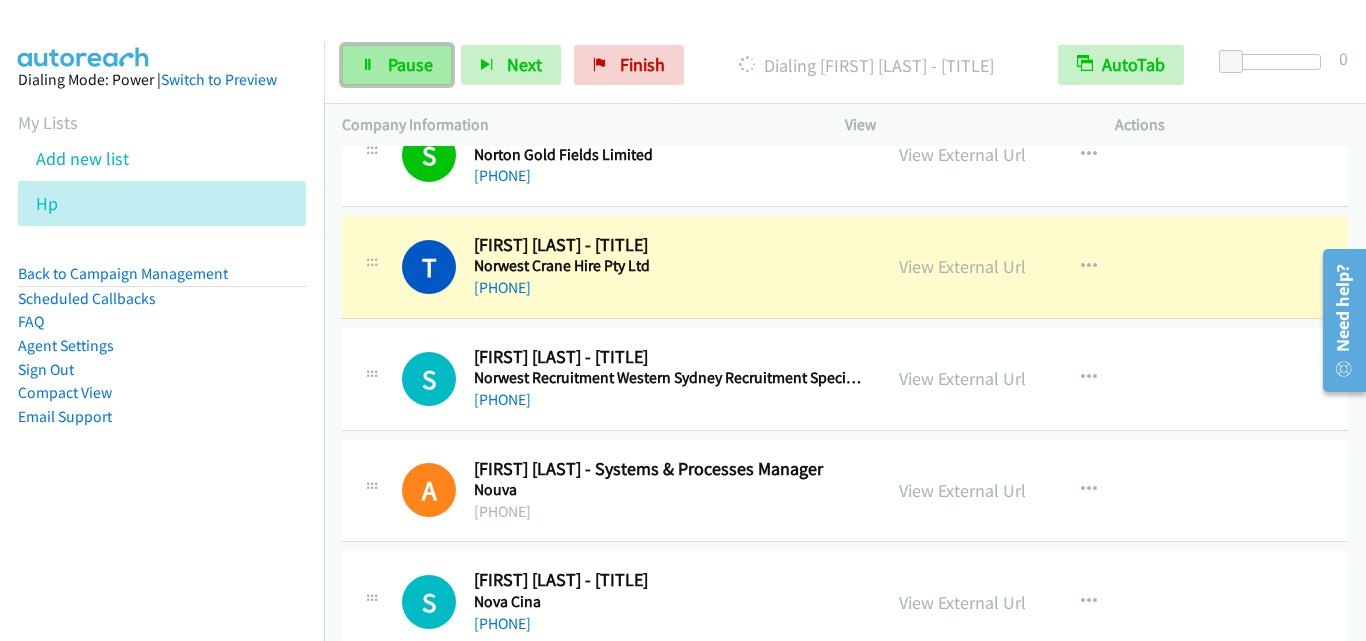 click on "Pause" at bounding box center (410, 64) 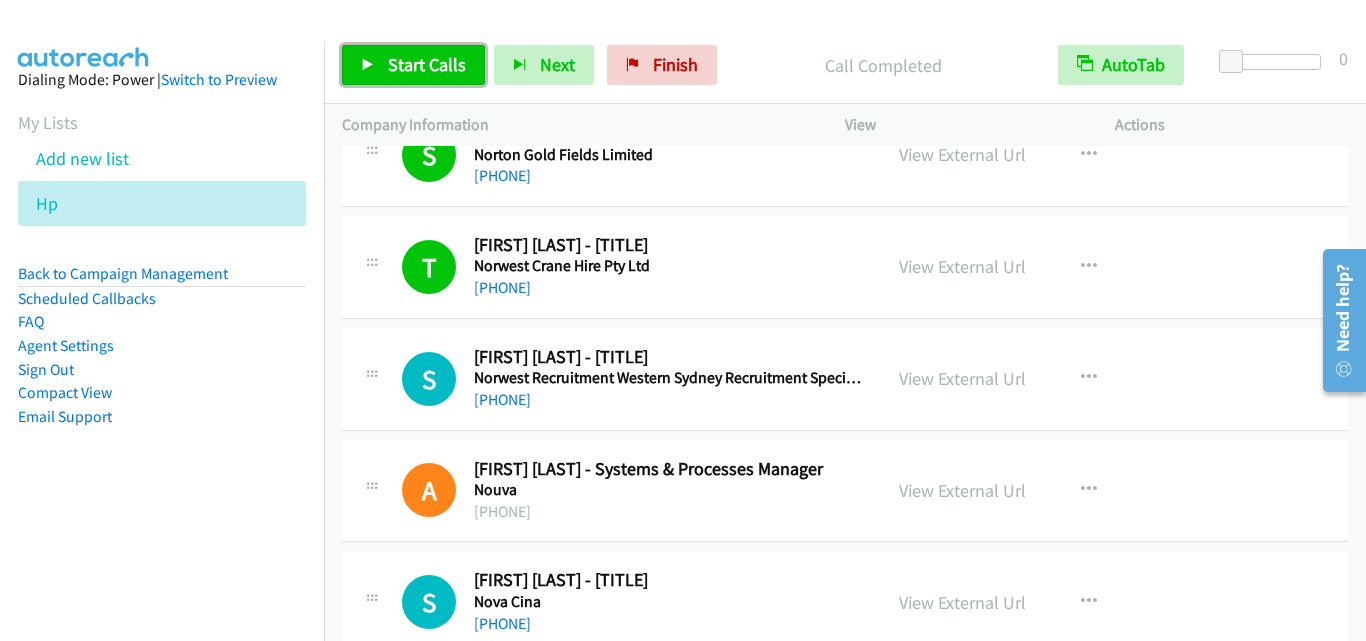 click on "Start Calls" at bounding box center (427, 64) 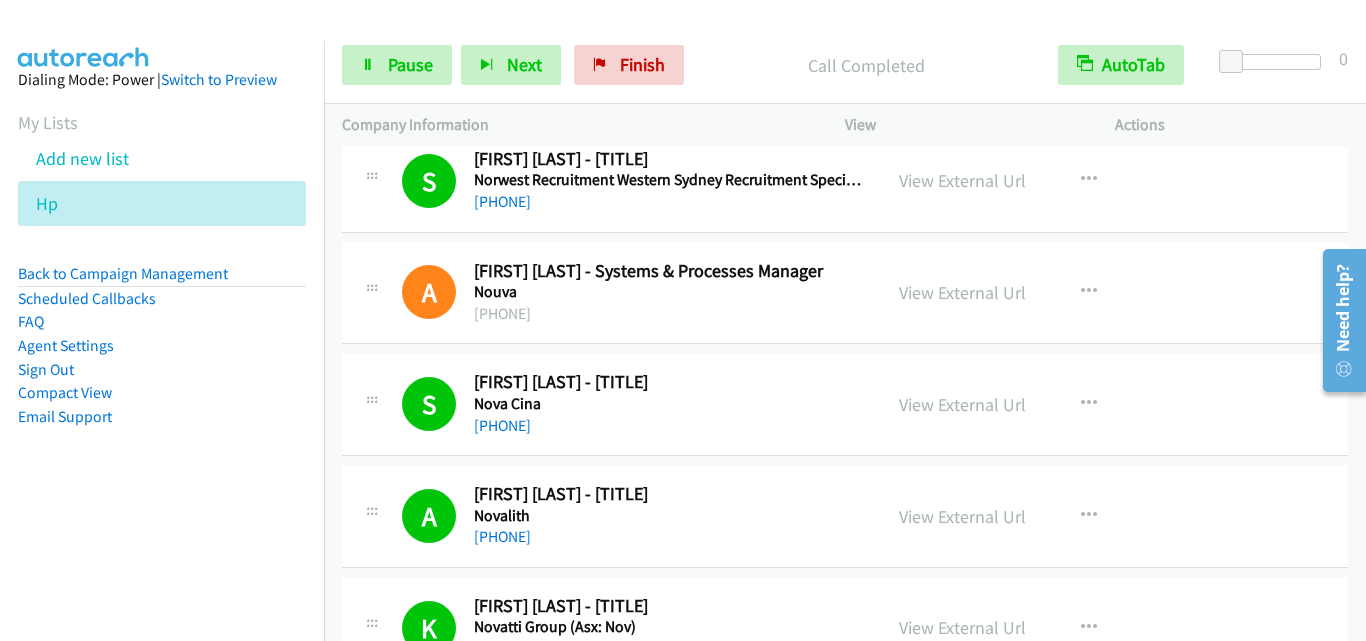 scroll, scrollTop: 1700, scrollLeft: 0, axis: vertical 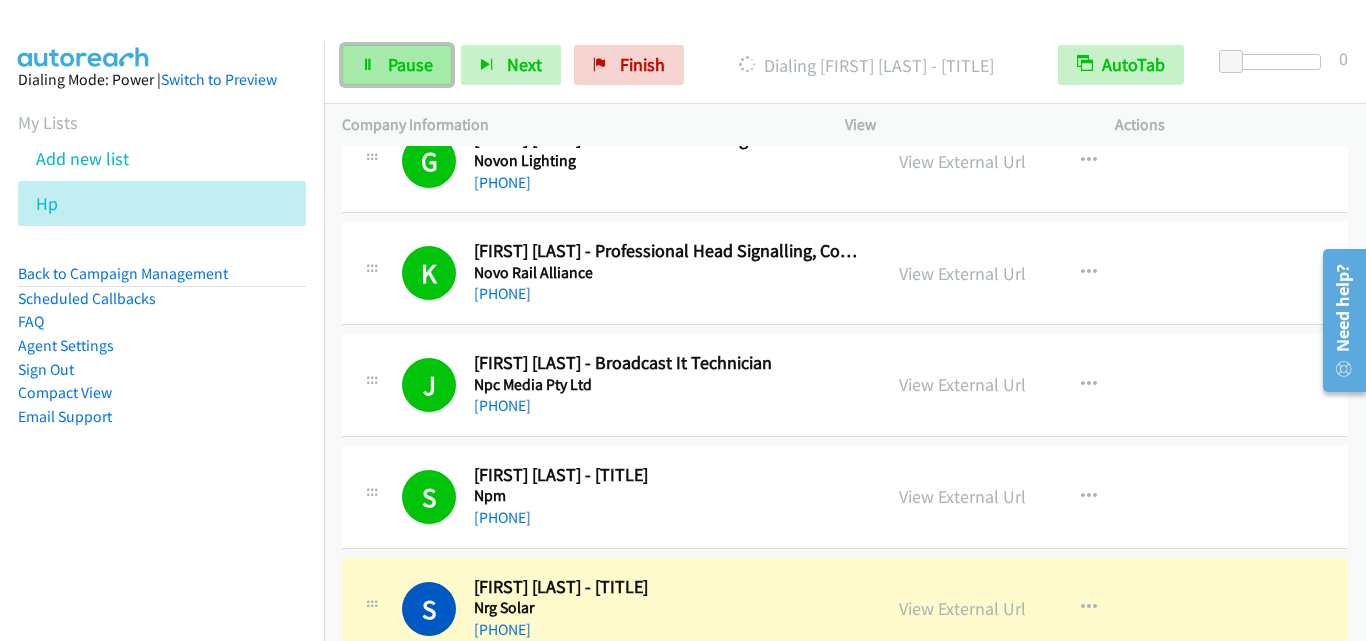 click on "Pause" at bounding box center [410, 64] 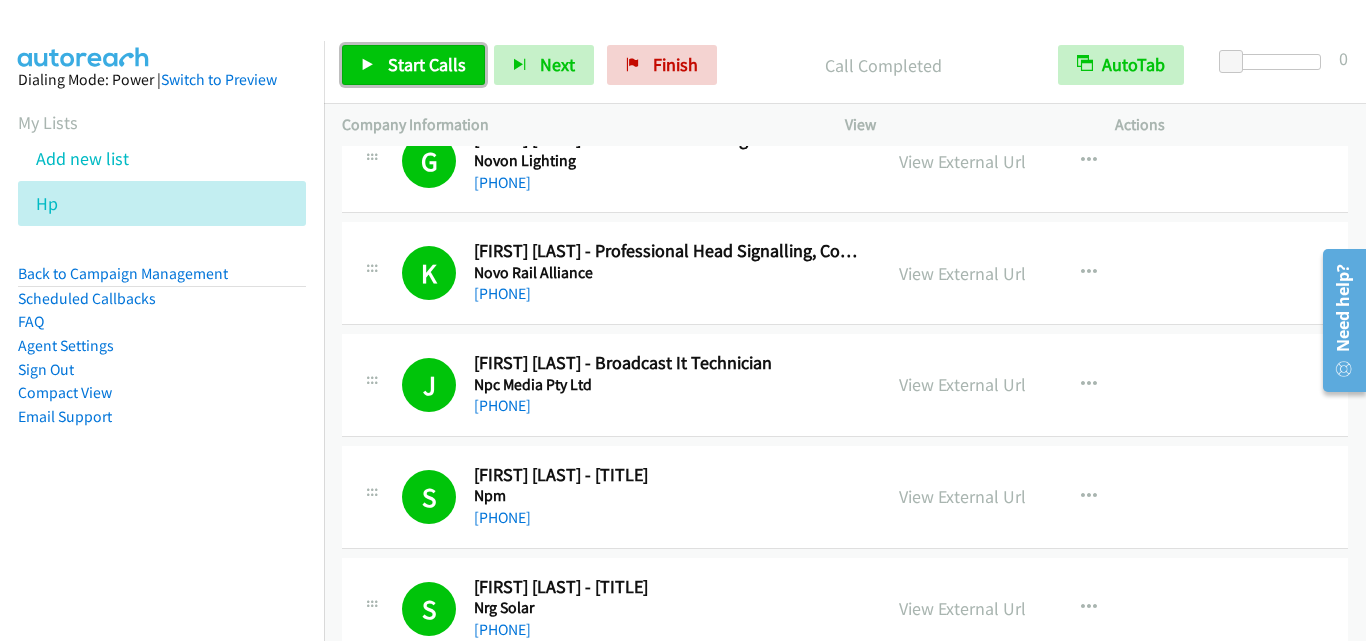 click on "Start Calls" at bounding box center [427, 64] 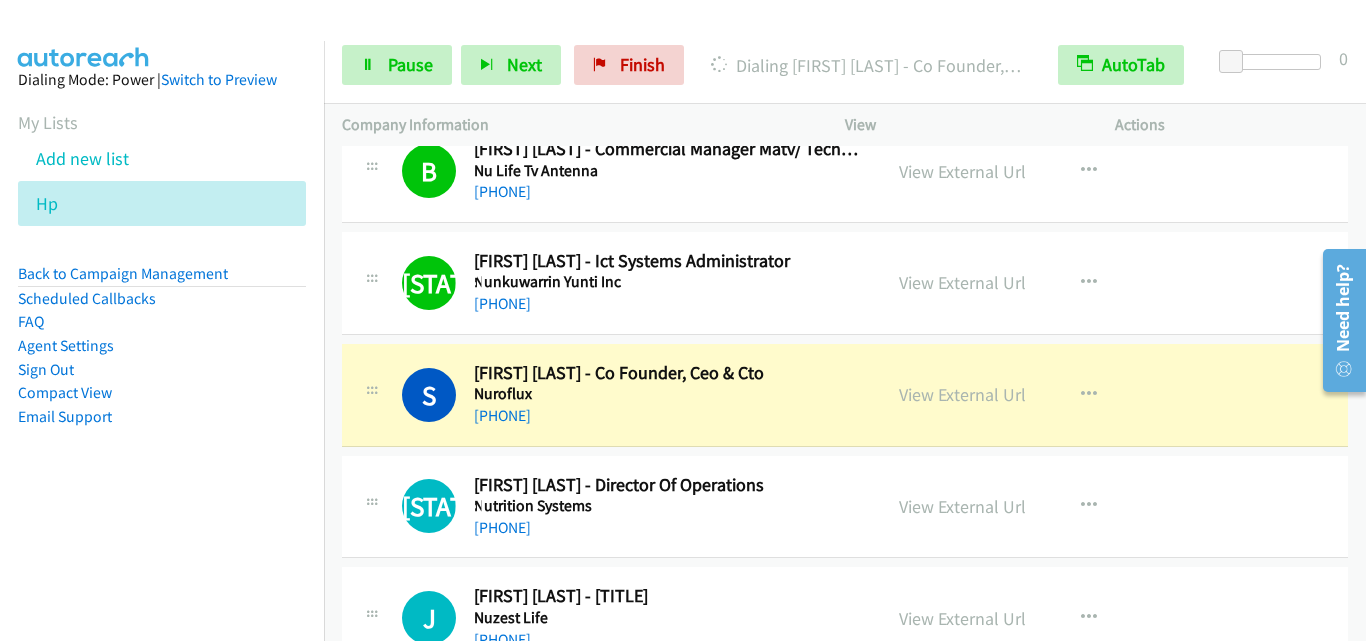 scroll, scrollTop: 4000, scrollLeft: 0, axis: vertical 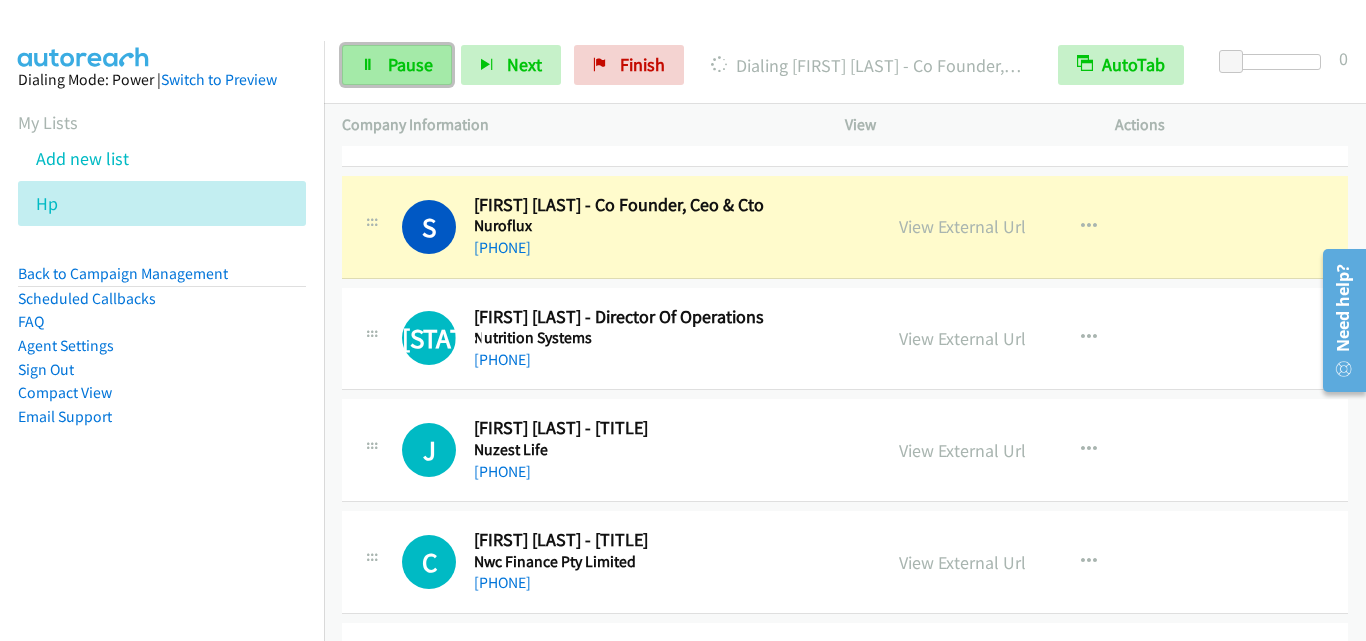 click on "Pause" at bounding box center [397, 65] 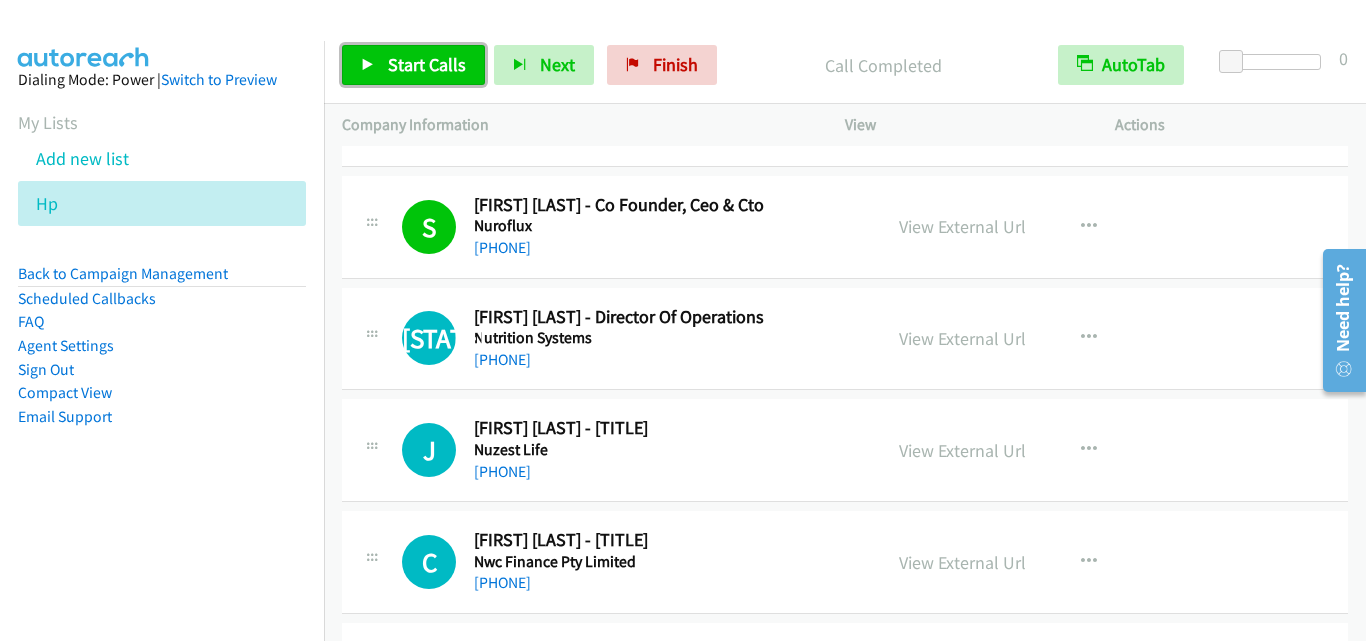 click on "Start Calls" at bounding box center [427, 64] 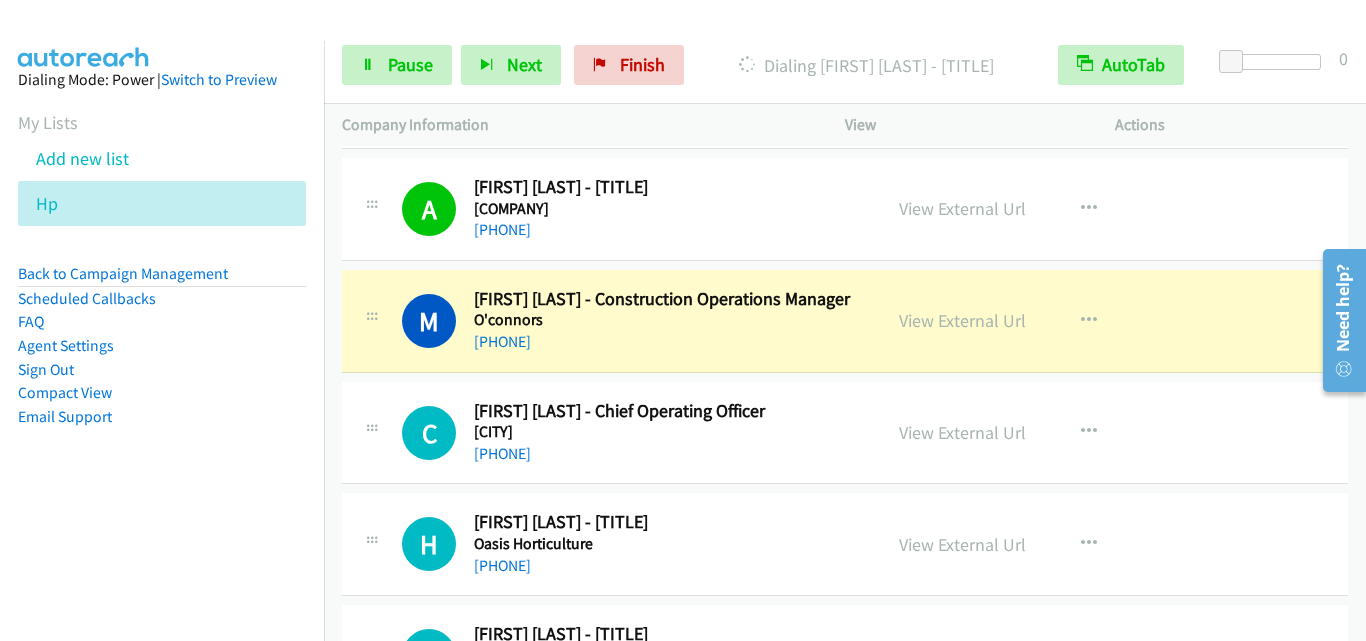 scroll, scrollTop: 4500, scrollLeft: 0, axis: vertical 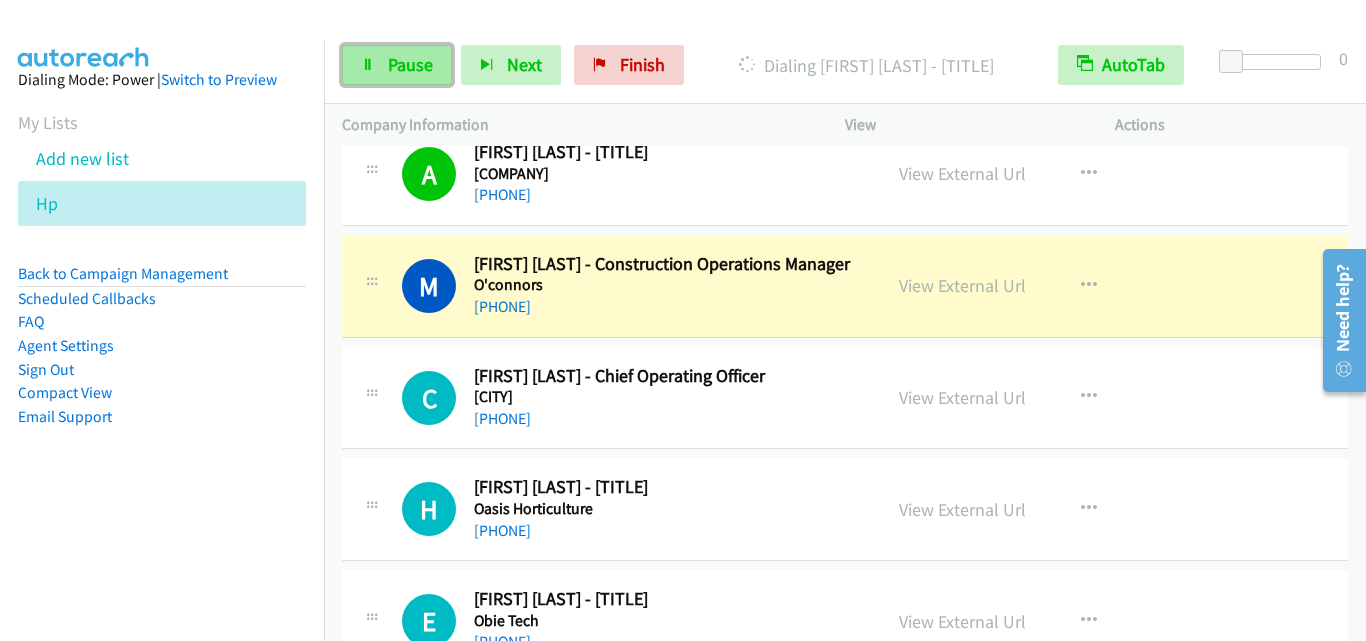 click on "Pause" at bounding box center [397, 65] 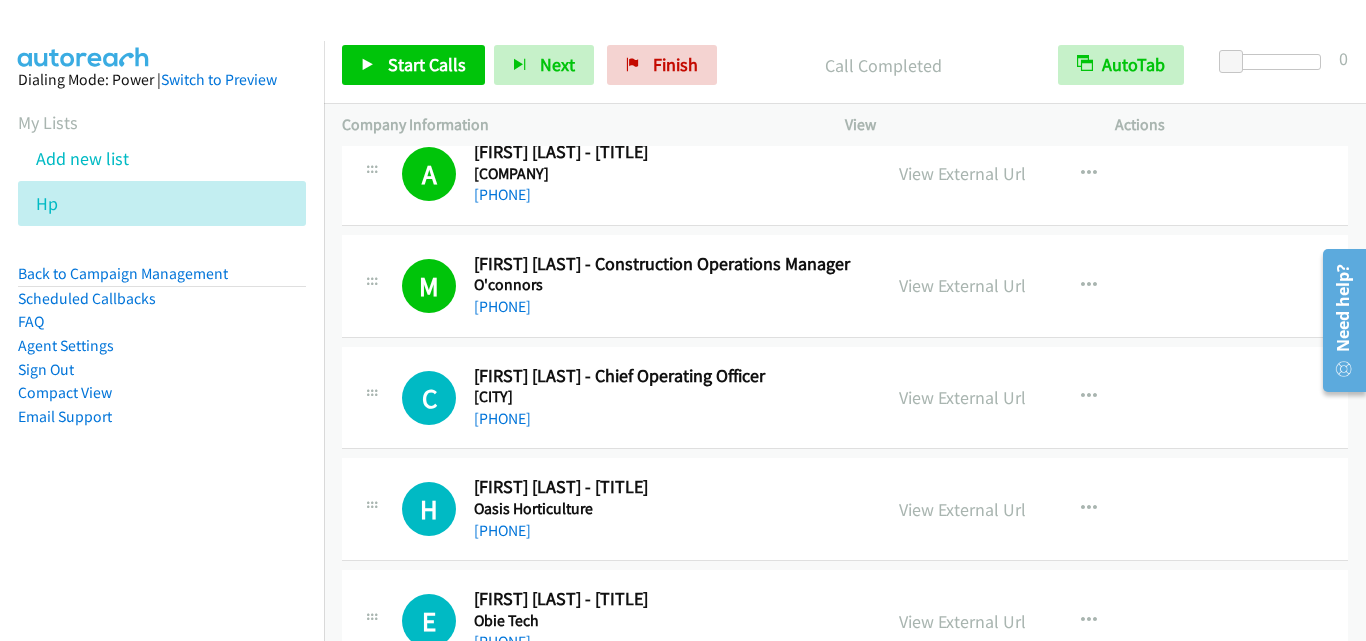 click on "Start Calls
Pause
Next
Finish
Call Completed
AutoTab
AutoTab
0" at bounding box center (845, 65) 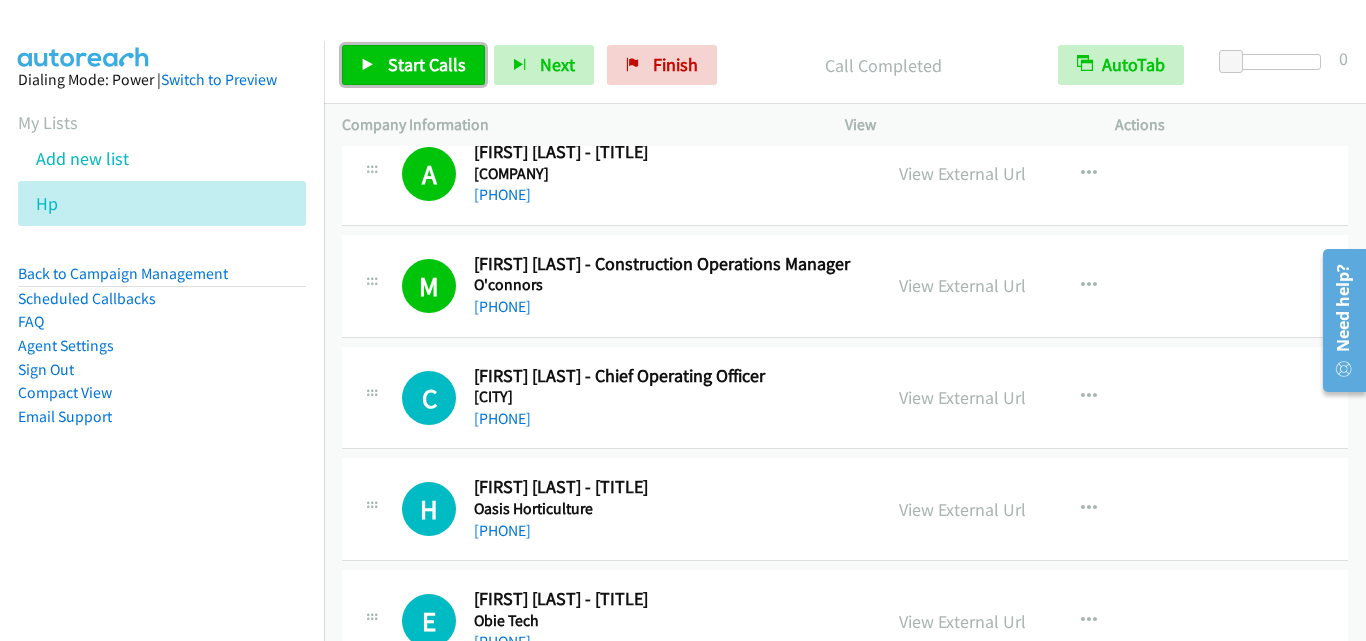 click on "Start Calls" at bounding box center (413, 65) 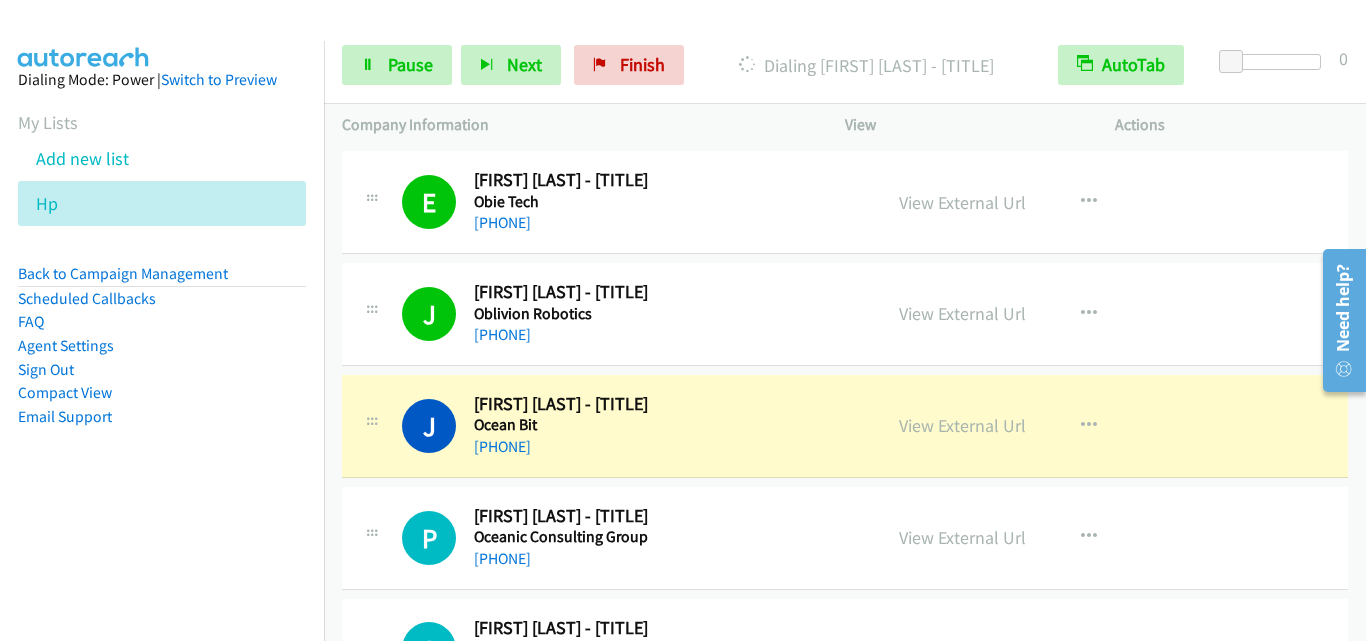 scroll, scrollTop: 5100, scrollLeft: 0, axis: vertical 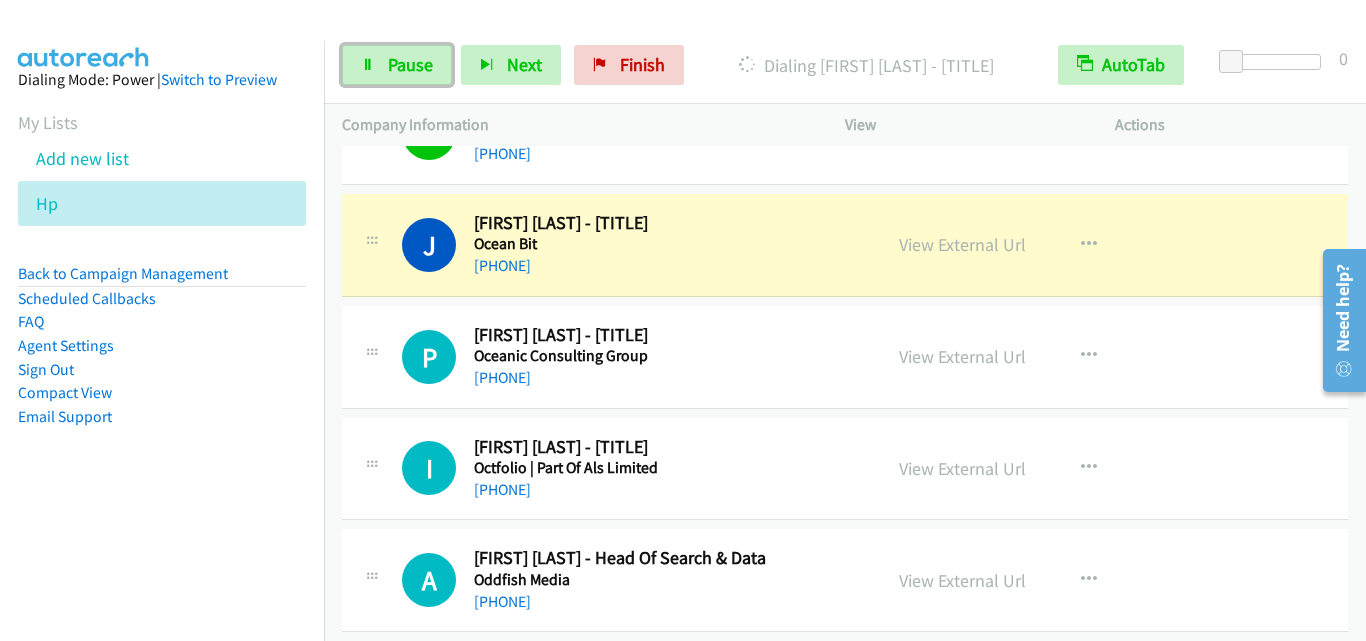 drag, startPoint x: 349, startPoint y: 53, endPoint x: 1348, endPoint y: 110, distance: 1000.6248 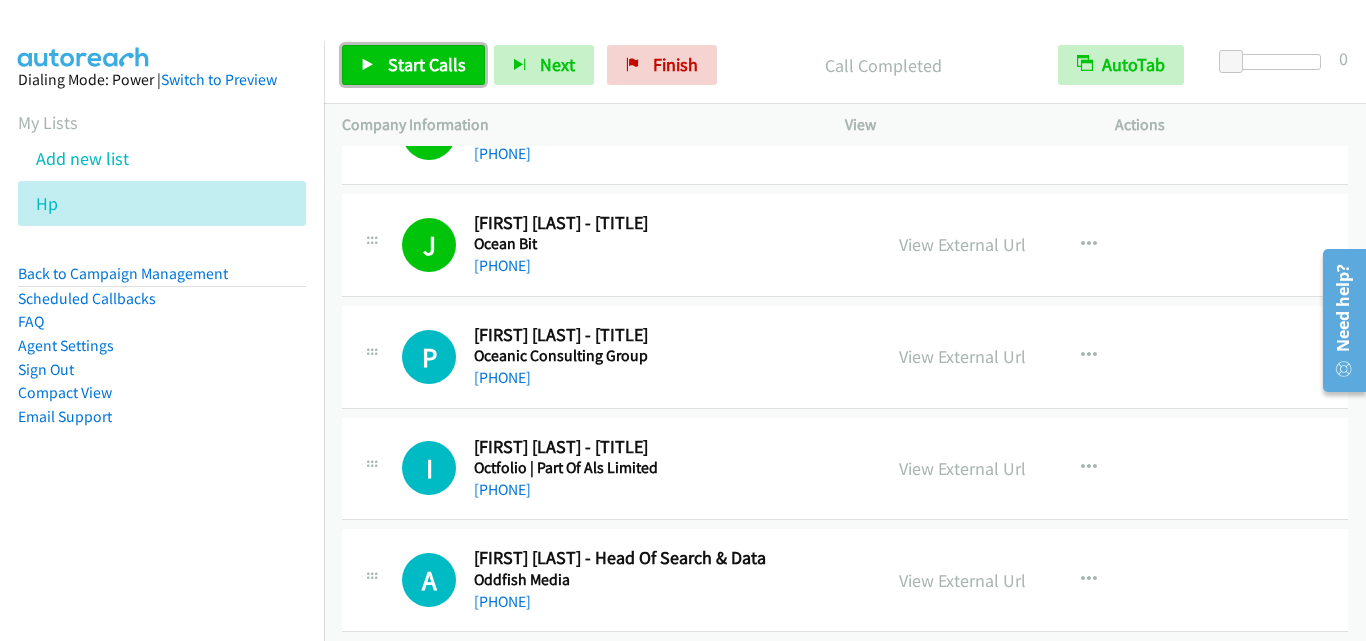 click on "Start Calls" at bounding box center [427, 64] 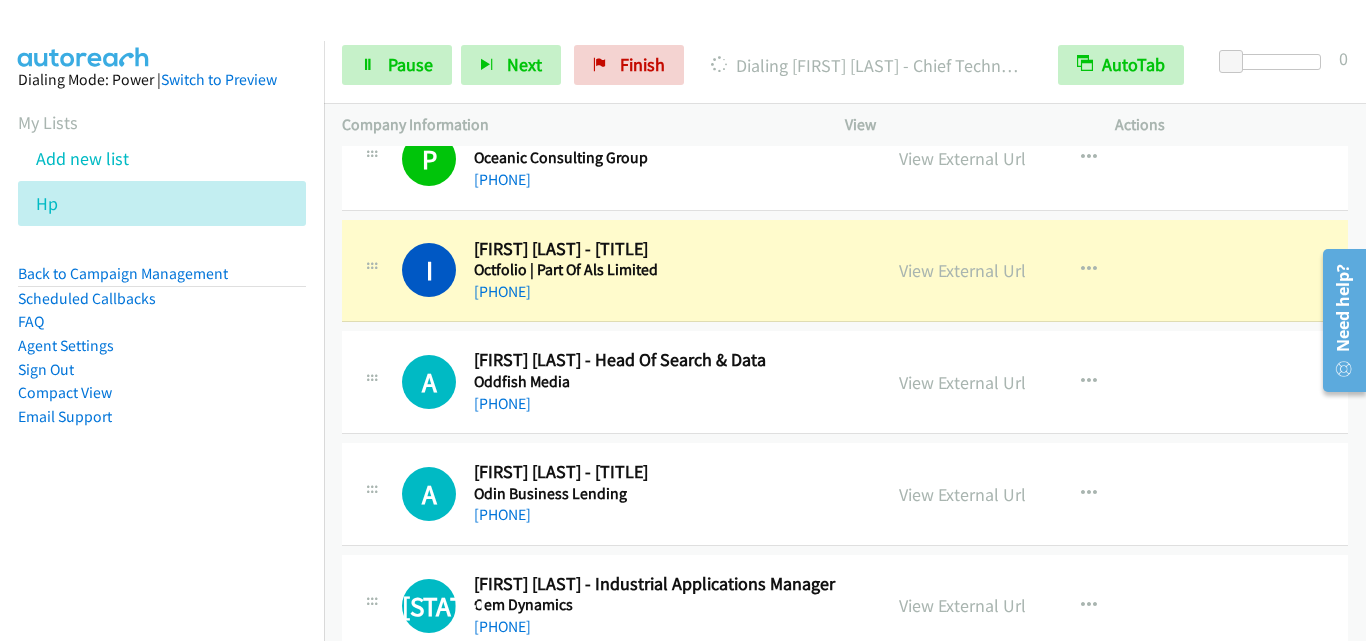 scroll, scrollTop: 5300, scrollLeft: 0, axis: vertical 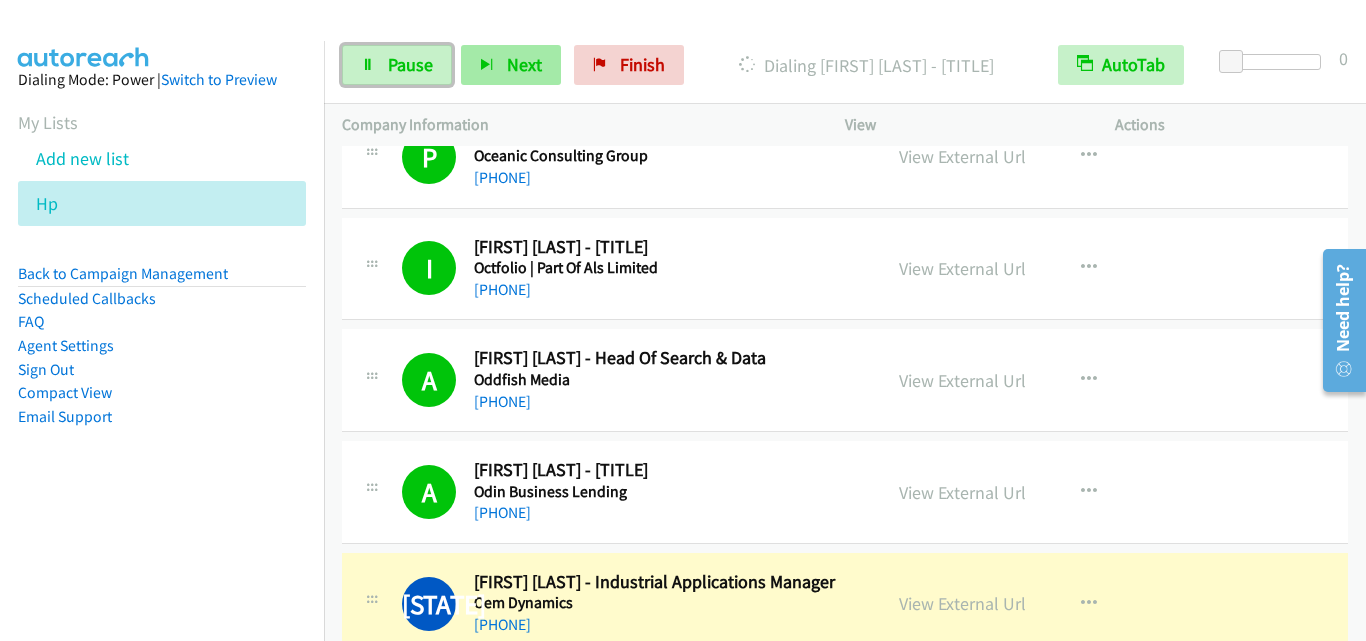 click on "Pause" at bounding box center (410, 64) 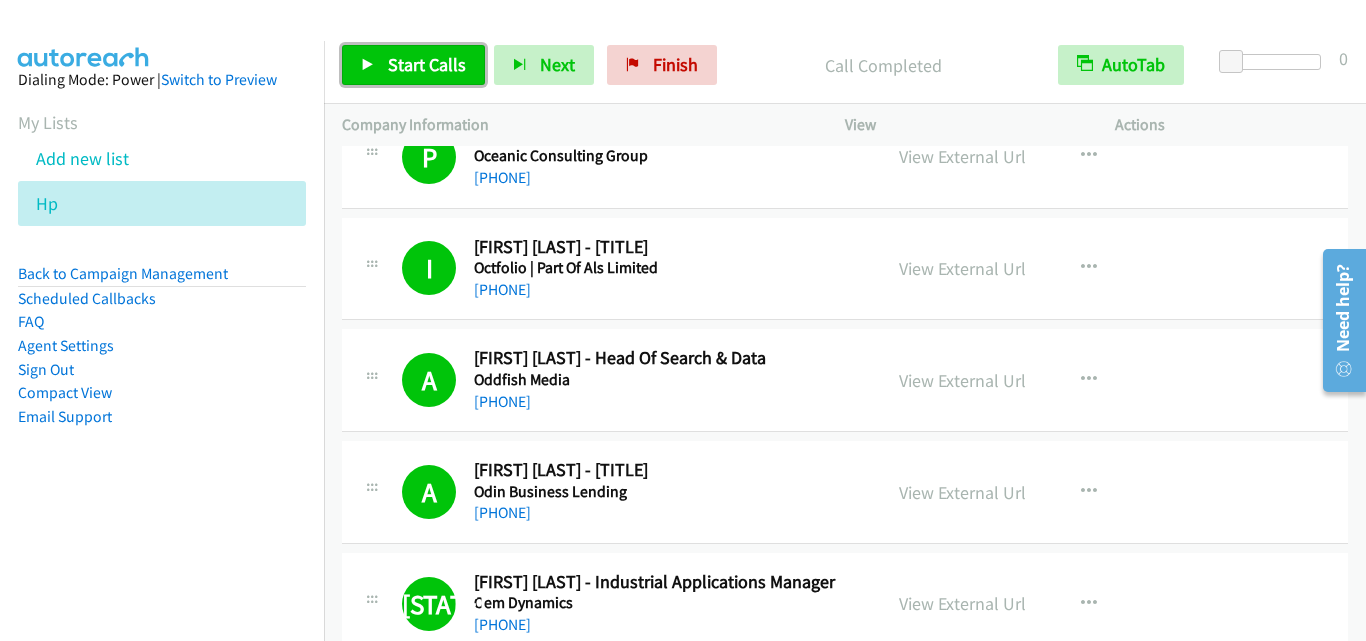 click on "Start Calls" at bounding box center [427, 64] 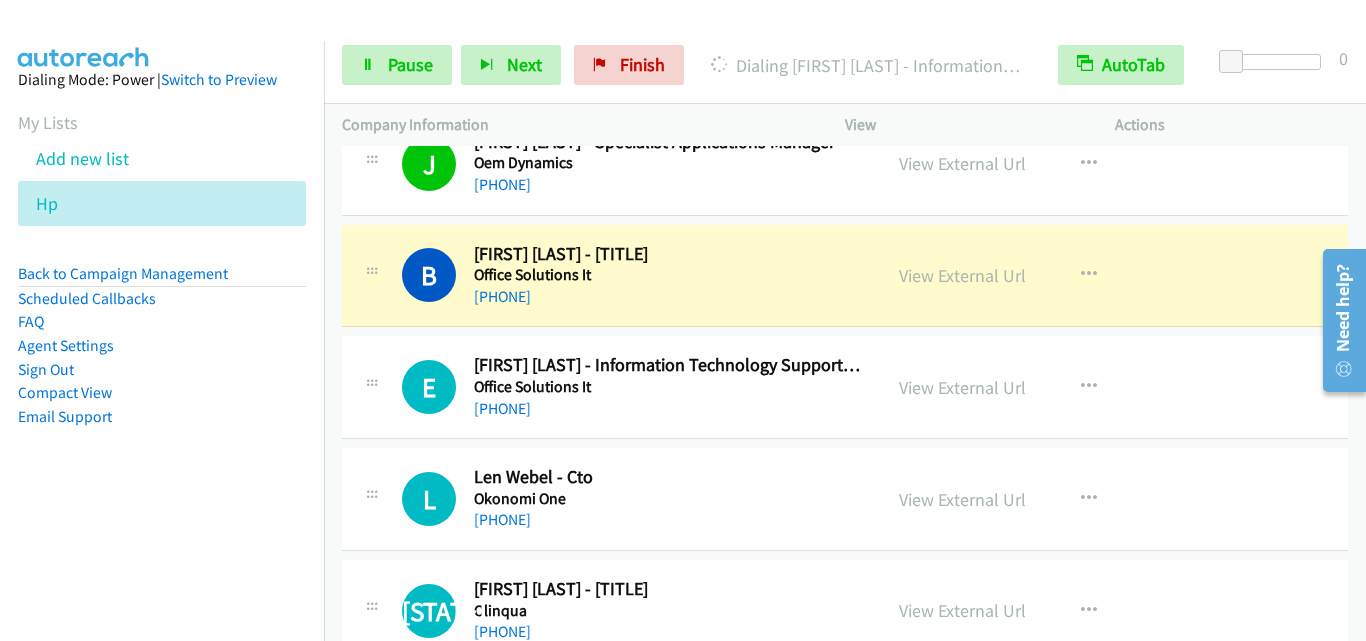 scroll, scrollTop: 5900, scrollLeft: 0, axis: vertical 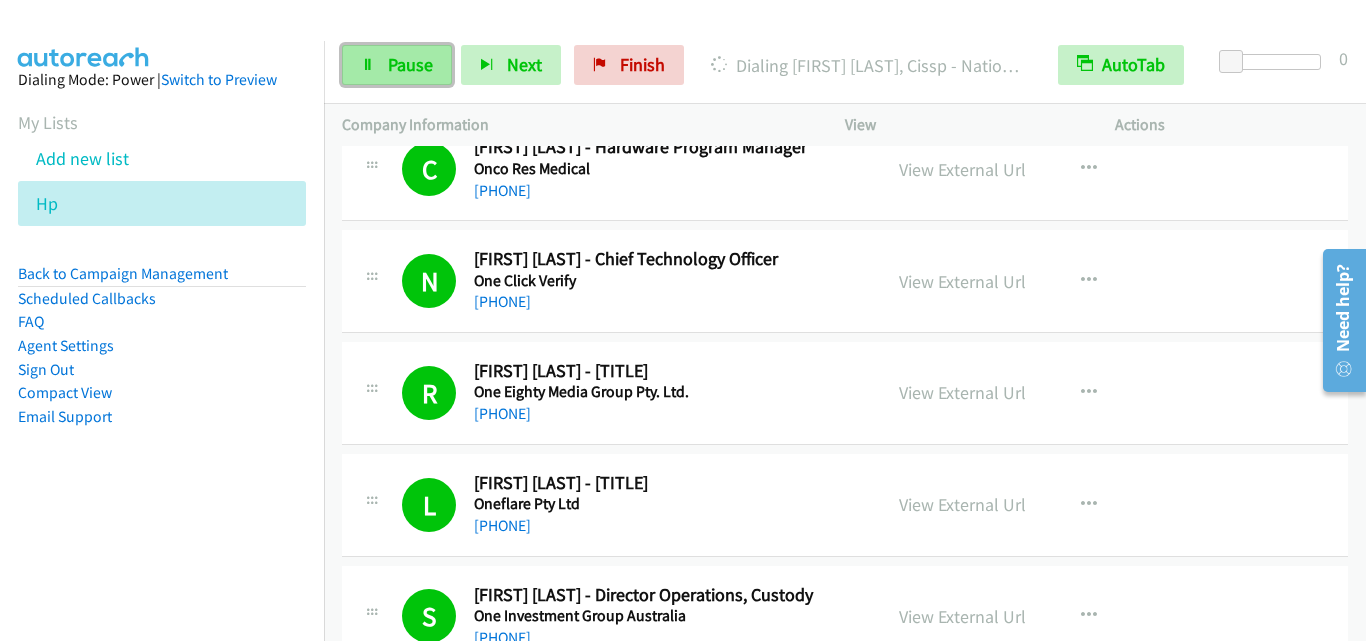 click on "Pause" at bounding box center (397, 65) 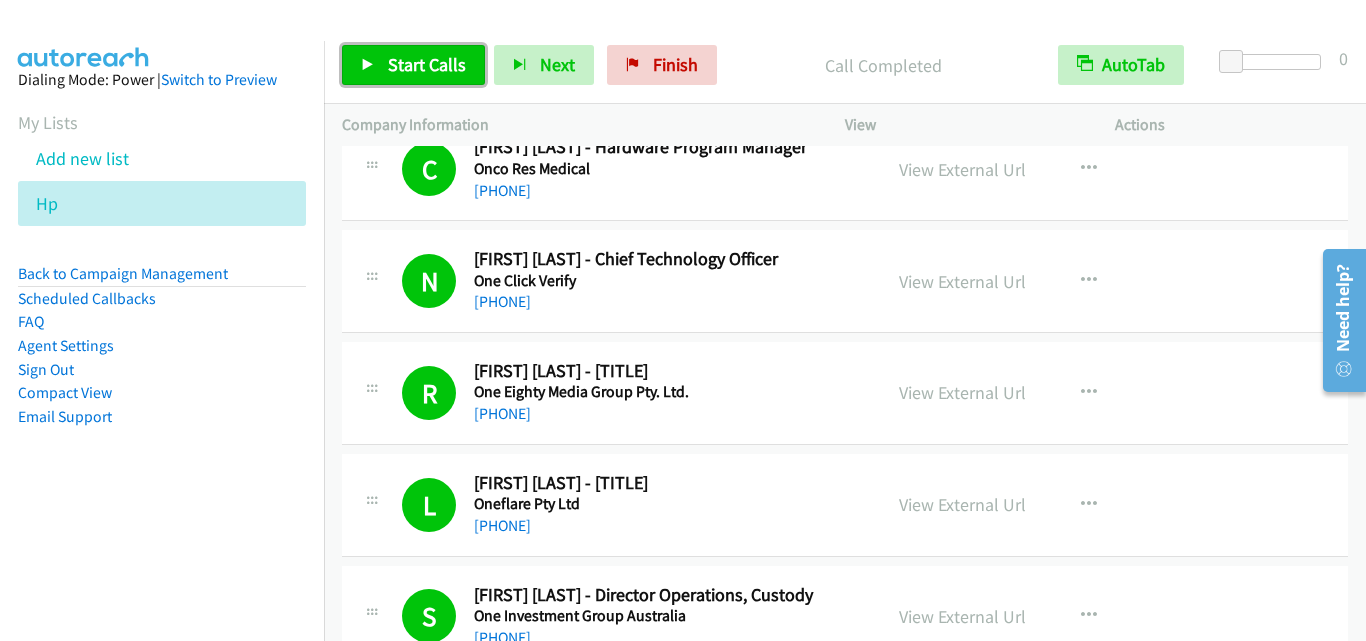 drag, startPoint x: 440, startPoint y: 68, endPoint x: 676, endPoint y: 130, distance: 244.0082 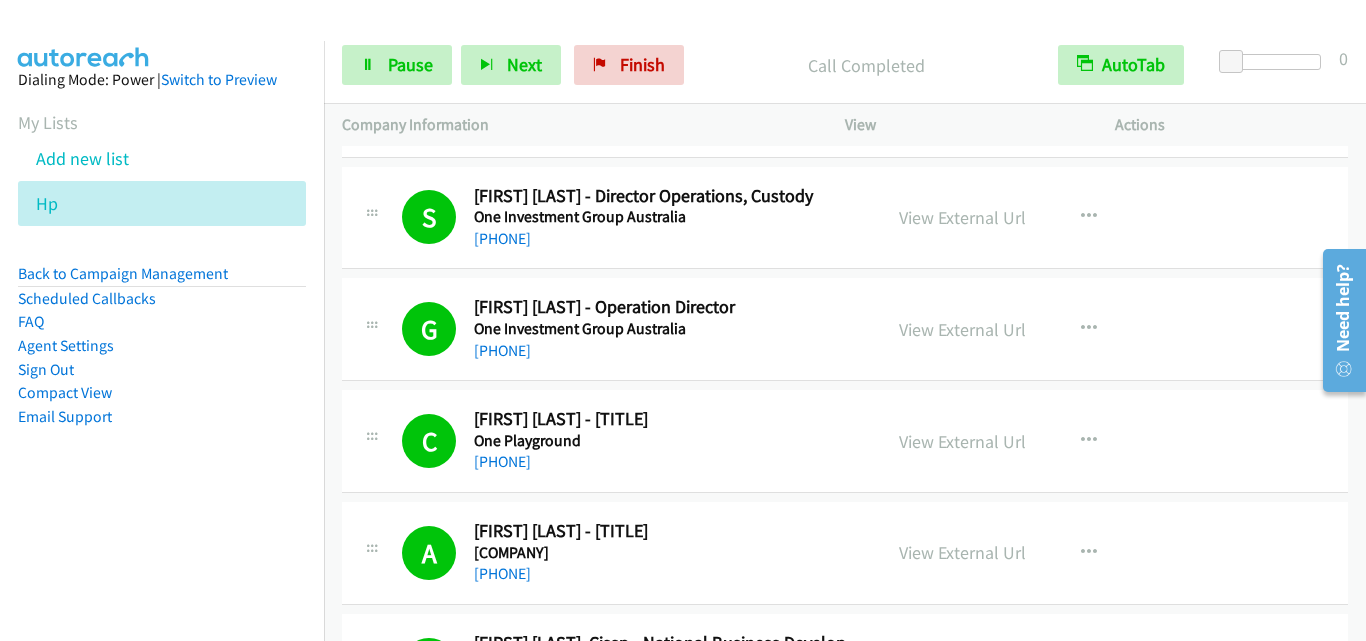 scroll, scrollTop: 7700, scrollLeft: 0, axis: vertical 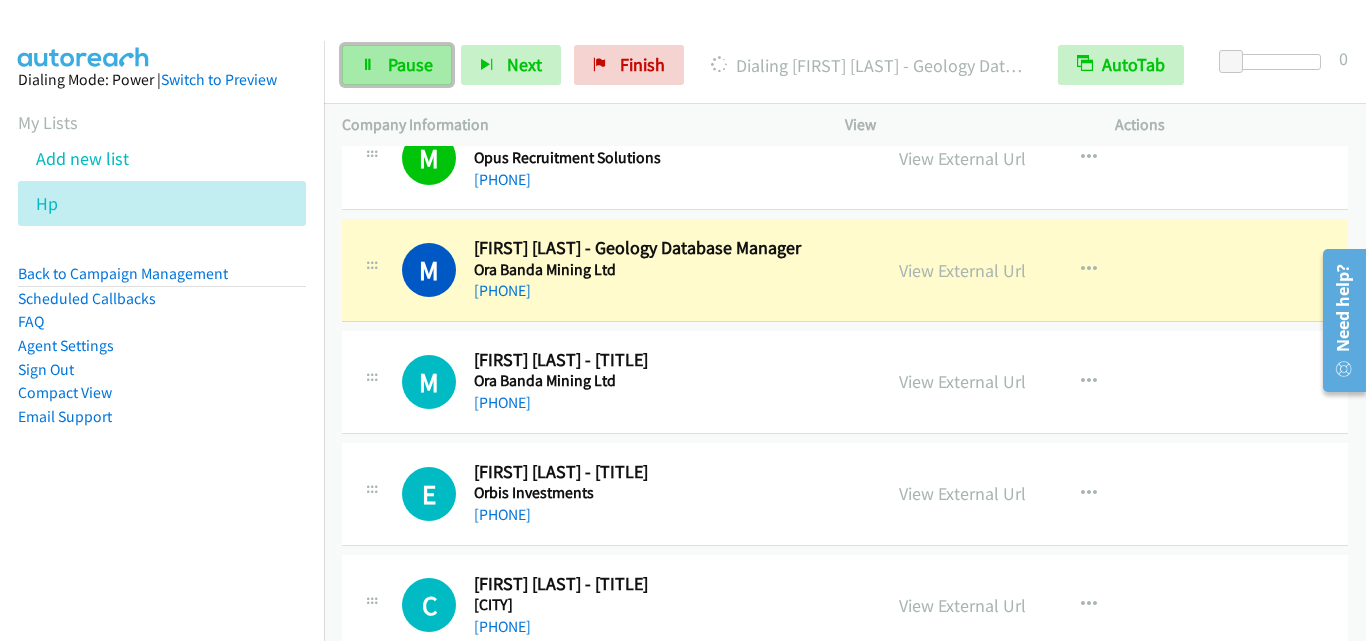 click on "Pause" at bounding box center (397, 65) 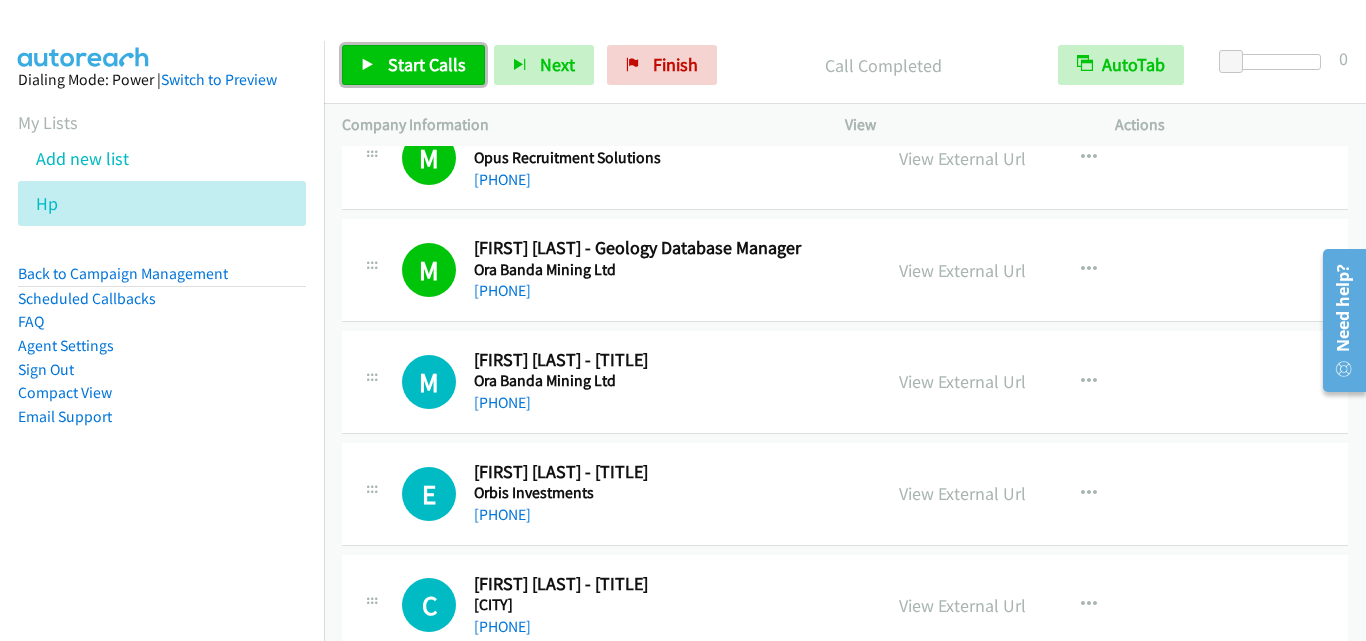 click on "Start Calls" at bounding box center (427, 64) 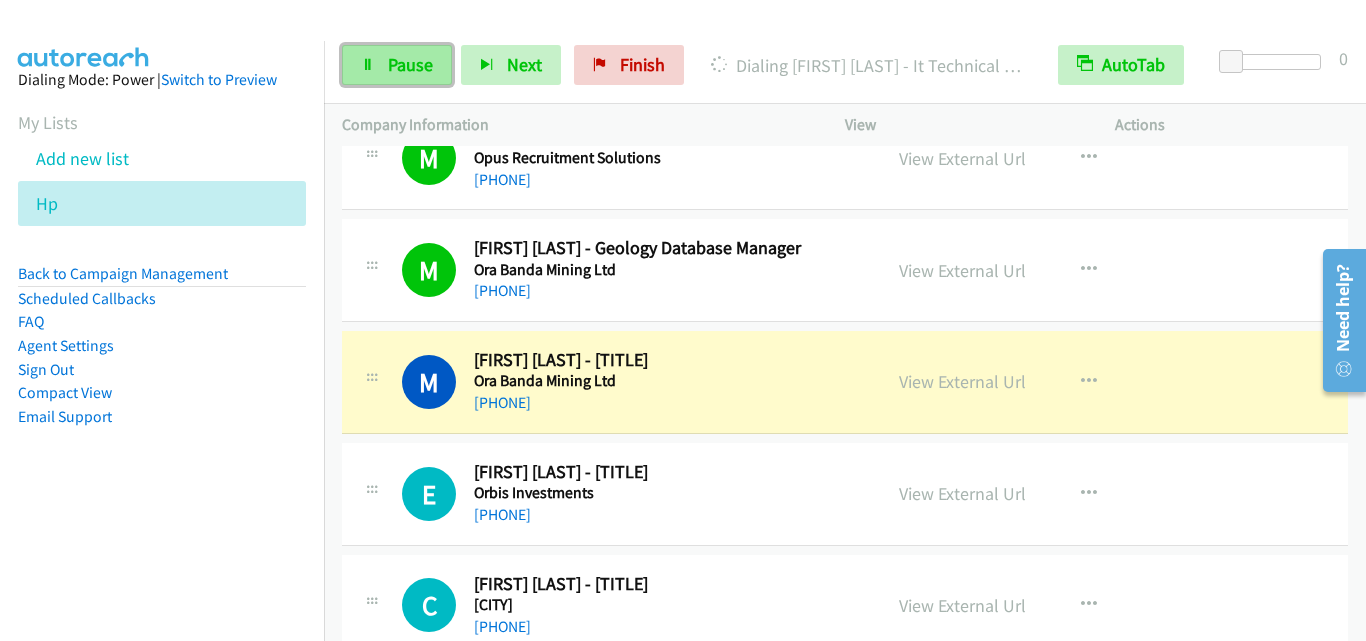 click on "Pause" at bounding box center (410, 64) 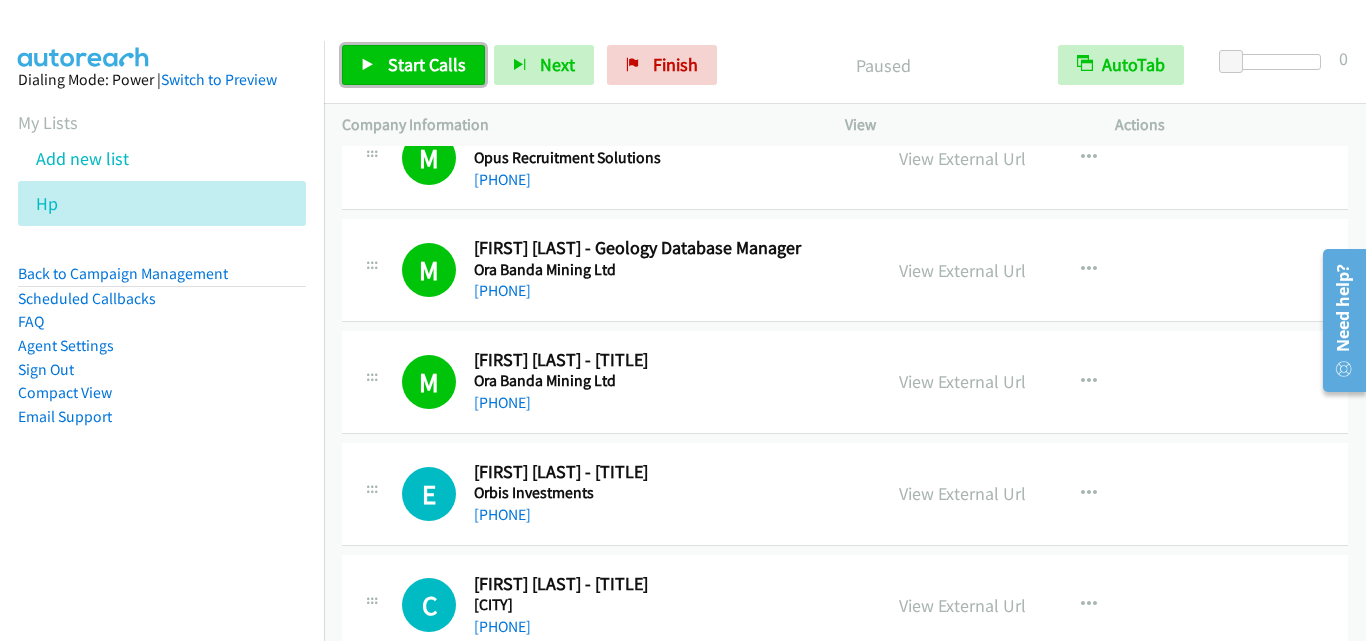 click on "Start Calls" at bounding box center [427, 64] 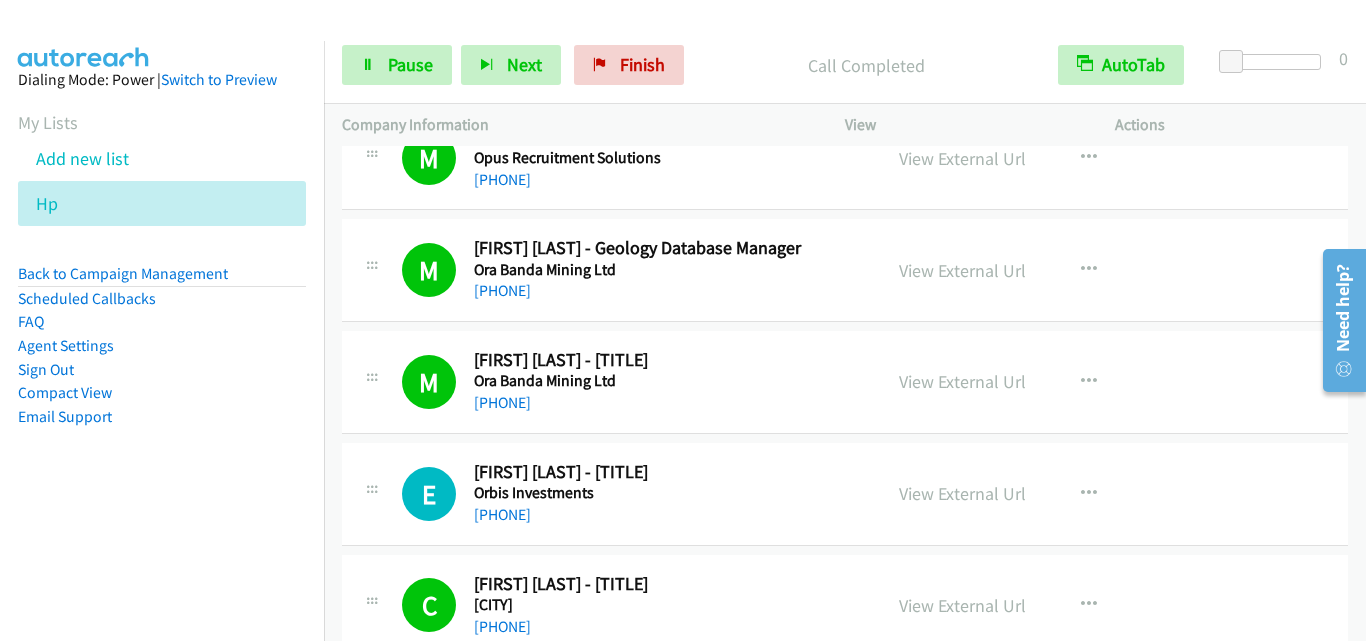 click at bounding box center [674, 38] 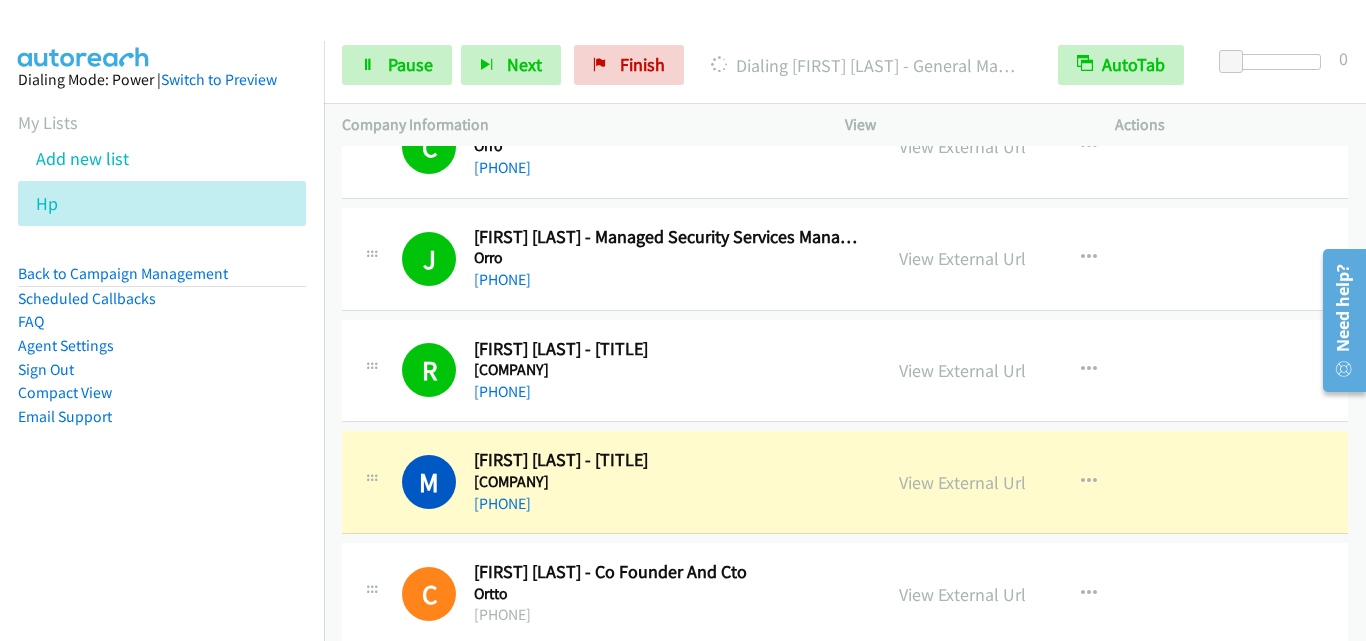 scroll, scrollTop: 10600, scrollLeft: 0, axis: vertical 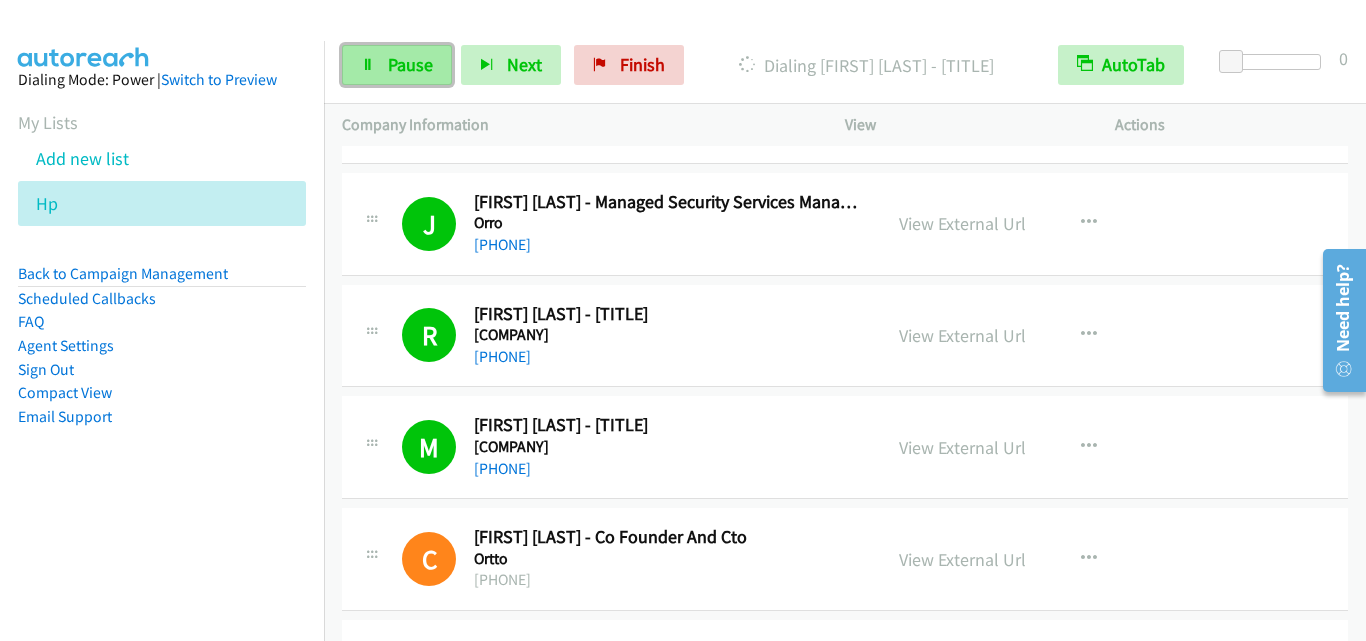 click at bounding box center [368, 66] 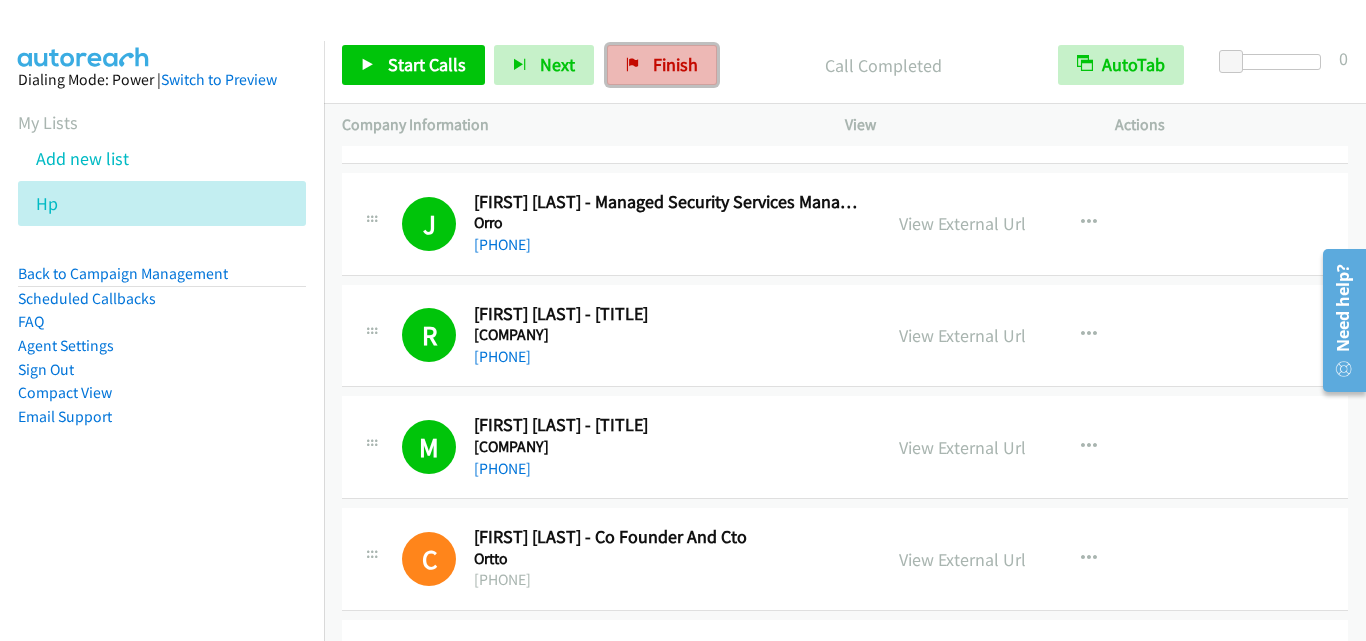 click on "Finish" at bounding box center (675, 64) 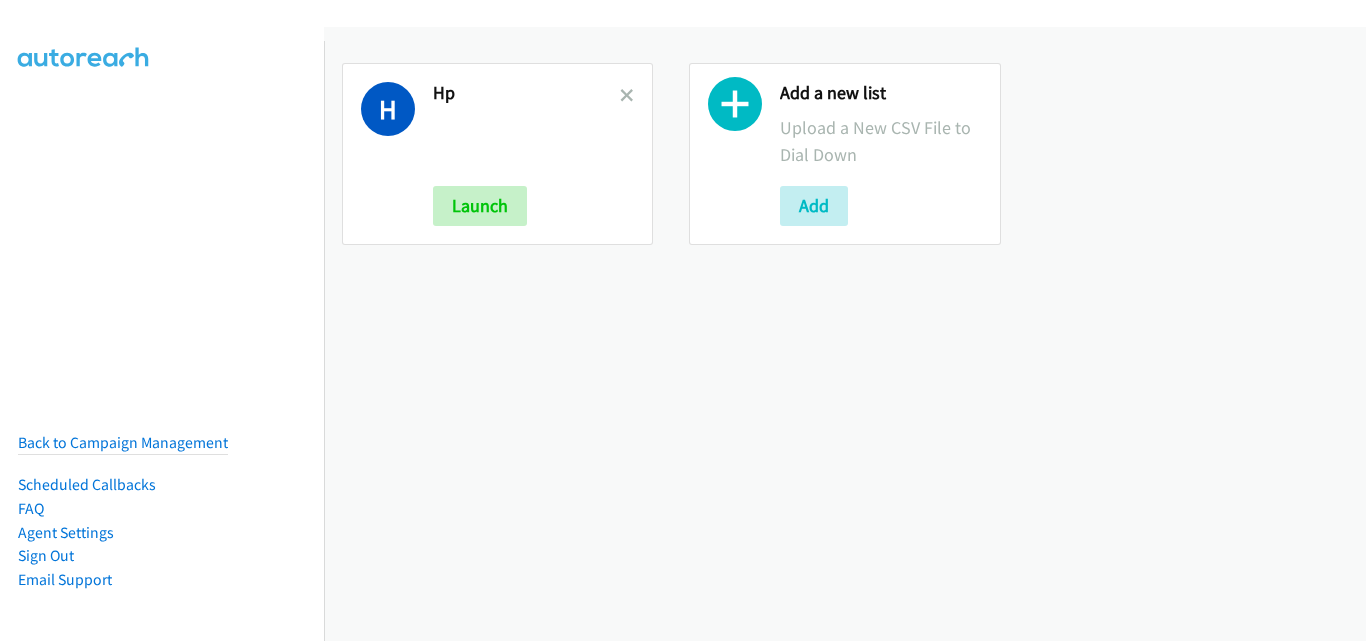 scroll, scrollTop: 0, scrollLeft: 0, axis: both 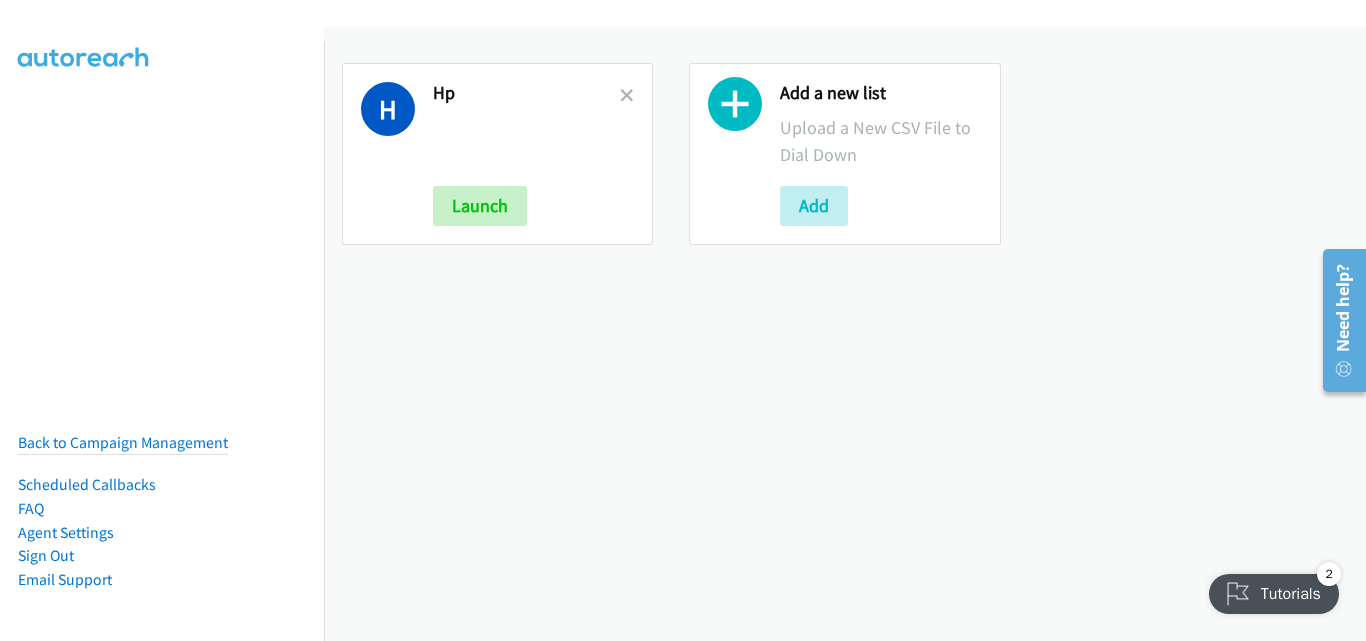 click on "Hp" at bounding box center (526, 93) 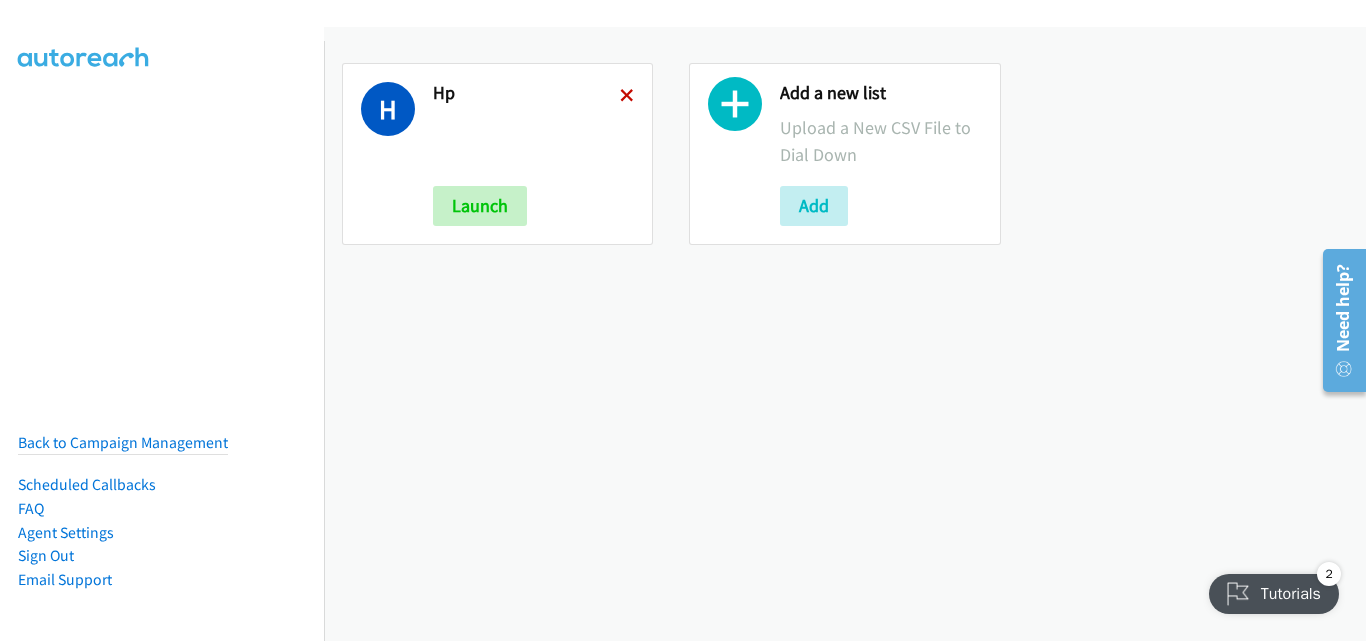 click at bounding box center (627, 97) 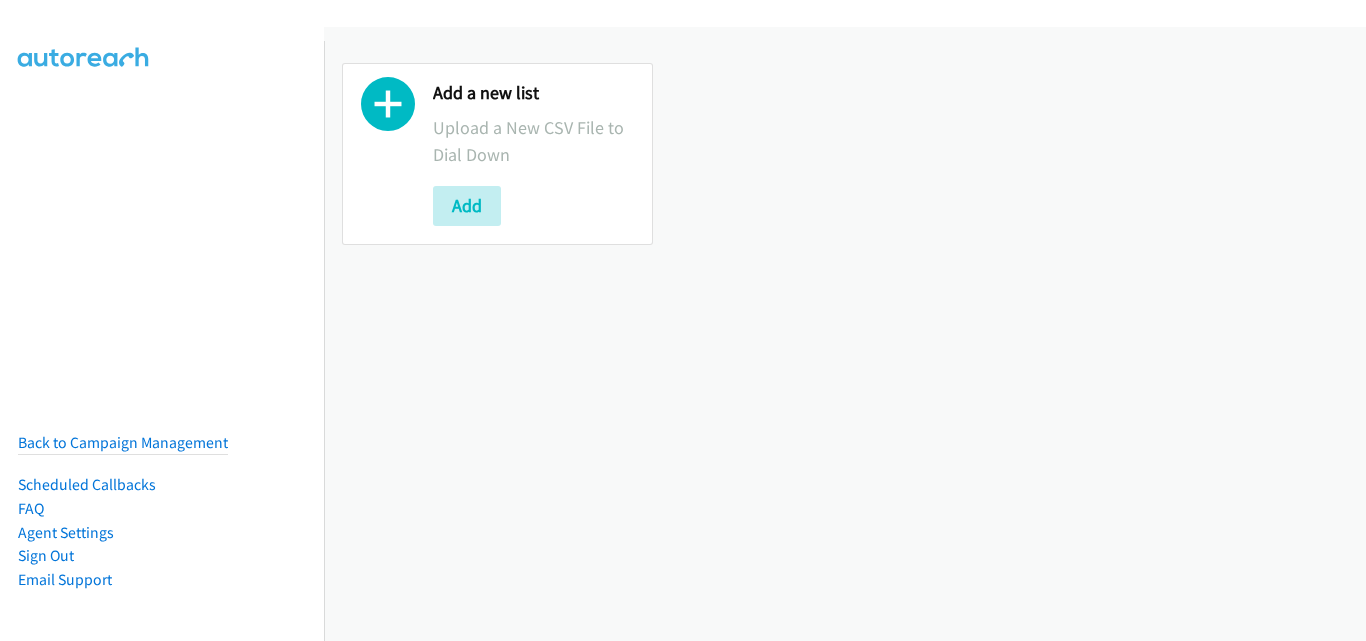scroll, scrollTop: 0, scrollLeft: 0, axis: both 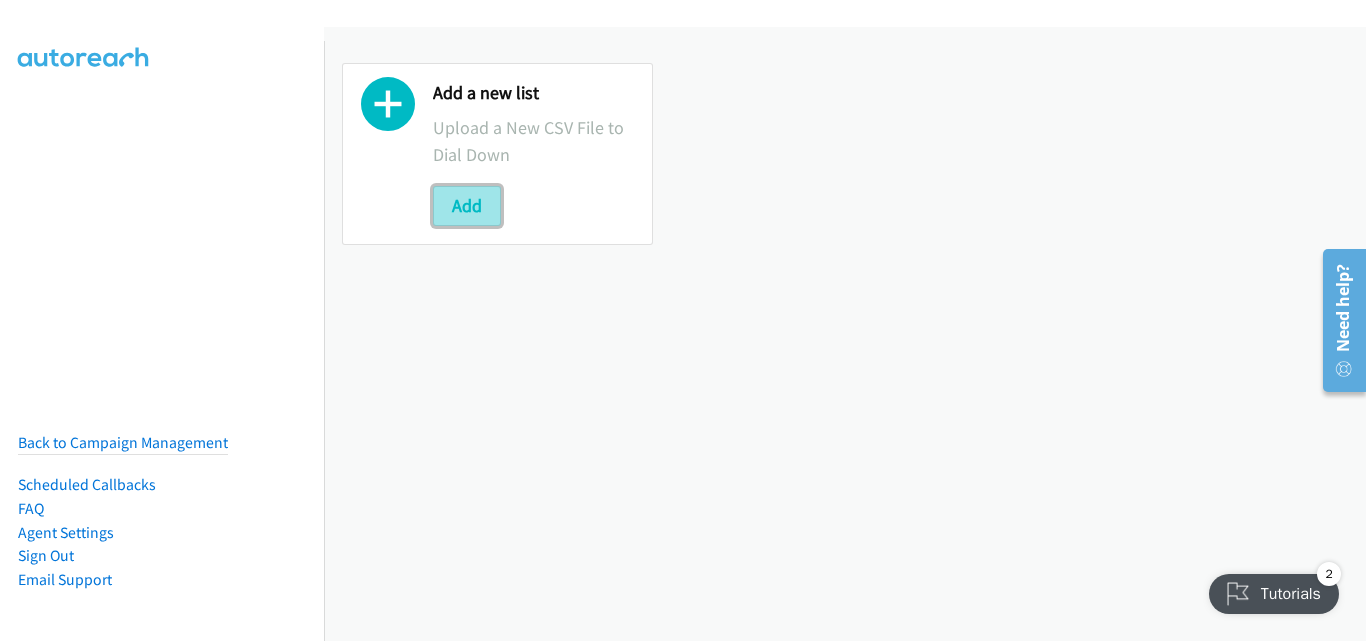 click on "Add" at bounding box center (467, 206) 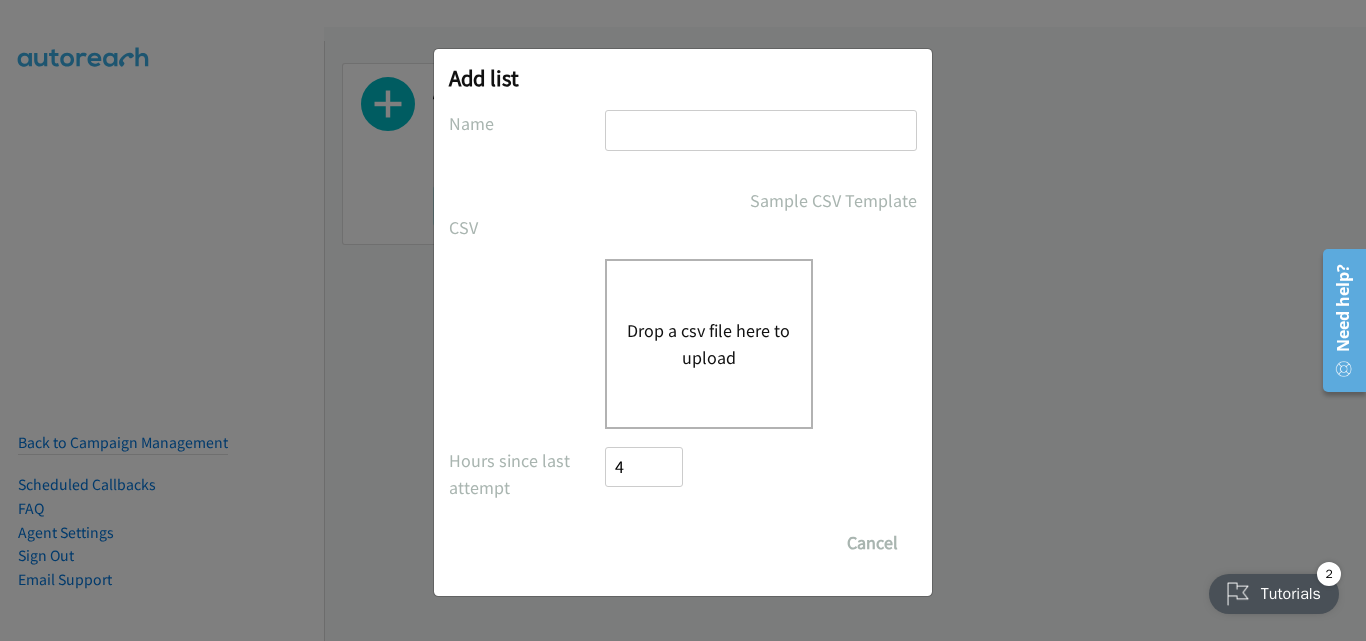 click on "Drop a csv file here to upload" at bounding box center [709, 344] 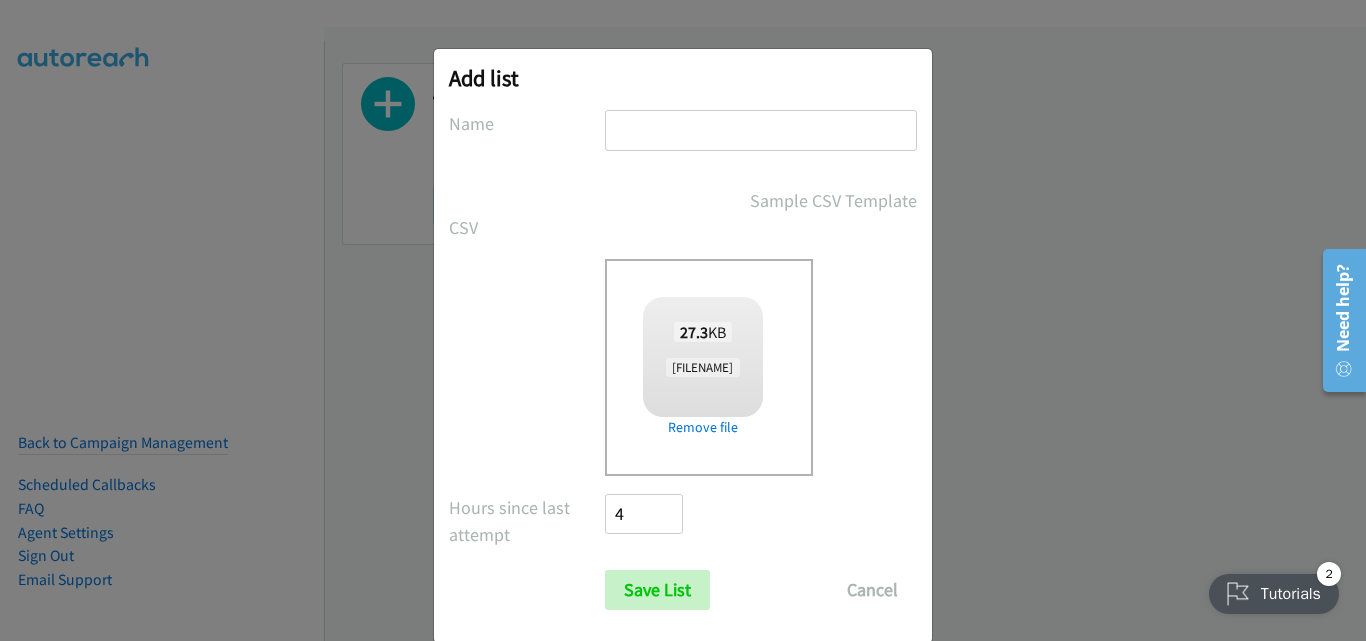 click at bounding box center [761, 130] 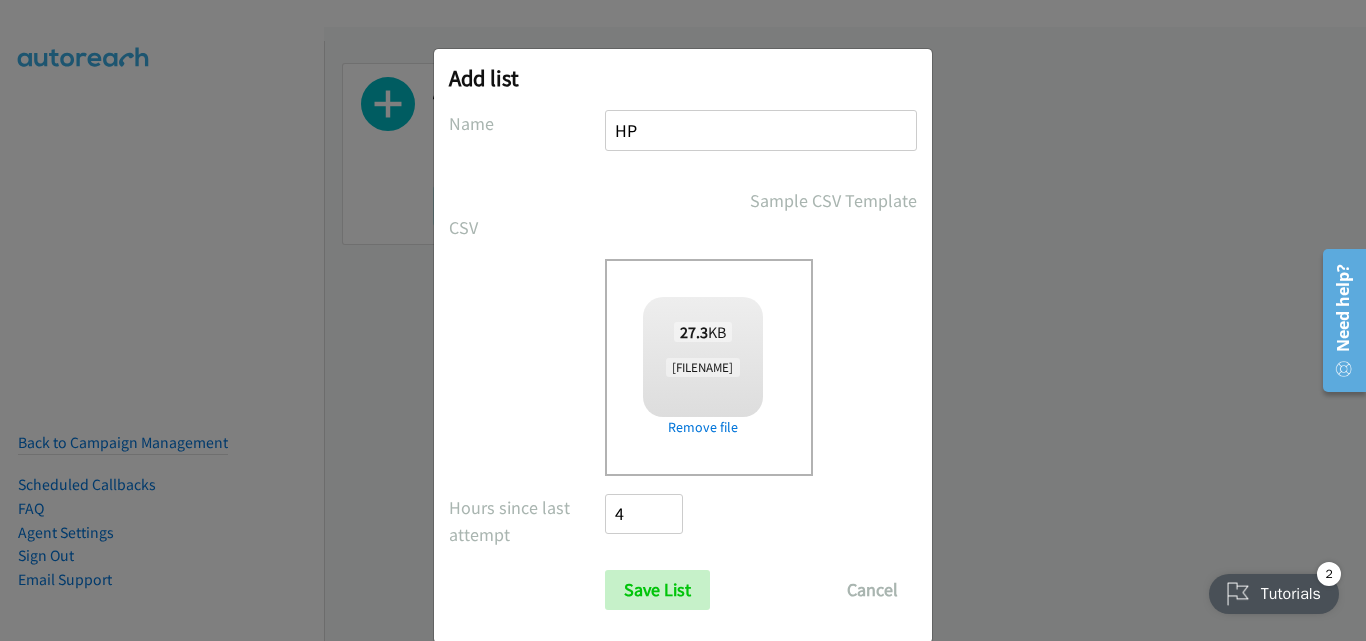 type on "HP" 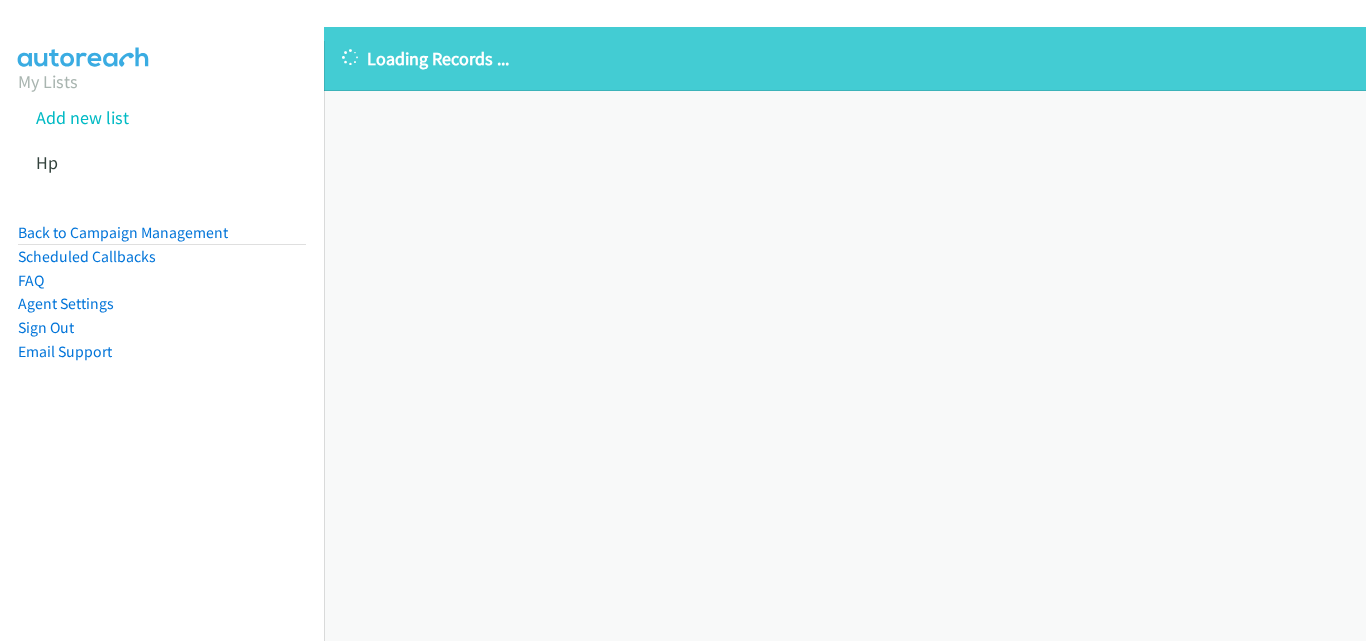 scroll, scrollTop: 0, scrollLeft: 0, axis: both 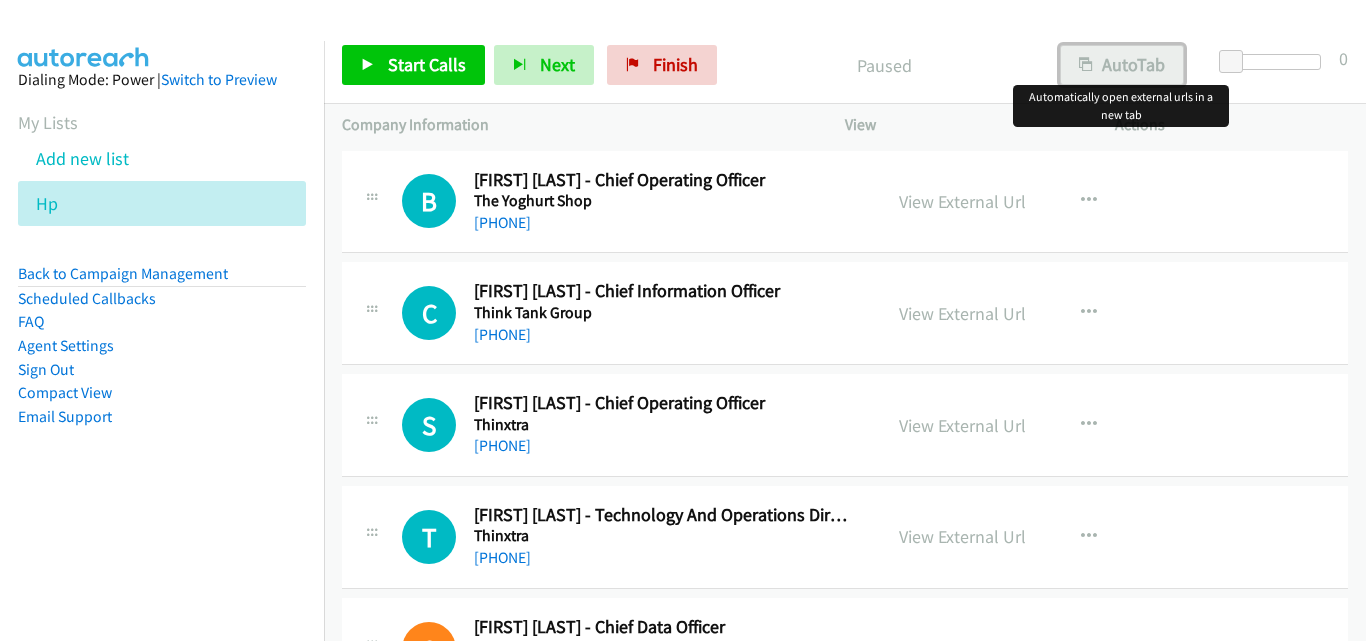 click on "AutoTab" at bounding box center (1122, 65) 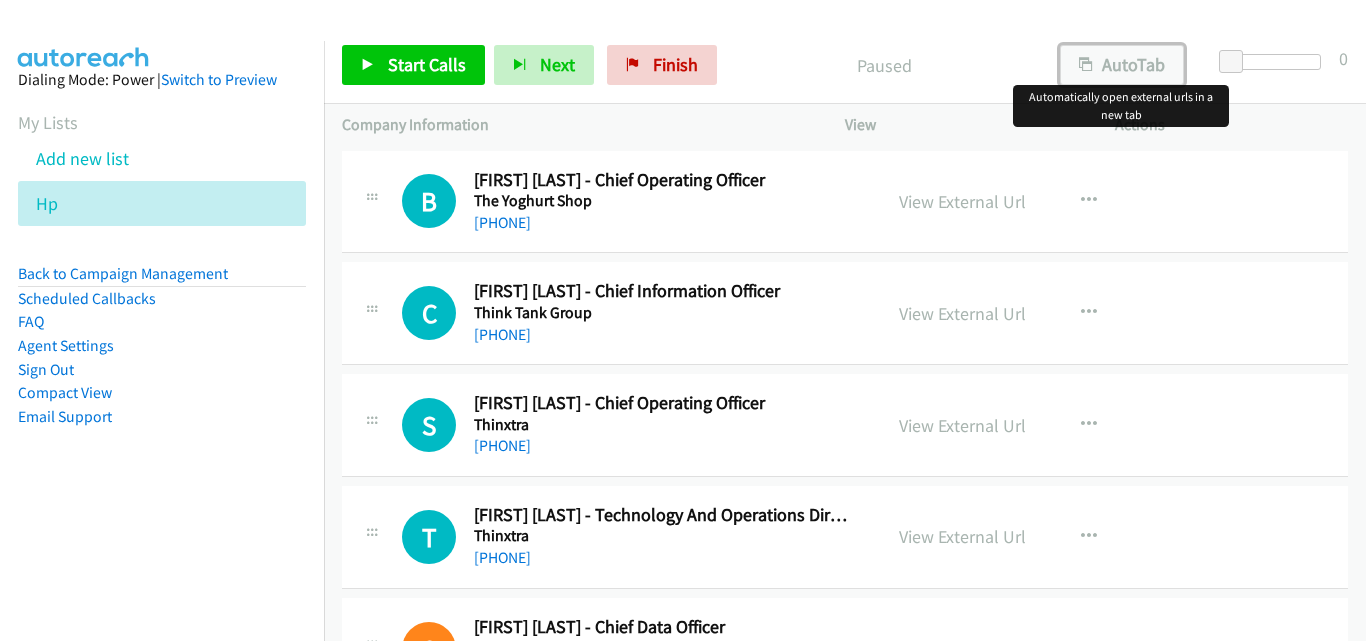 scroll, scrollTop: 0, scrollLeft: 0, axis: both 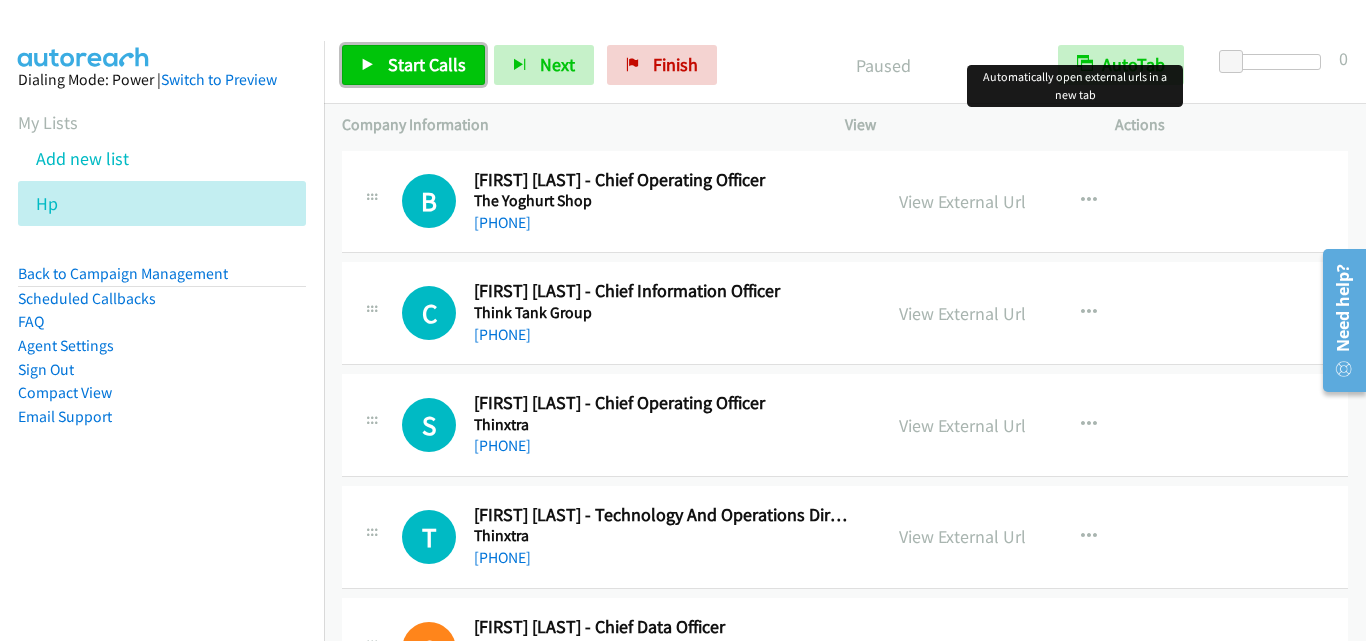 click on "Start Calls" at bounding box center [427, 64] 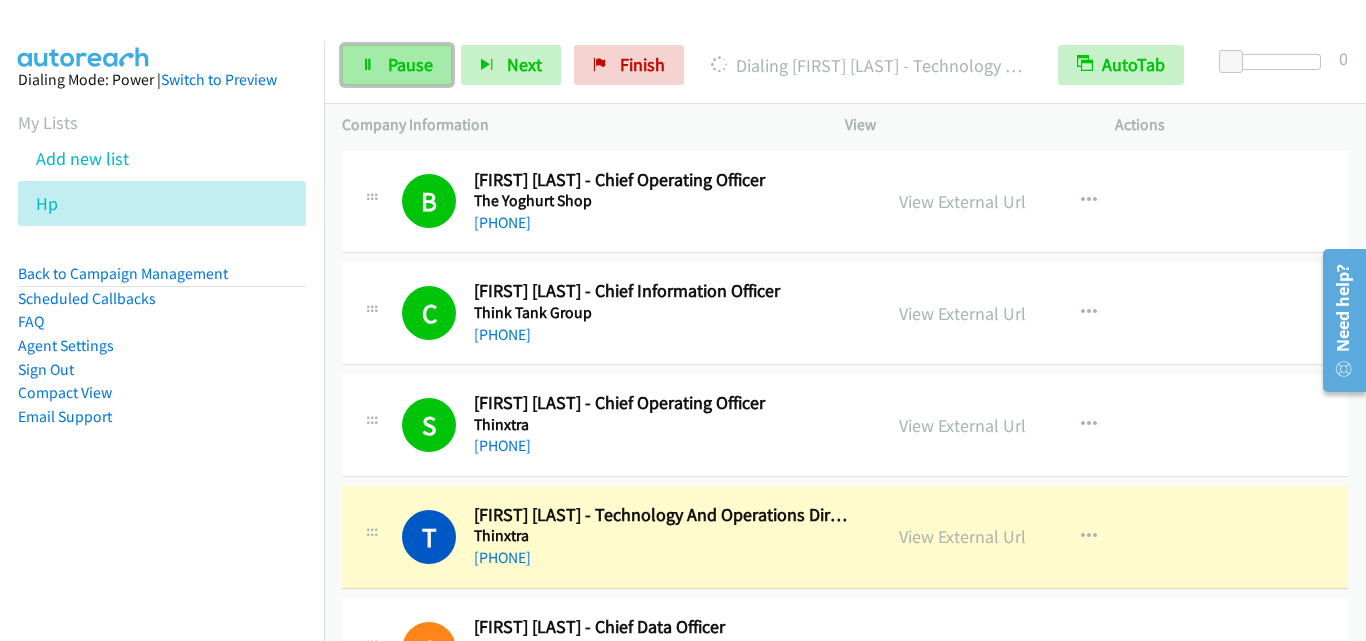 click on "Pause" at bounding box center [397, 65] 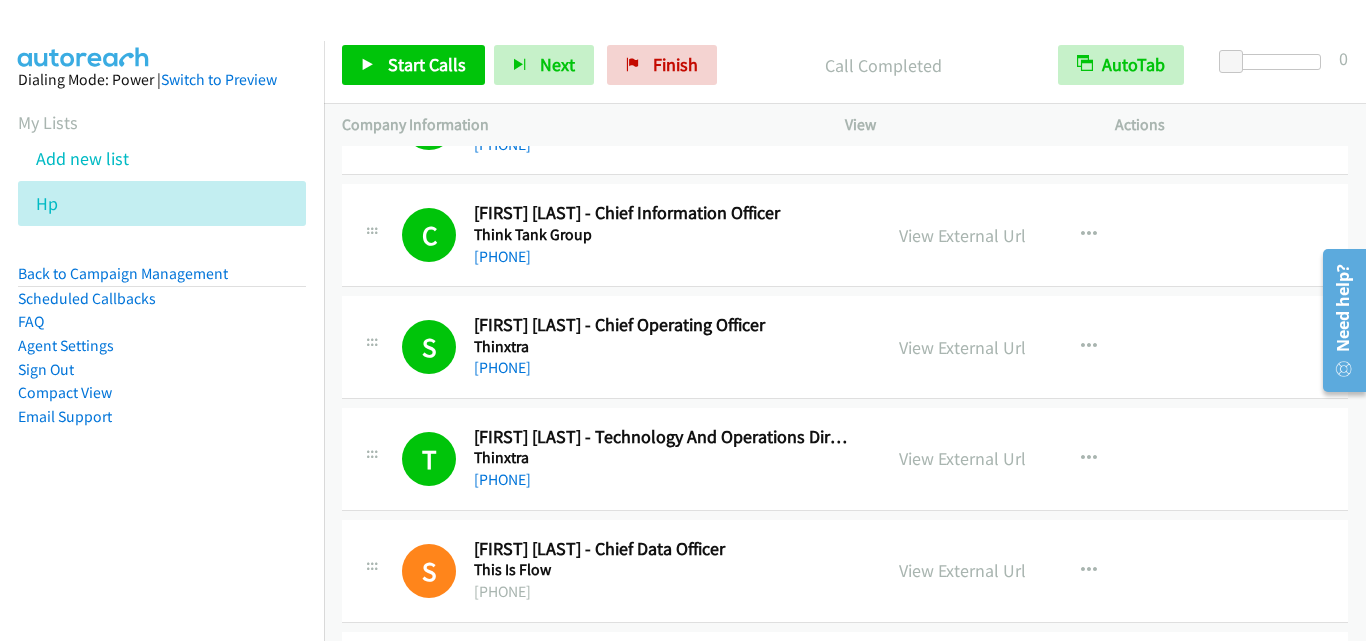 scroll, scrollTop: 100, scrollLeft: 0, axis: vertical 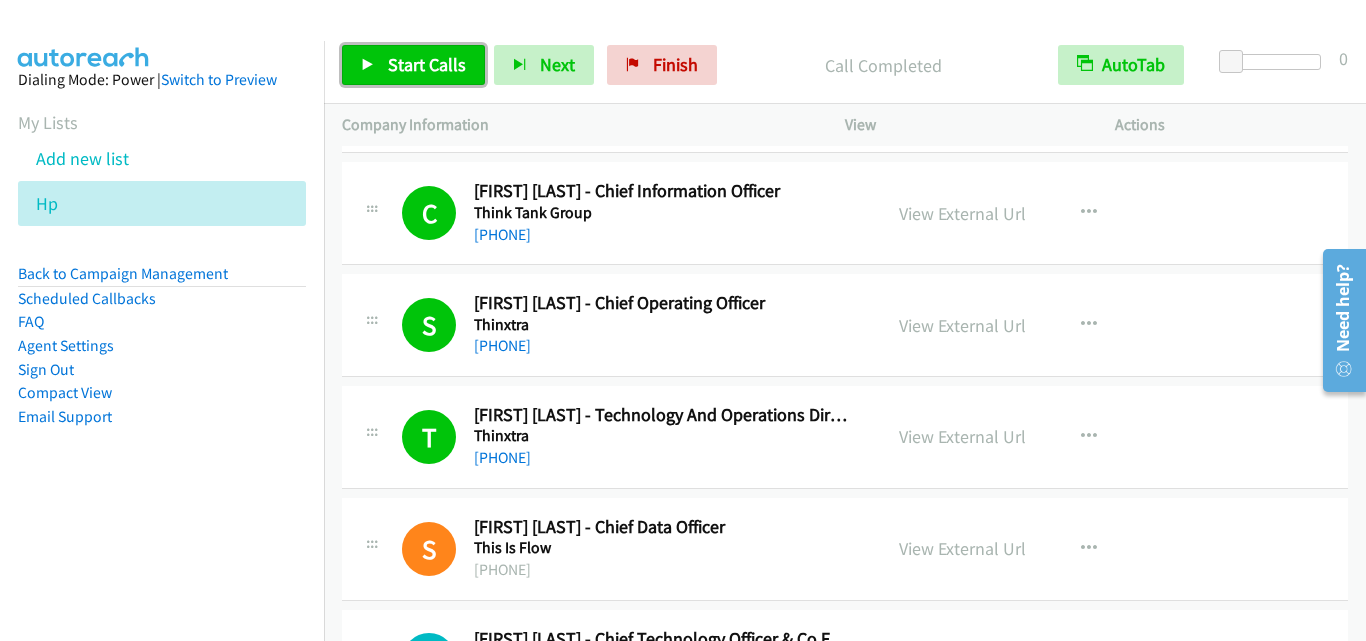 click on "Start Calls" at bounding box center [427, 64] 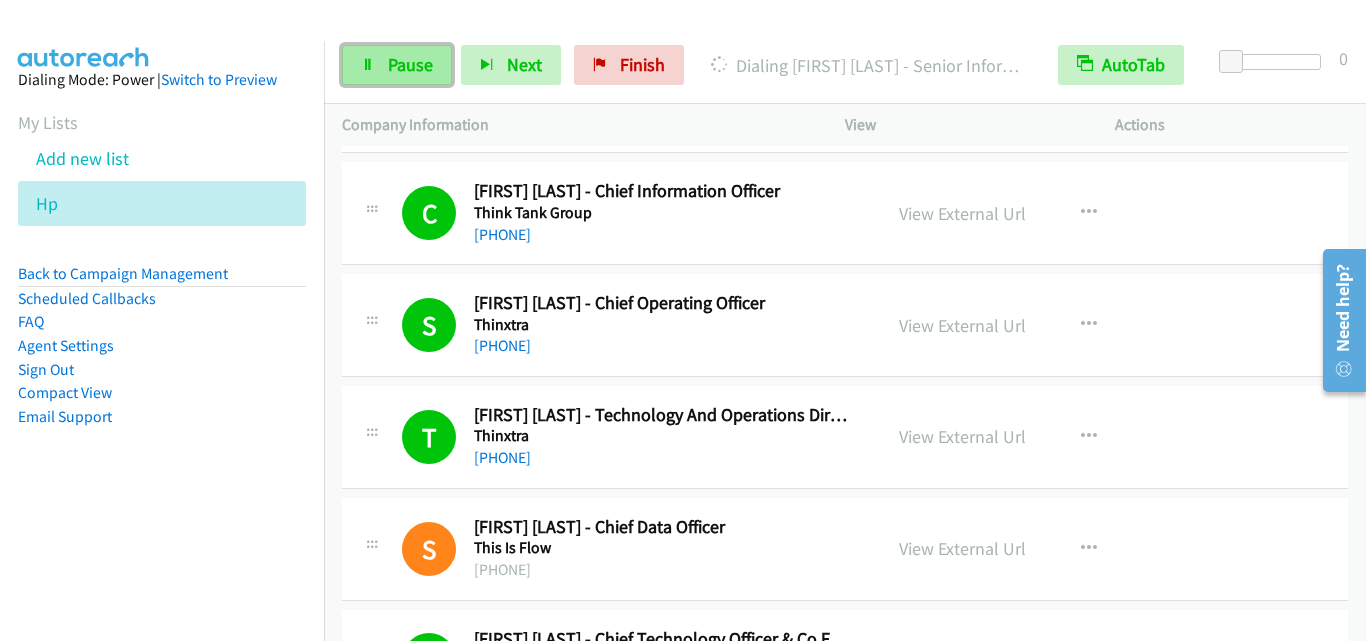 click on "Pause" at bounding box center (397, 65) 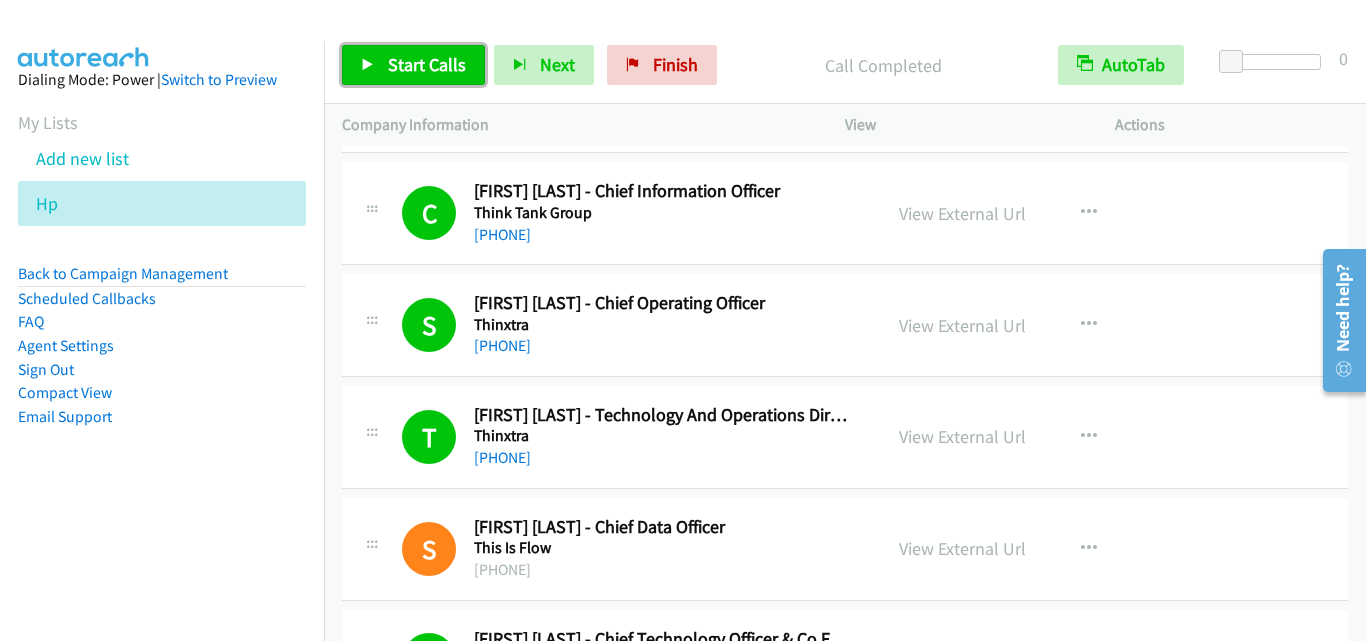 click on "Start Calls" at bounding box center (413, 65) 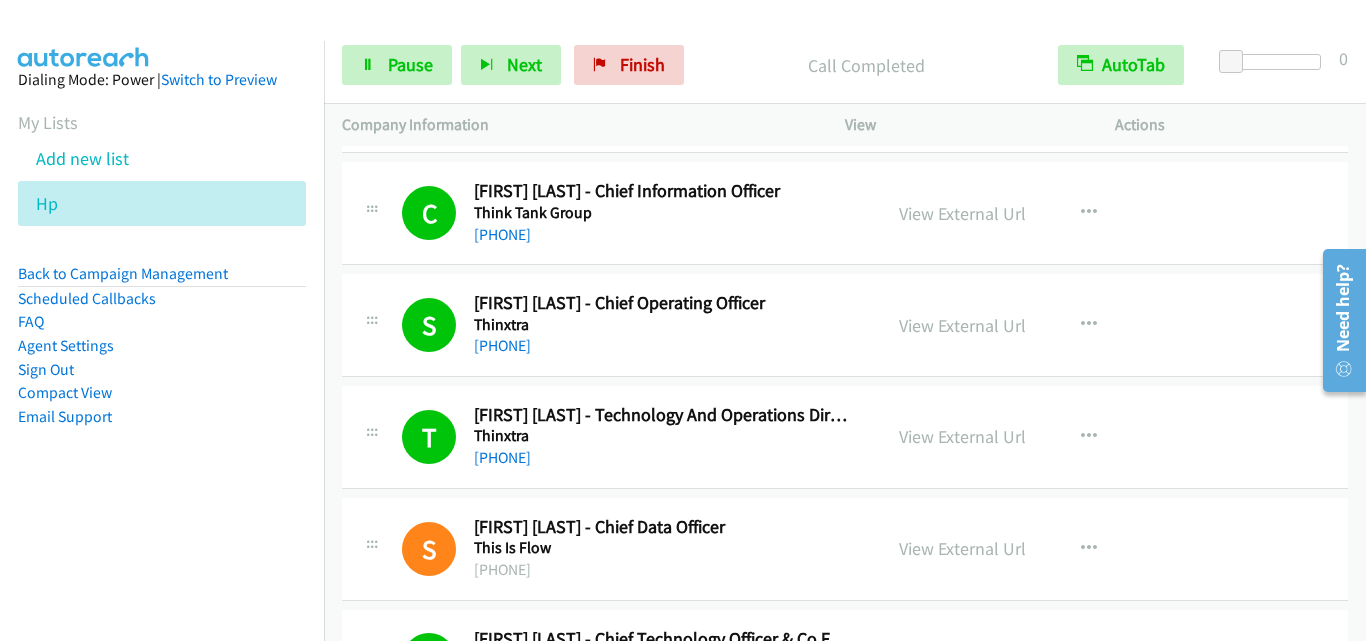 scroll, scrollTop: 200, scrollLeft: 0, axis: vertical 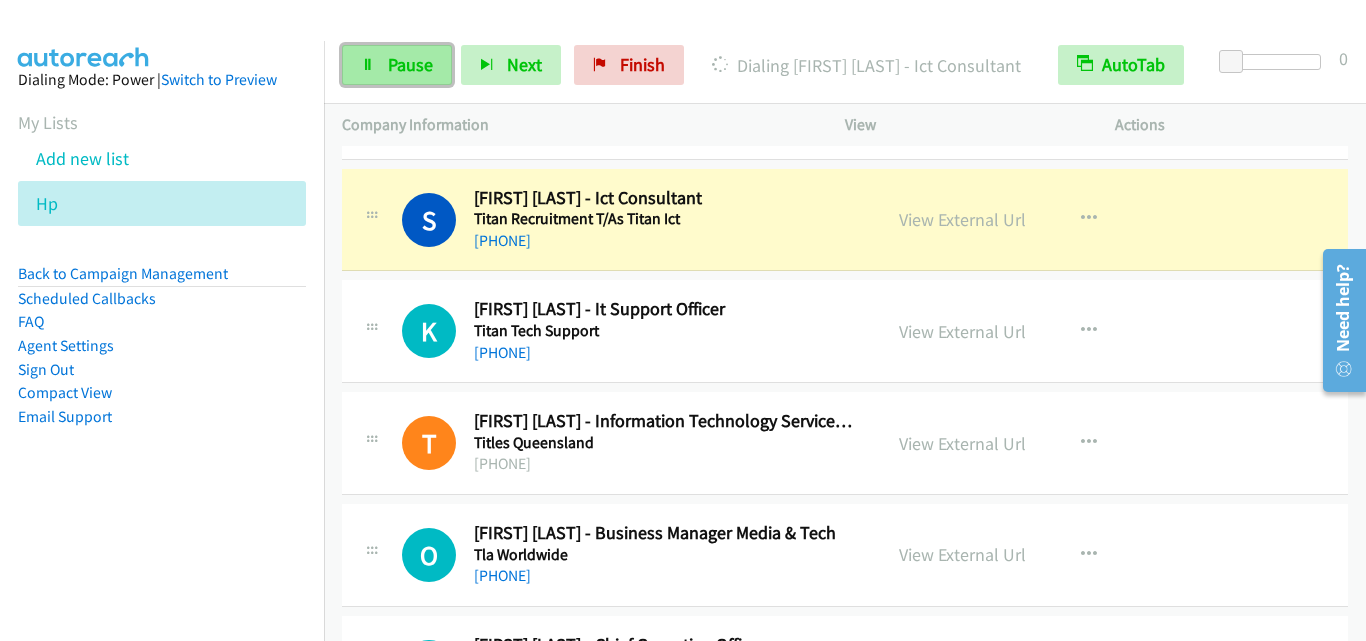 click on "Pause" at bounding box center [410, 64] 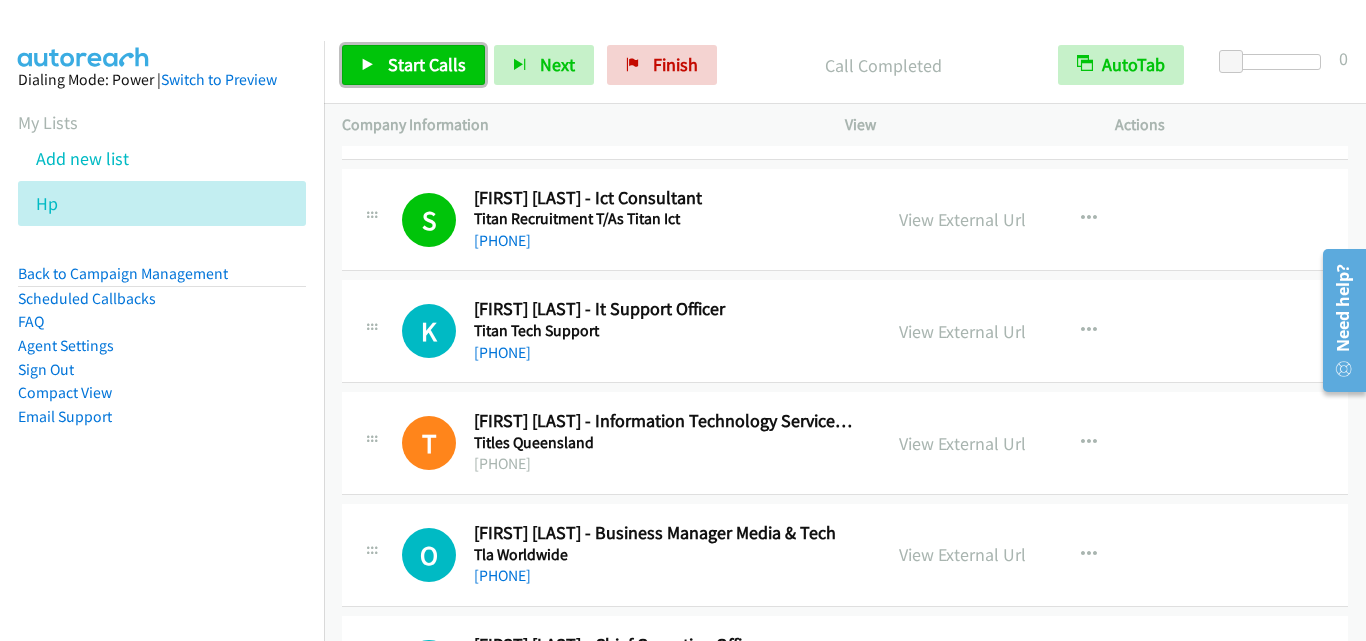 click on "Start Calls" at bounding box center (413, 65) 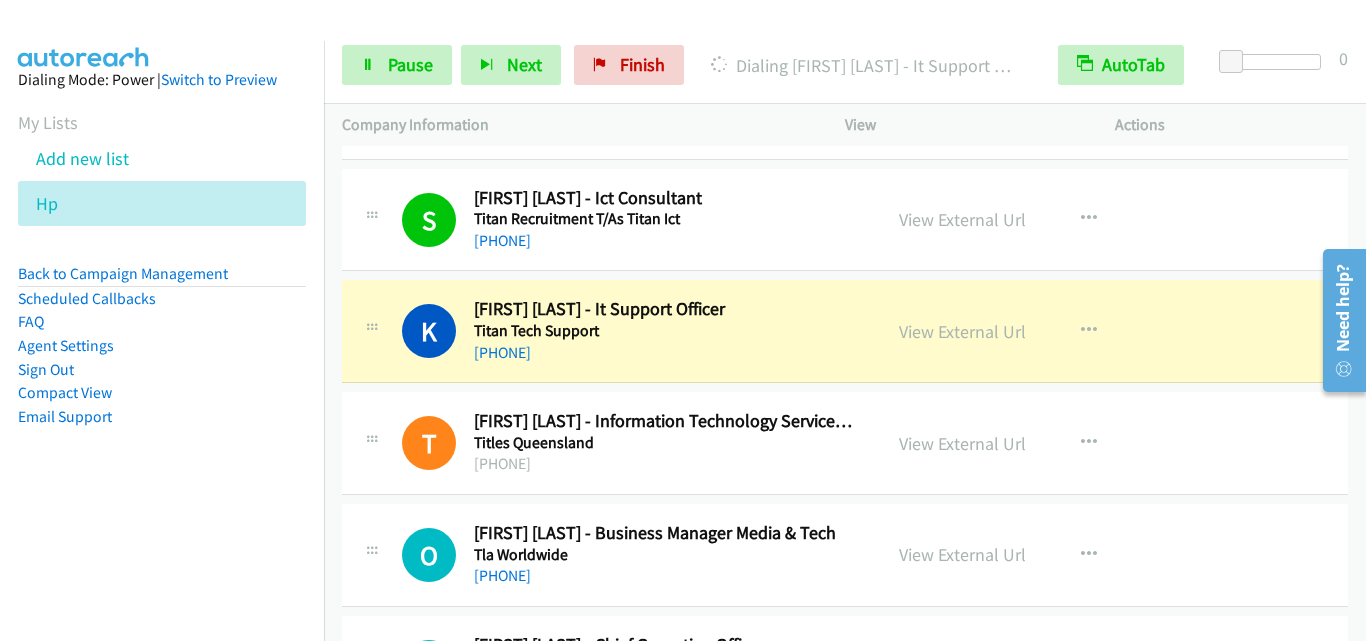 scroll, scrollTop: 1200, scrollLeft: 0, axis: vertical 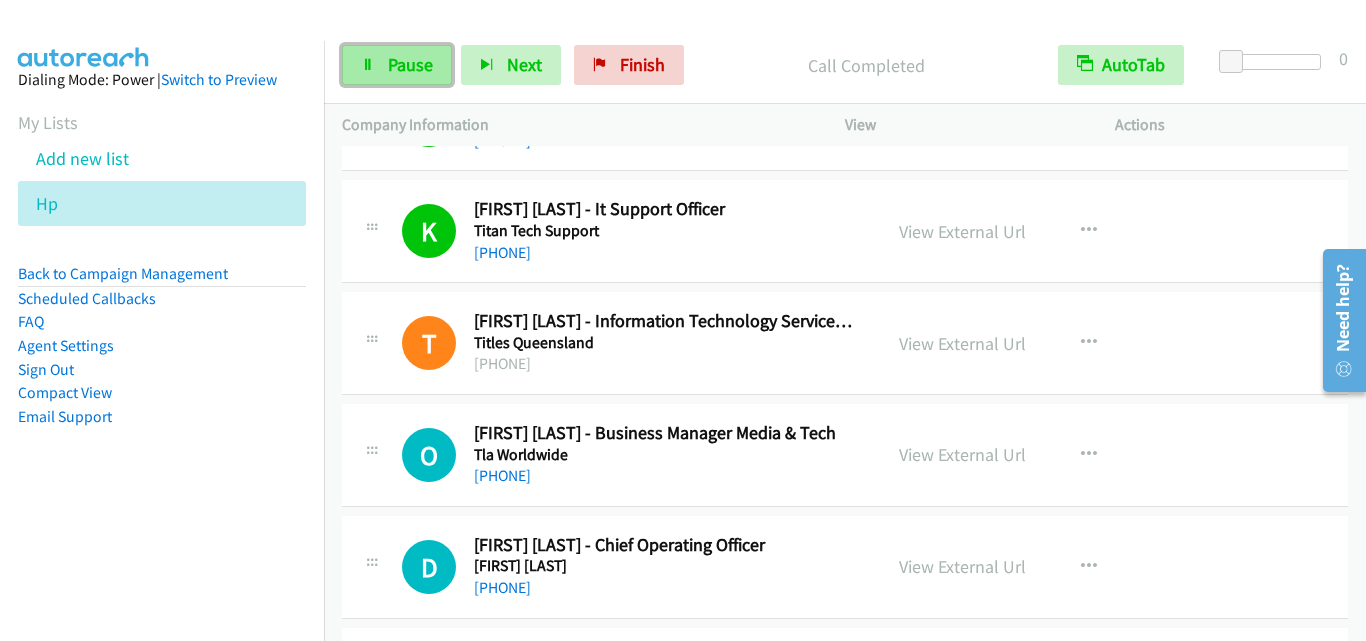 click on "Pause" at bounding box center [397, 65] 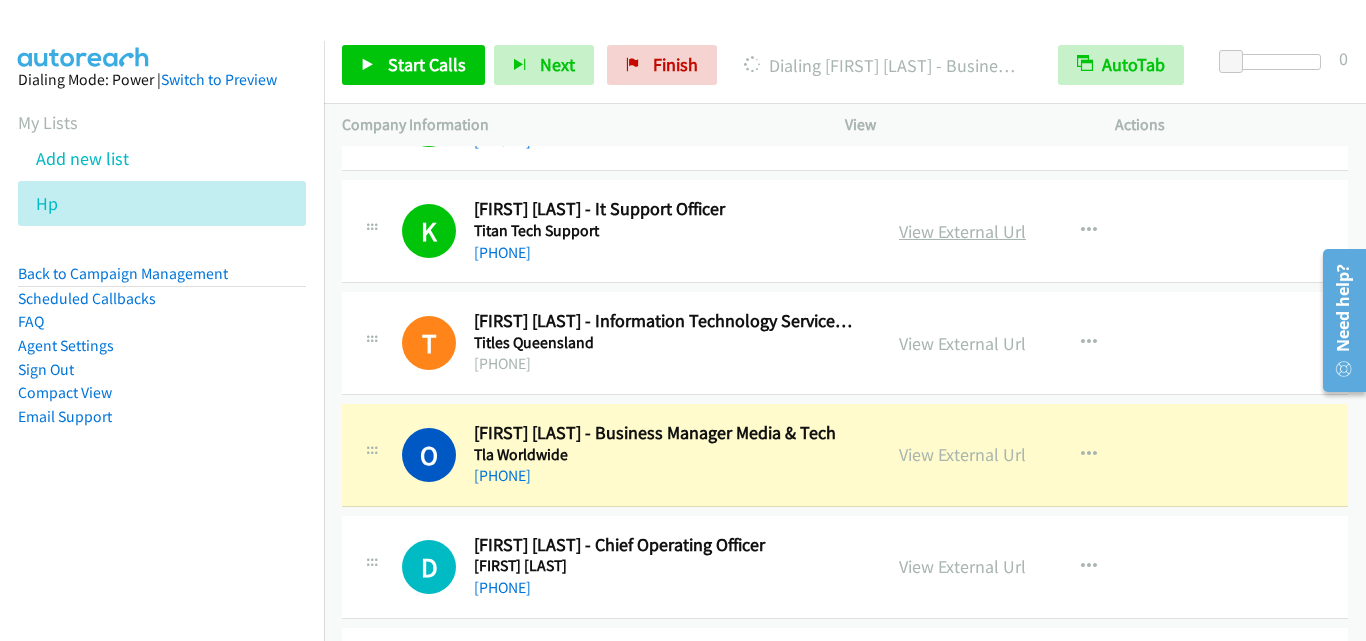 click on "View External Url" at bounding box center [962, 231] 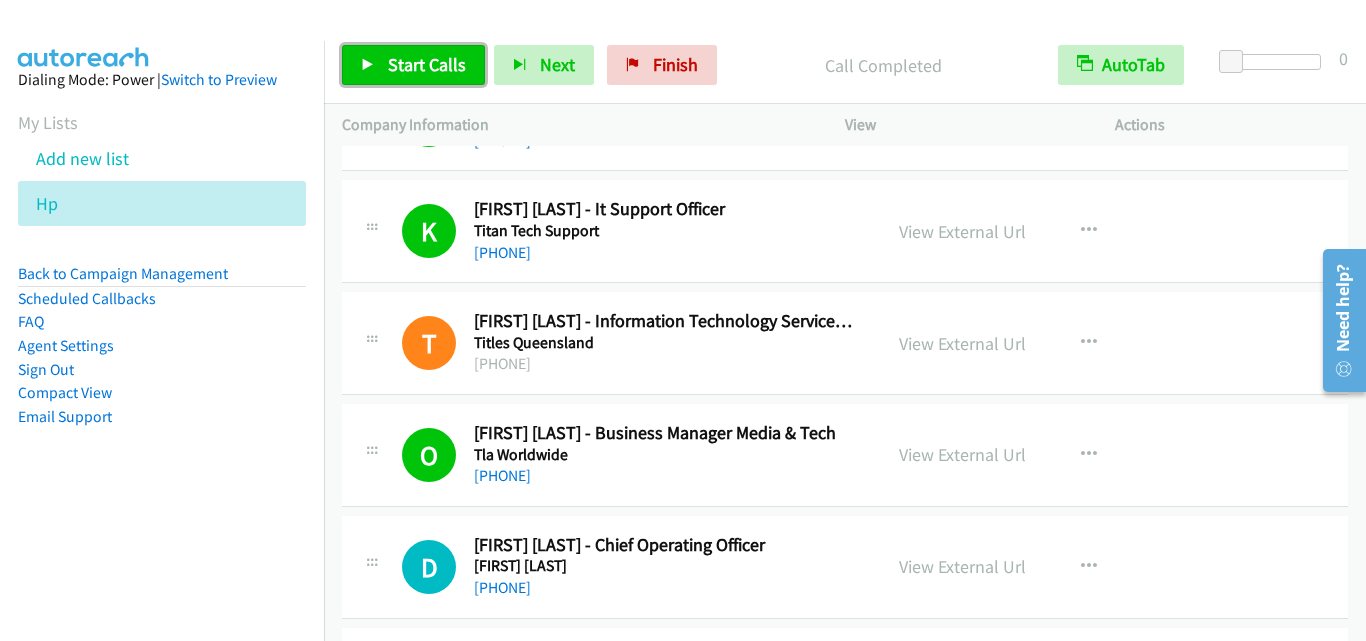 drag, startPoint x: 384, startPoint y: 53, endPoint x: 375, endPoint y: 60, distance: 11.401754 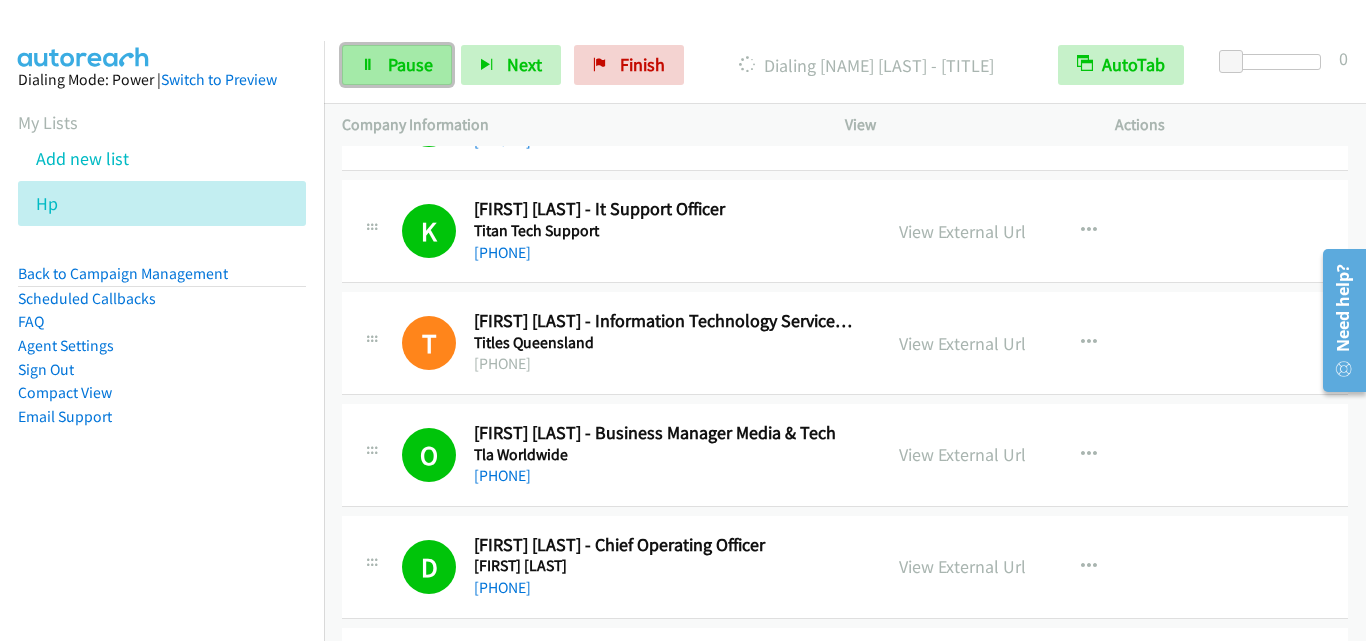 click on "Pause" at bounding box center [397, 65] 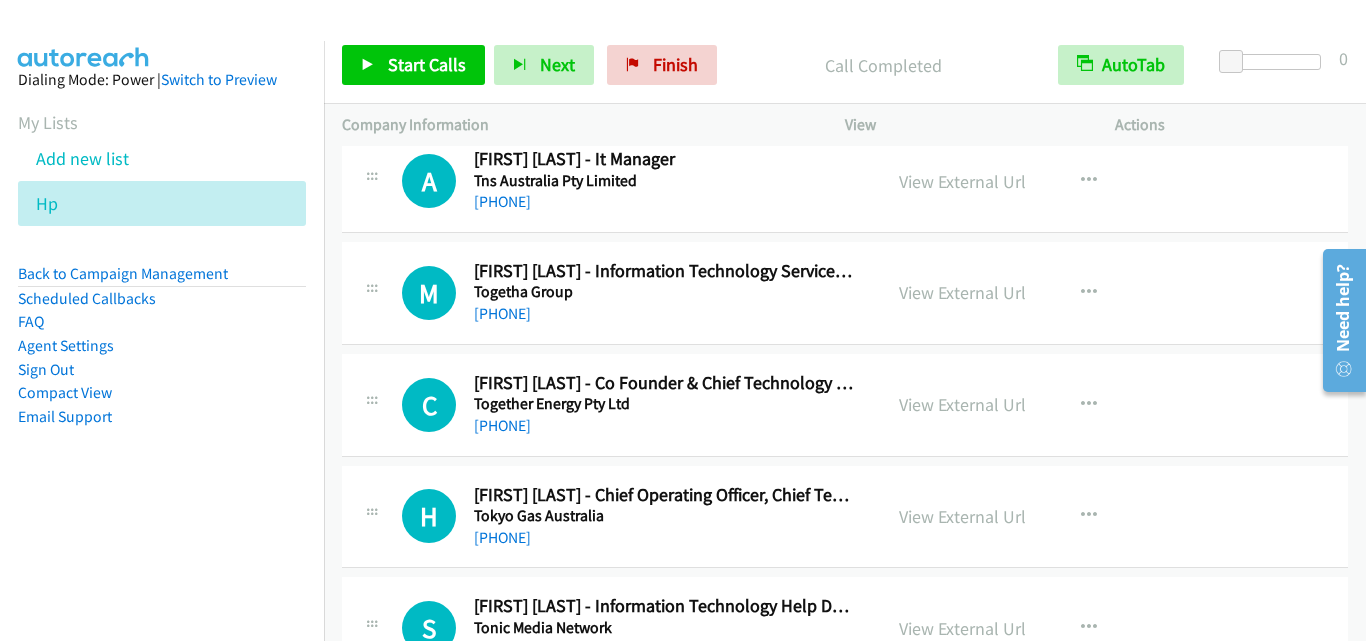 scroll, scrollTop: 2000, scrollLeft: 0, axis: vertical 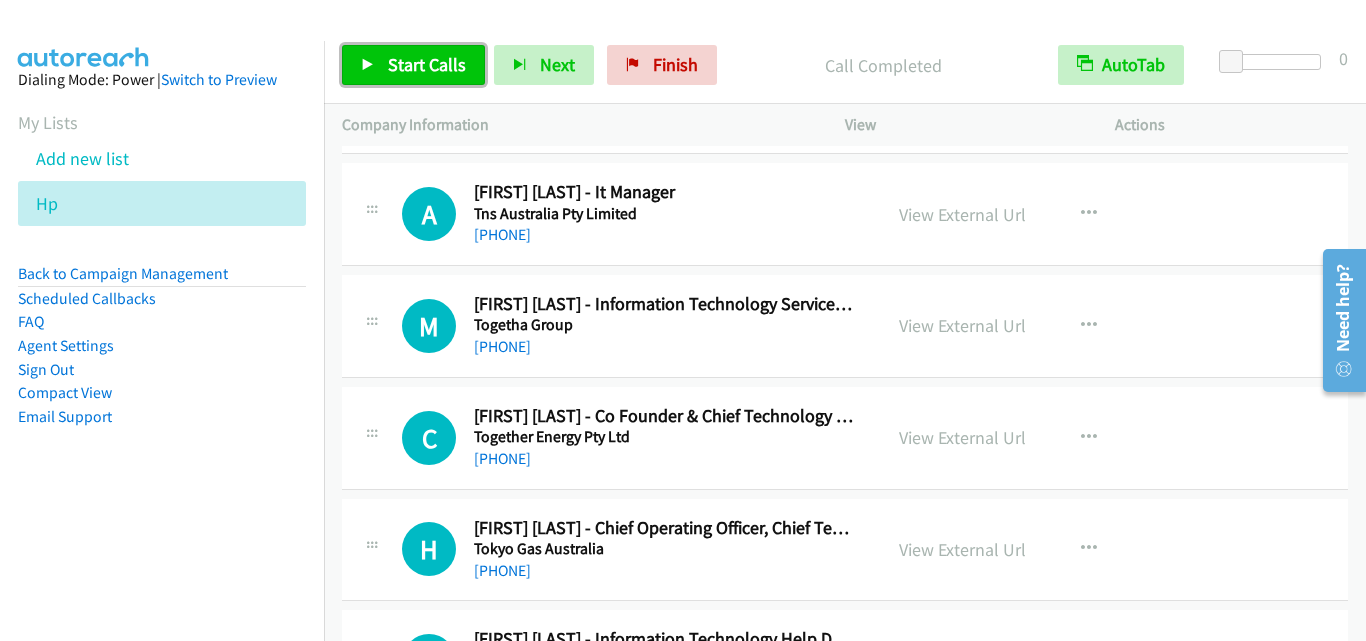 click on "Start Calls" at bounding box center (427, 64) 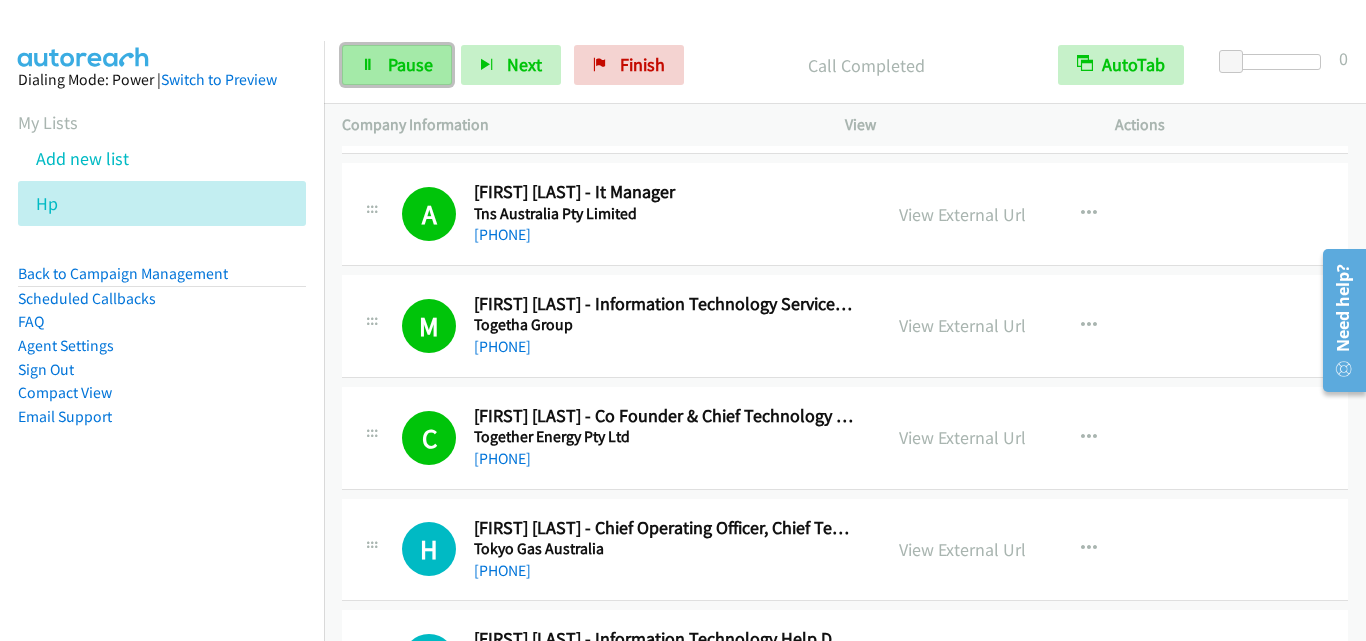 click on "Pause" at bounding box center (397, 65) 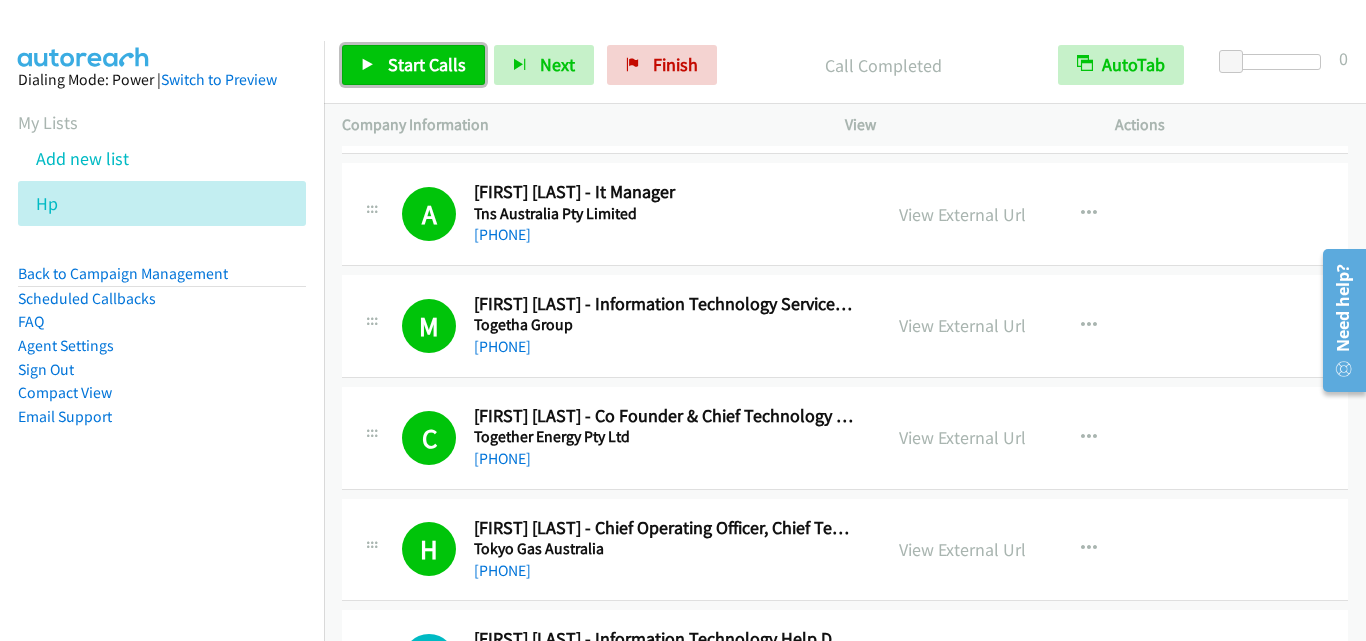 click on "Start Calls" at bounding box center (427, 64) 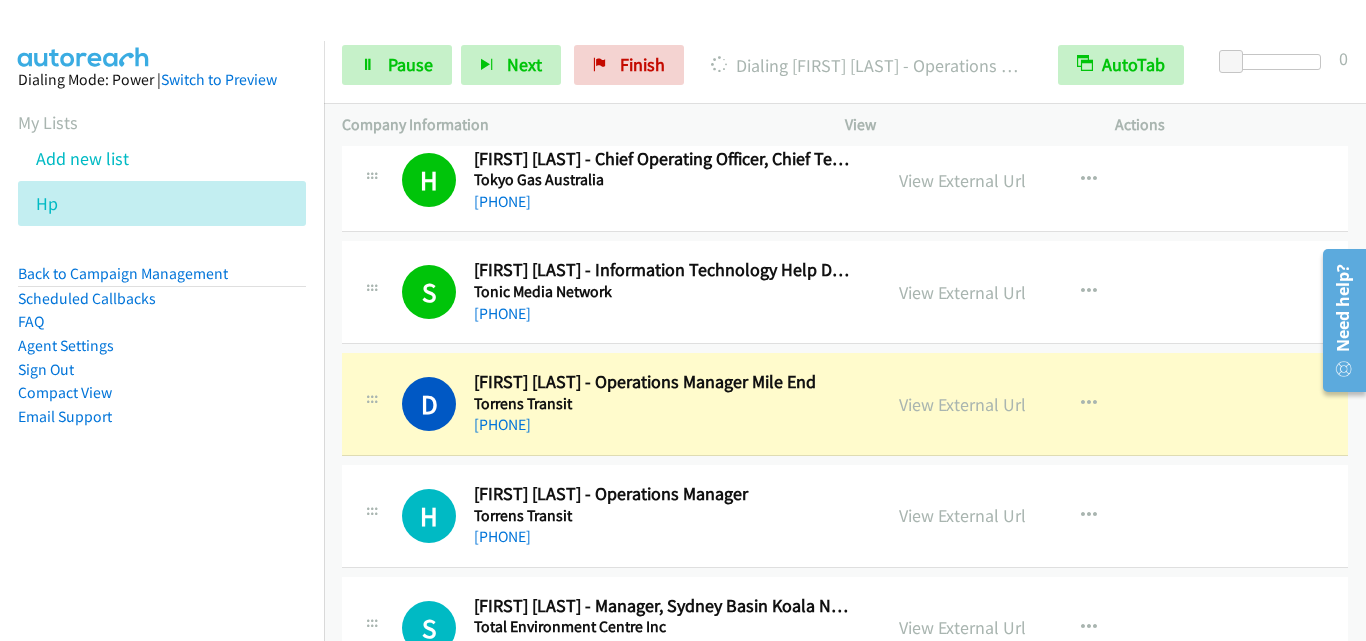 scroll, scrollTop: 2400, scrollLeft: 0, axis: vertical 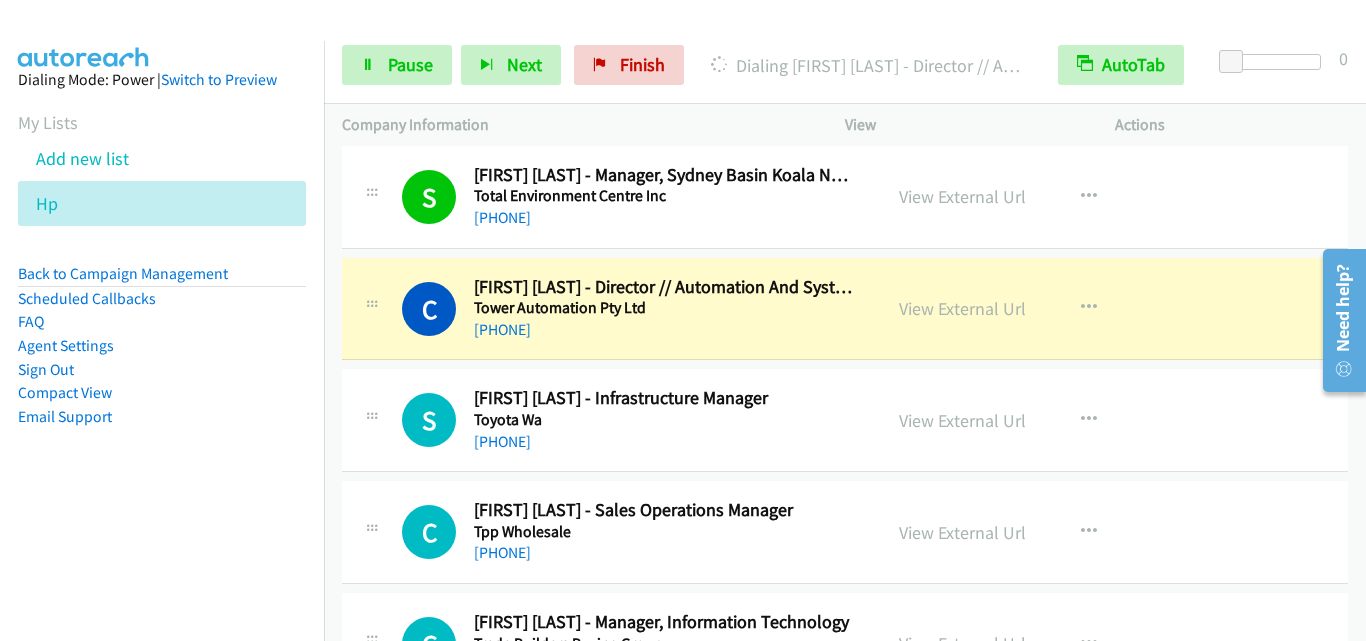 click on "Start Calls
Pause
Next
Finish
Dialing Corin Van Poppel - Director // Automation And Systems Integrator
AutoTab
AutoTab
0" at bounding box center (845, 65) 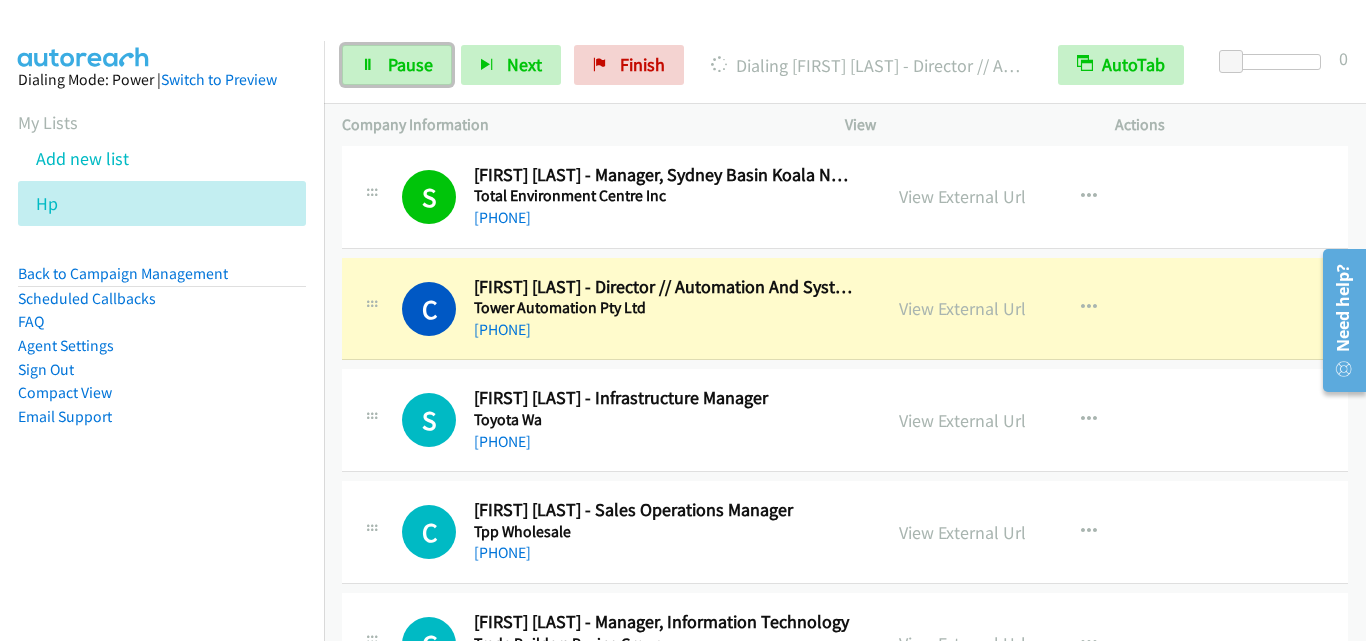 drag, startPoint x: 395, startPoint y: 68, endPoint x: 719, endPoint y: 224, distance: 359.5998 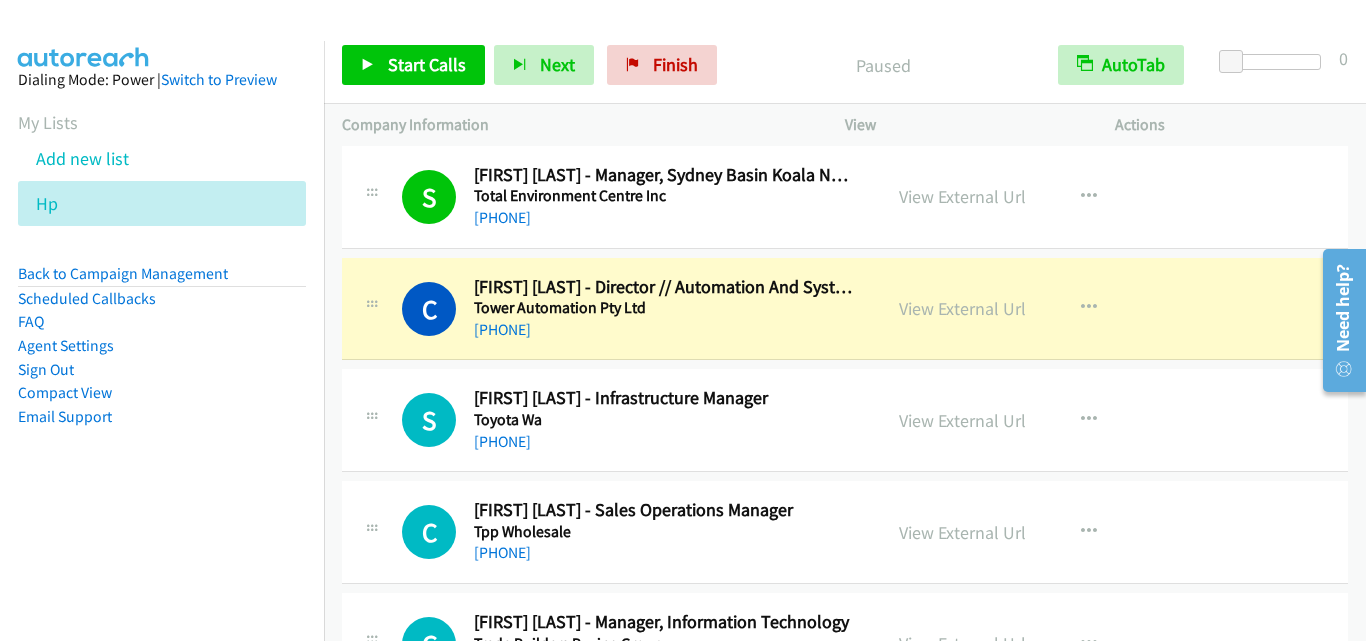 click on "View External Url
View External Url
Schedule/Manage Callback
Start Calls Here
Remove from list
Add to do not call list
Reset Call Status" at bounding box center [1025, 420] 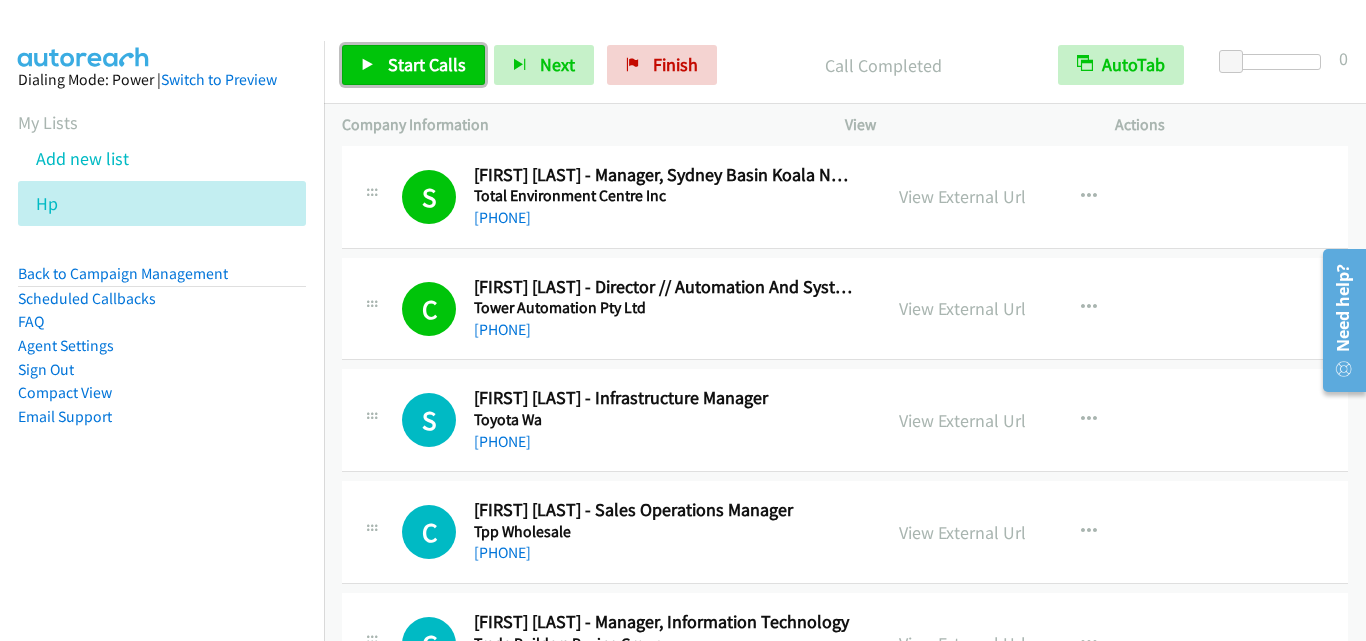 drag, startPoint x: 420, startPoint y: 69, endPoint x: 626, endPoint y: 3, distance: 216.31459 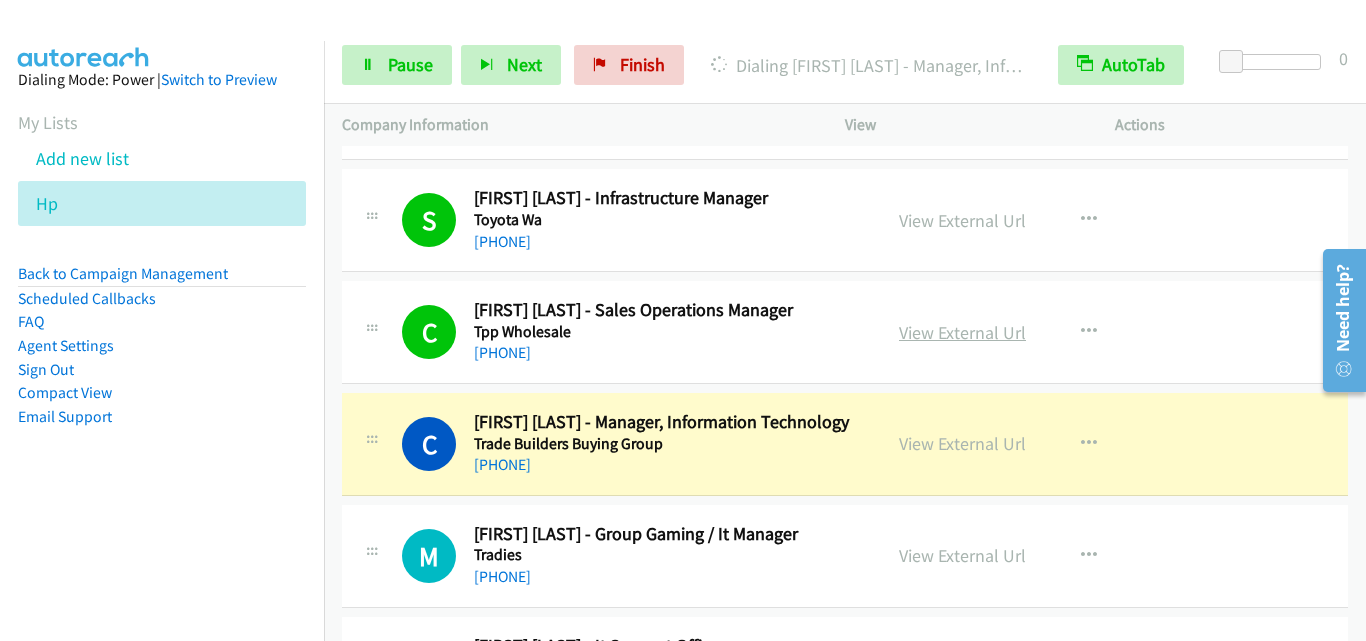 scroll, scrollTop: 3200, scrollLeft: 0, axis: vertical 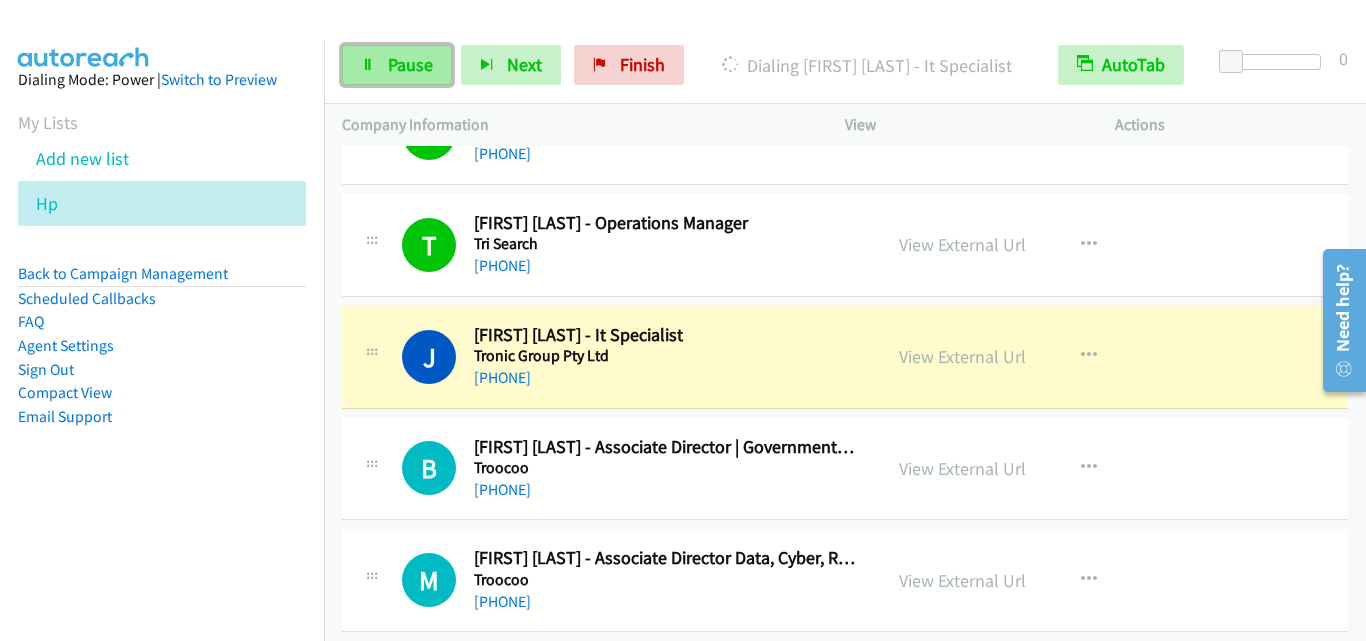 click on "Pause" at bounding box center (397, 65) 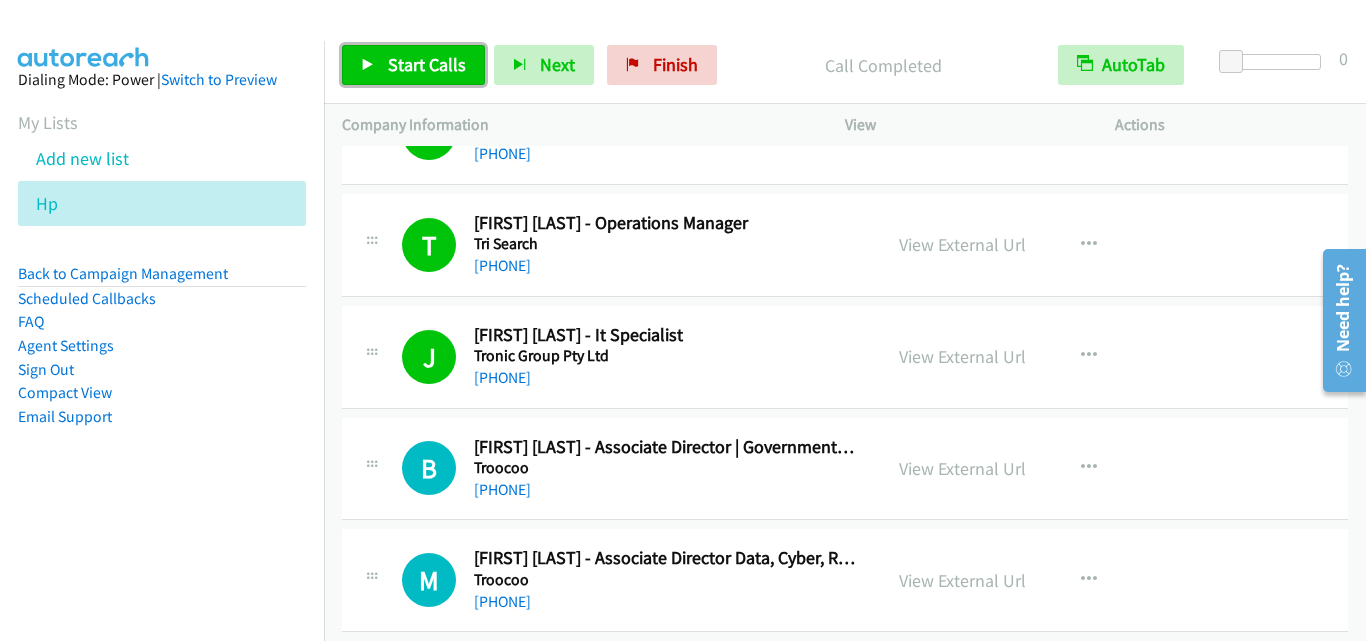 click on "Start Calls" at bounding box center [413, 65] 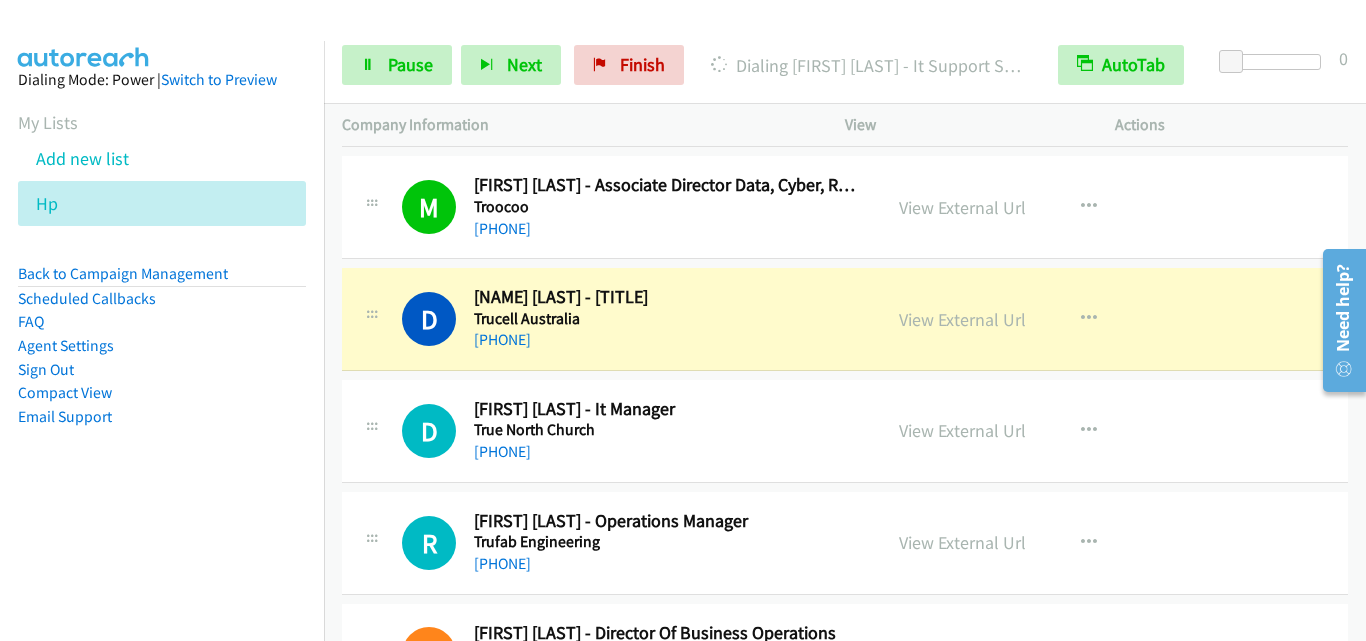 scroll, scrollTop: 5600, scrollLeft: 0, axis: vertical 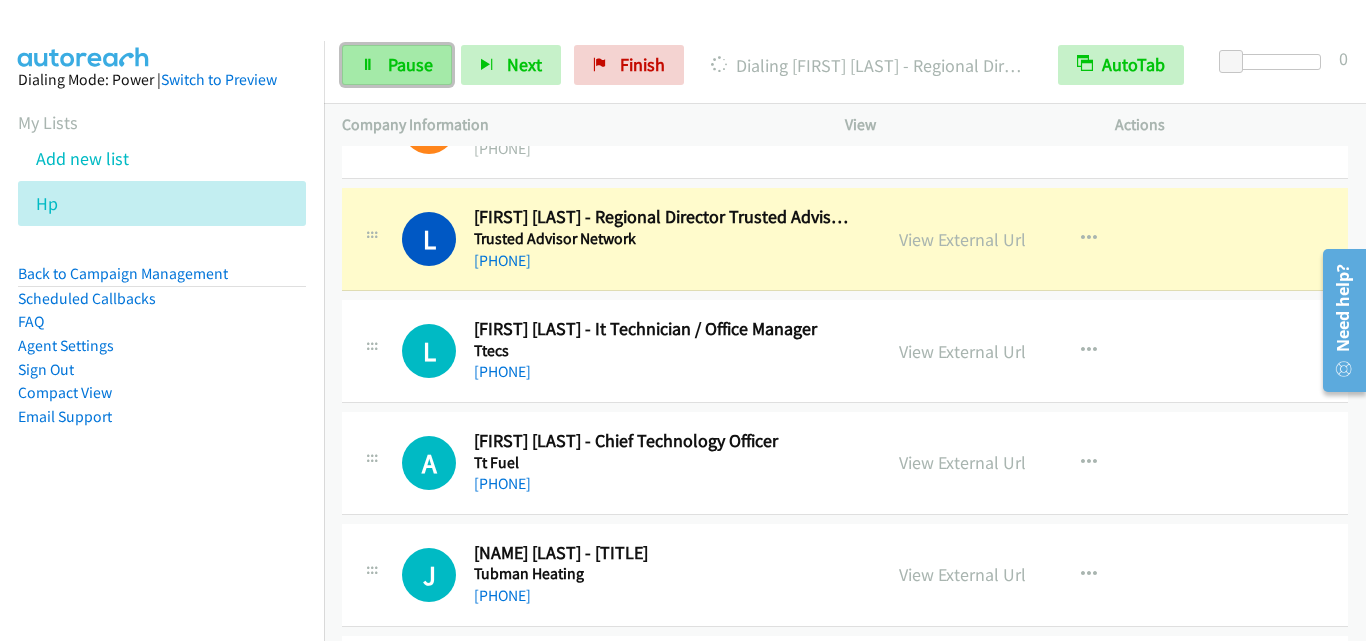 click at bounding box center (368, 66) 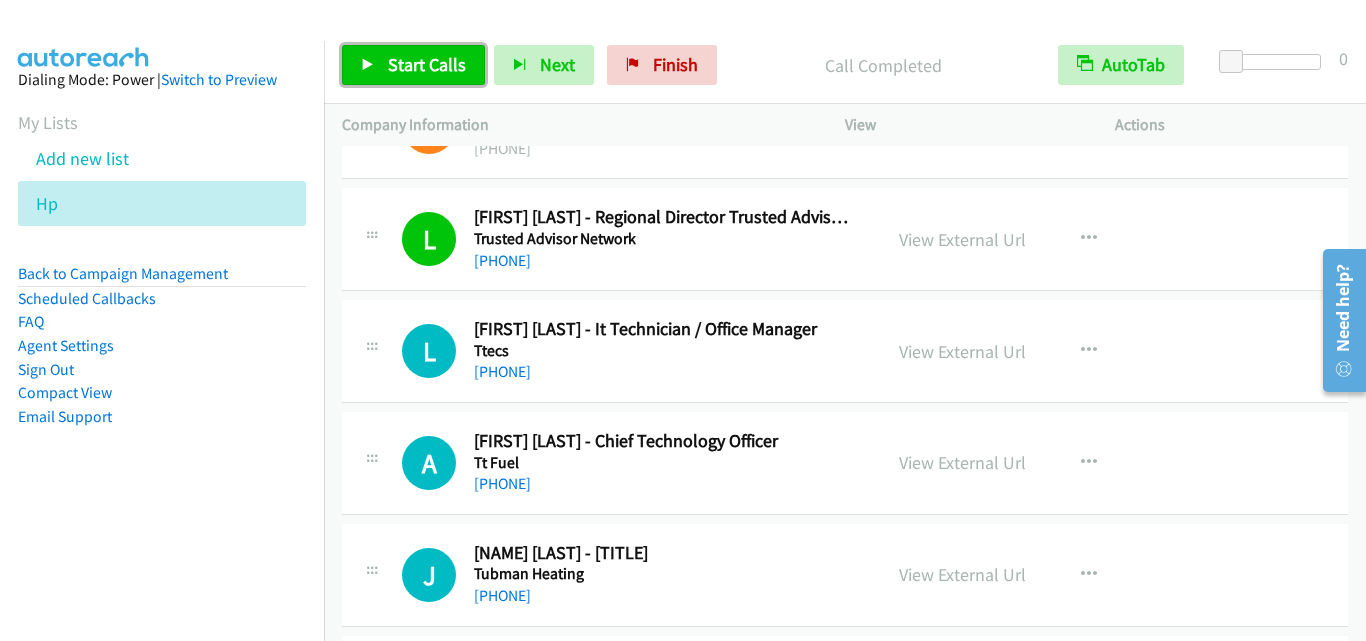 click on "Start Calls" at bounding box center (427, 64) 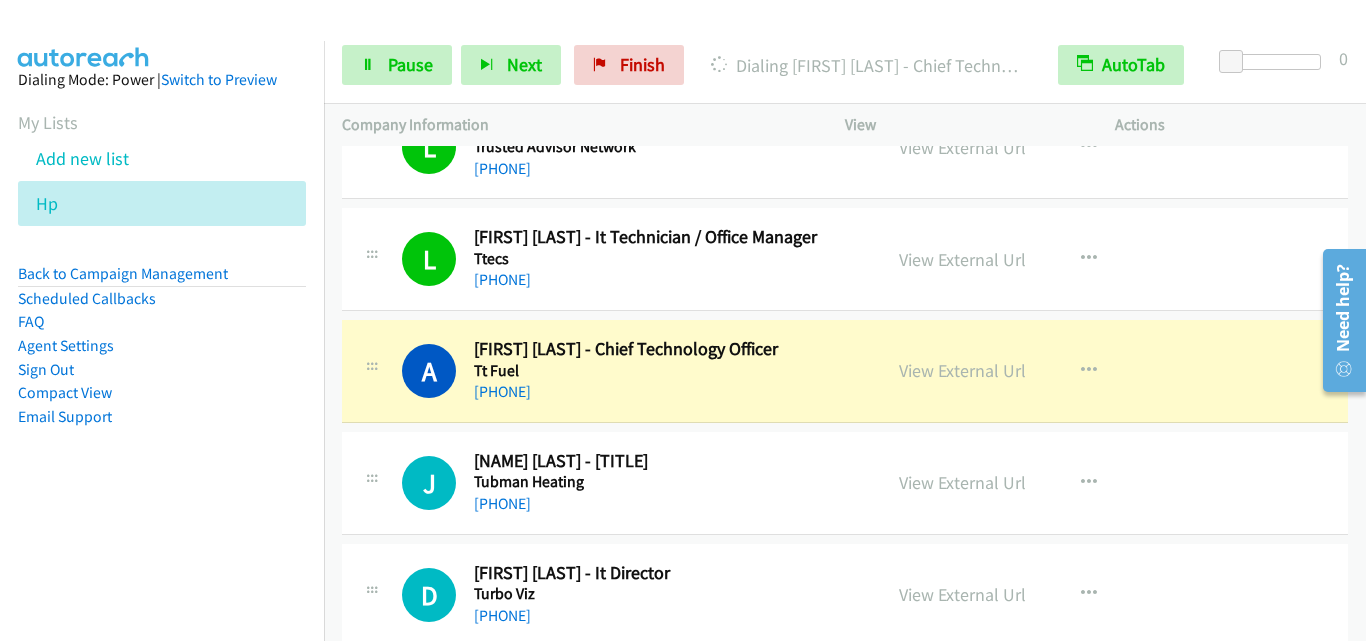 scroll, scrollTop: 6200, scrollLeft: 0, axis: vertical 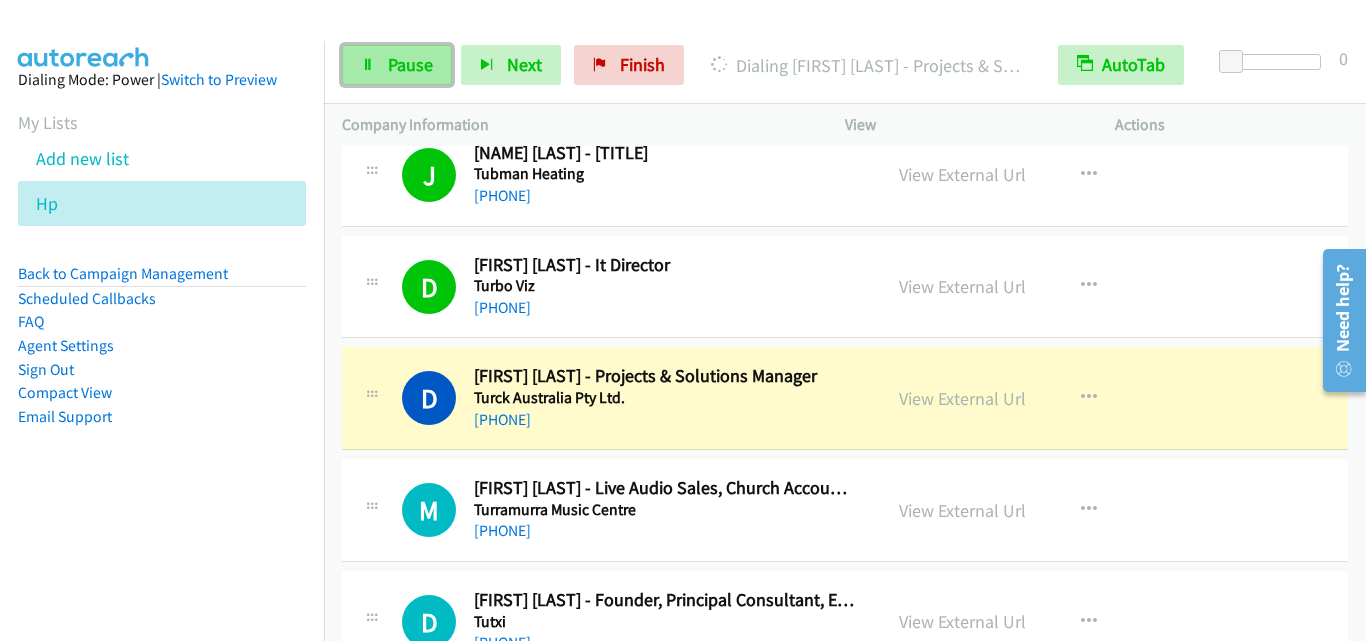 click on "Pause" at bounding box center [397, 65] 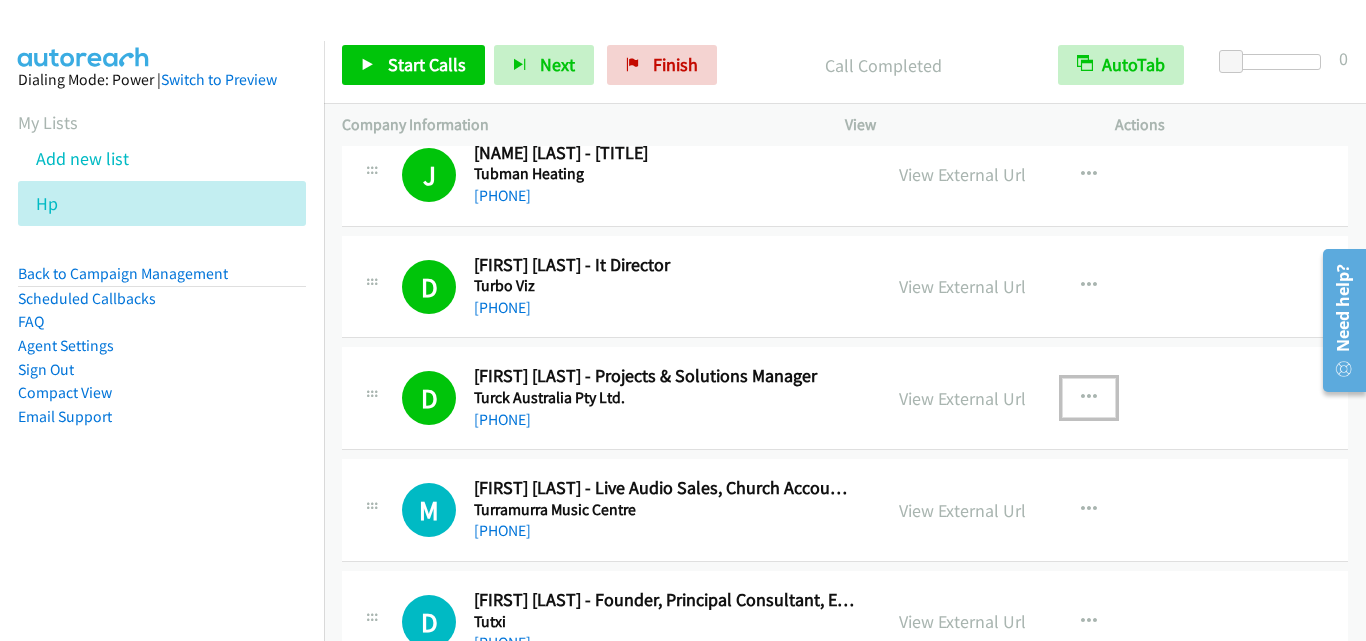 click at bounding box center [1089, 398] 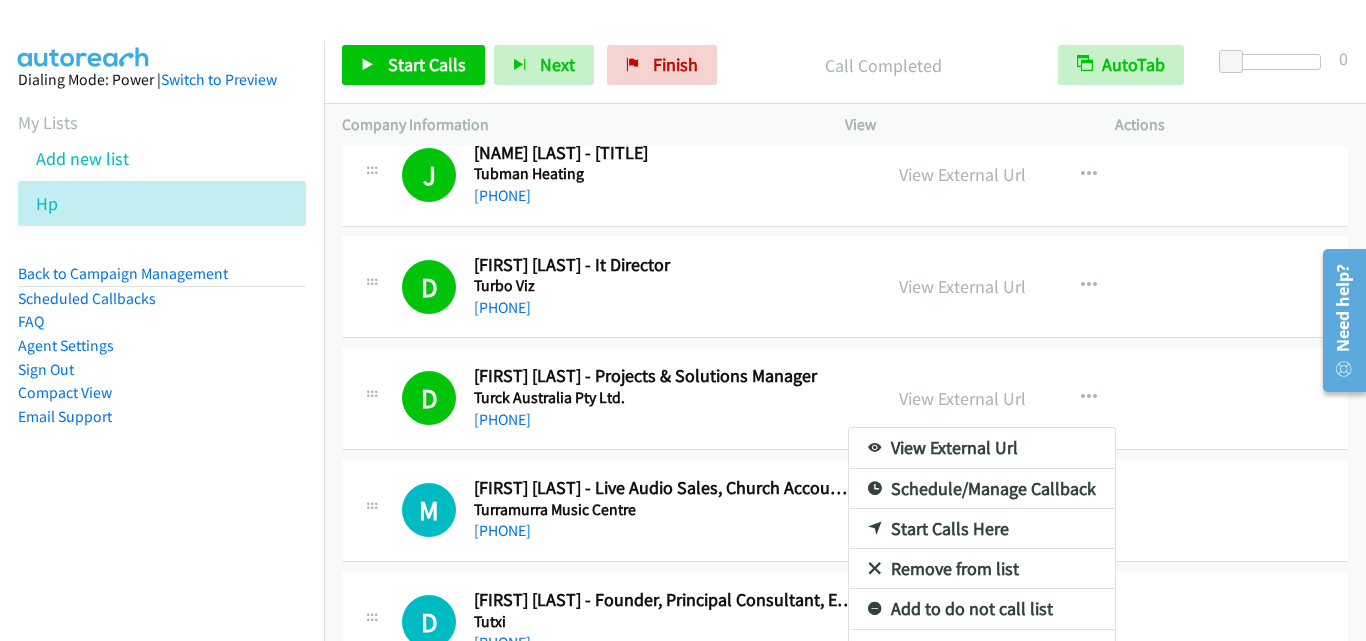 click on "Sign Out" at bounding box center (162, 370) 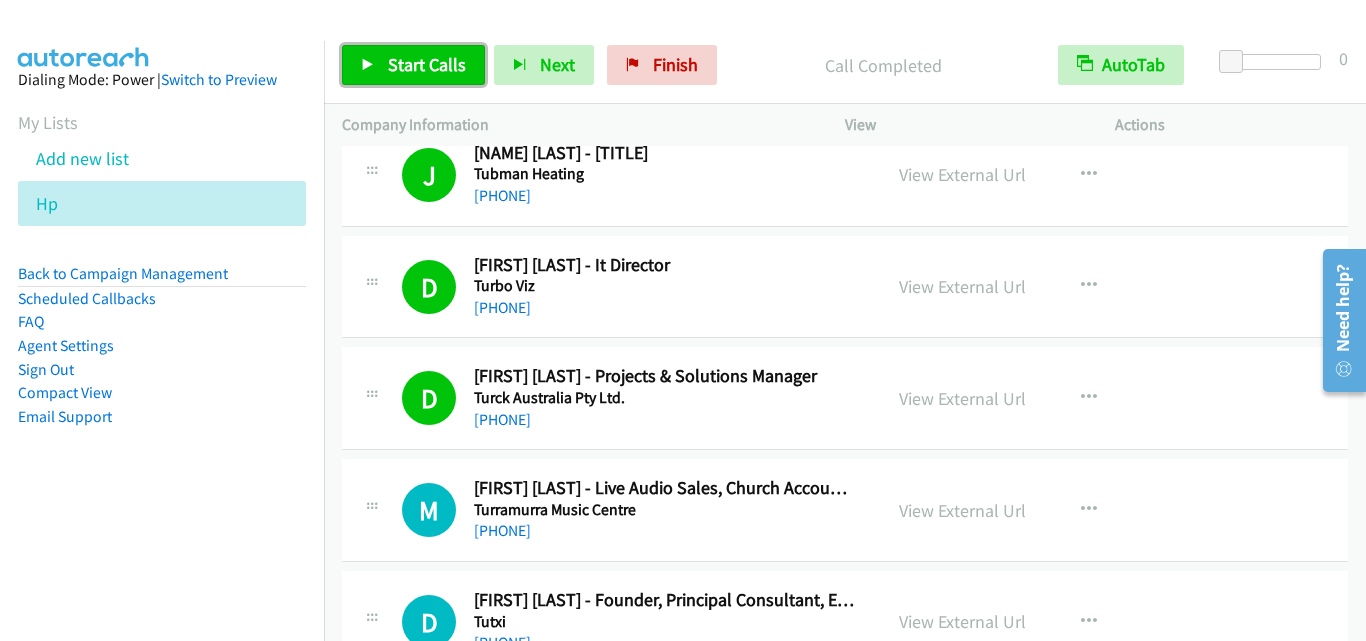 click on "Start Calls" at bounding box center (413, 65) 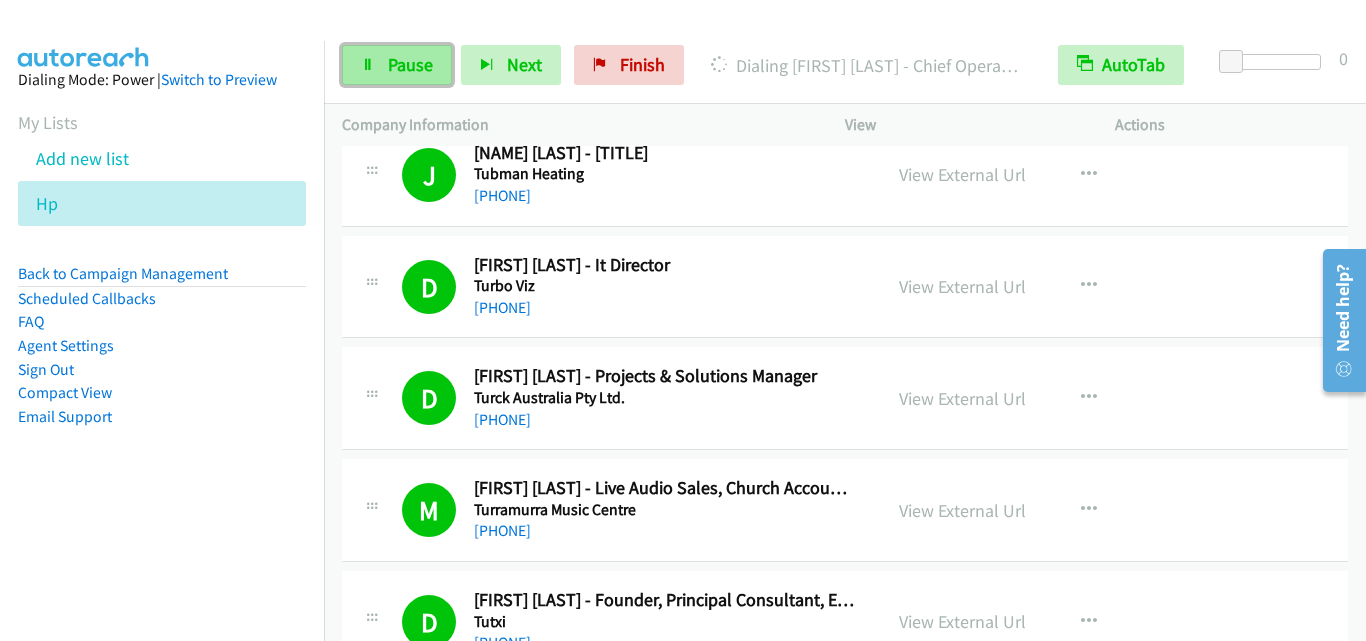 click on "Pause" at bounding box center (410, 64) 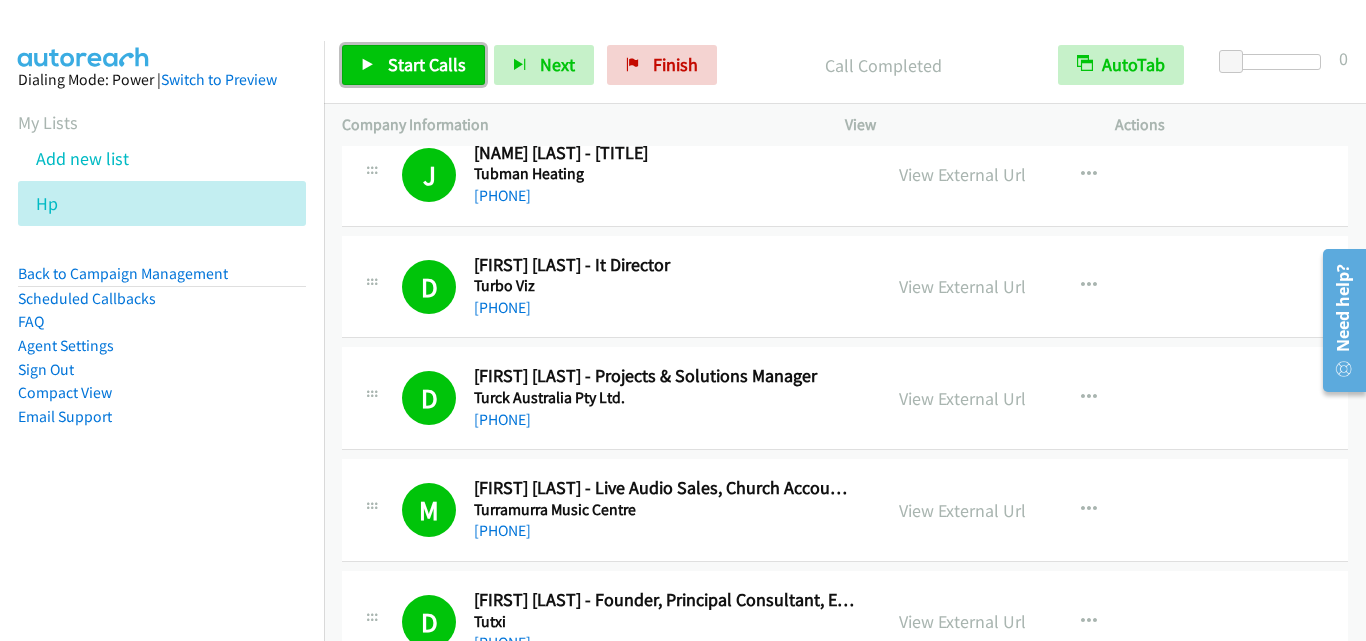click at bounding box center (368, 66) 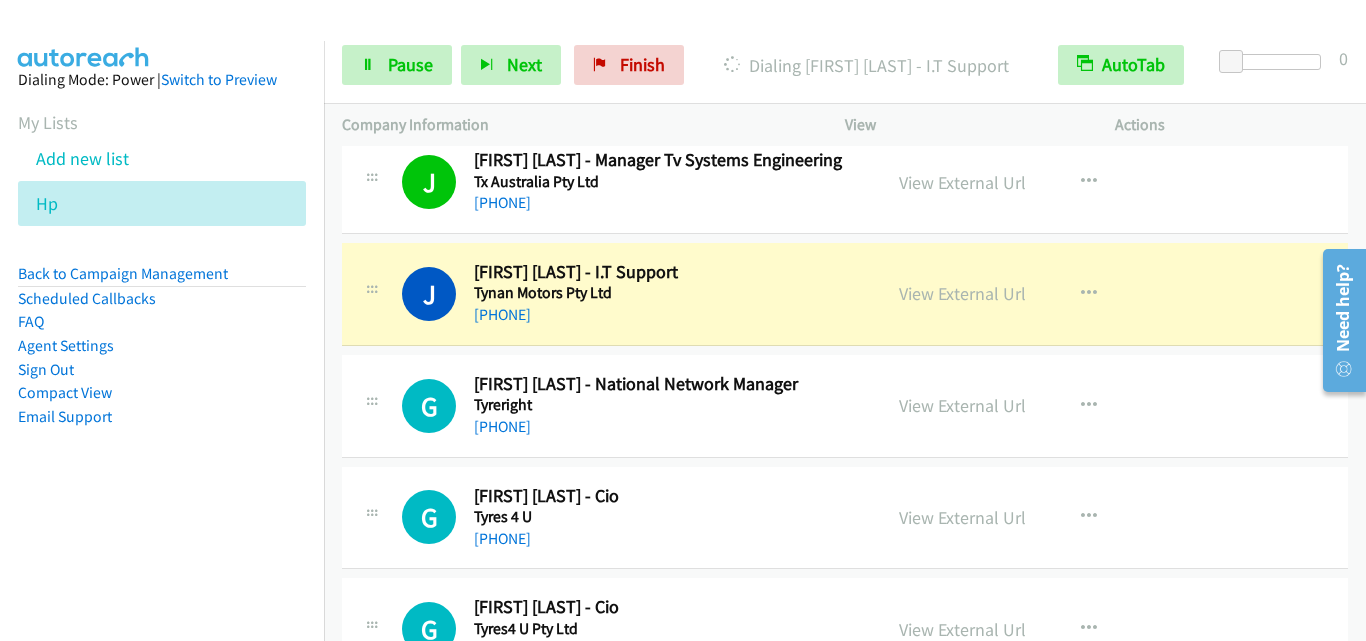 scroll, scrollTop: 7400, scrollLeft: 0, axis: vertical 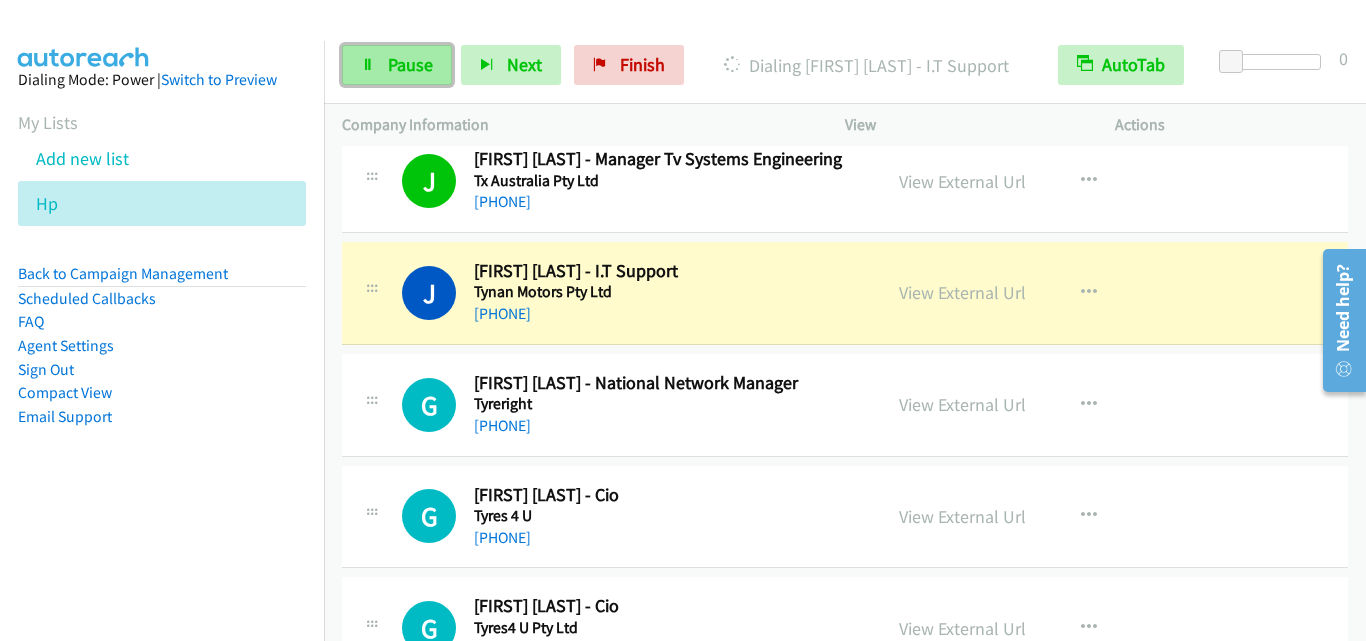 click on "Pause" at bounding box center [397, 65] 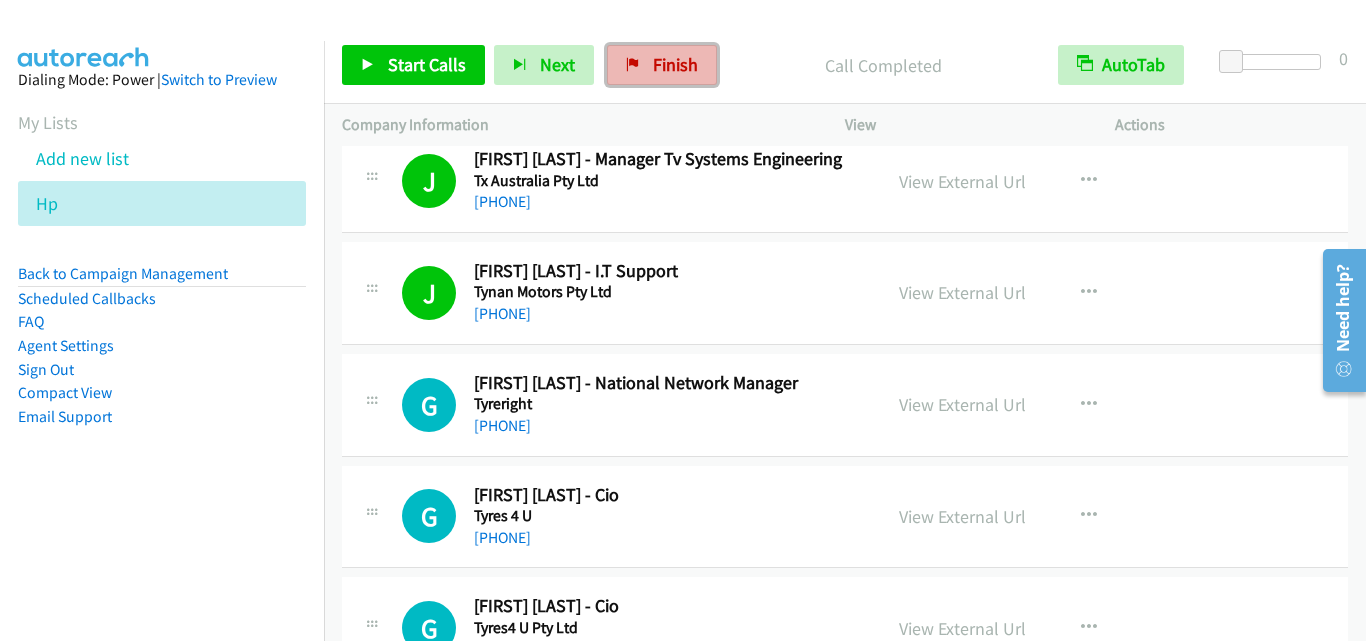 click on "Finish" at bounding box center [662, 65] 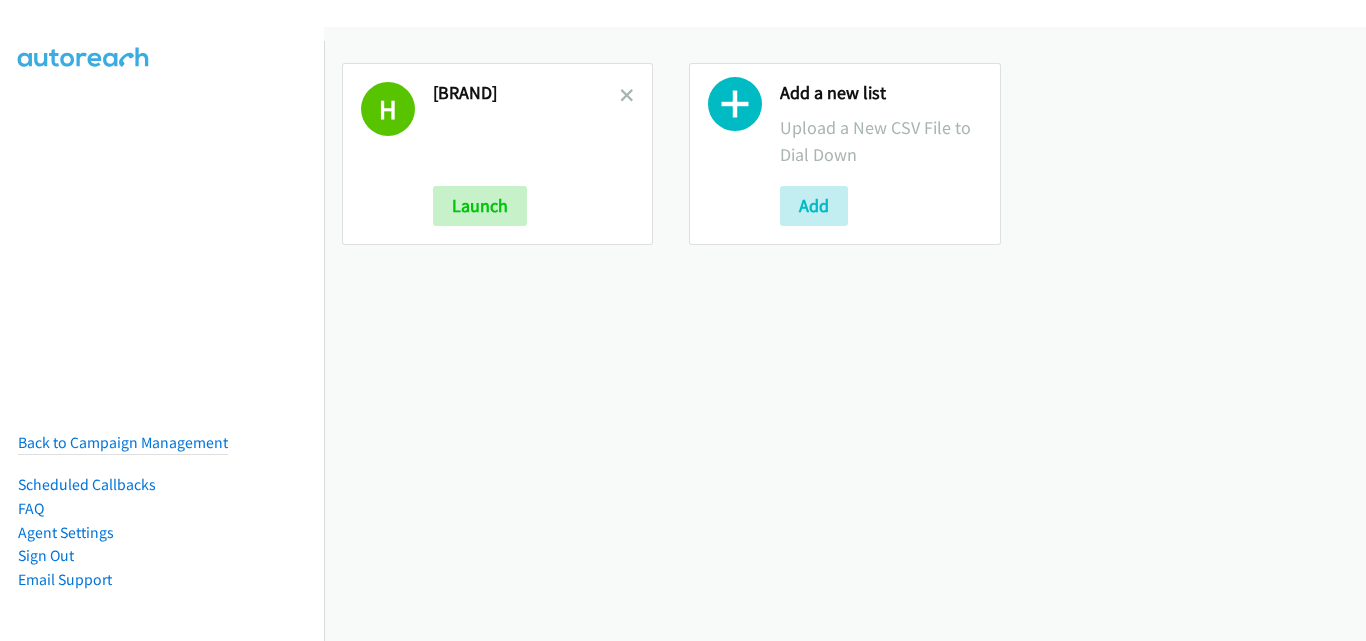 scroll, scrollTop: 0, scrollLeft: 0, axis: both 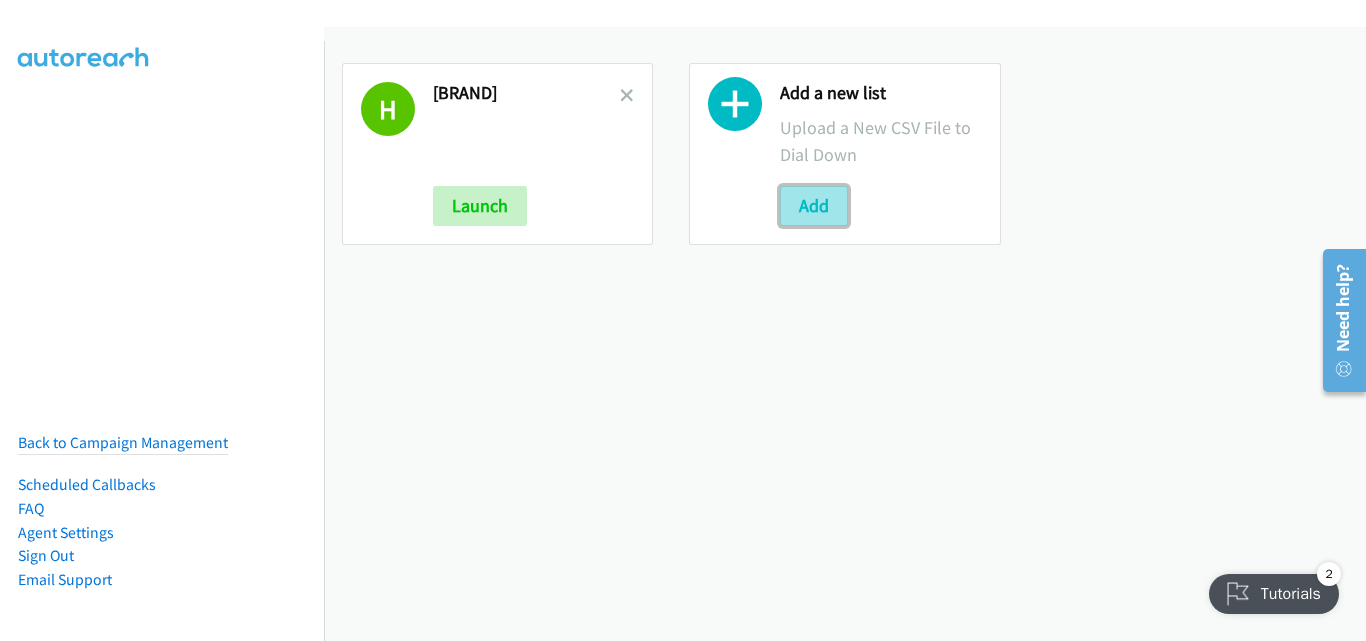 click on "Add" at bounding box center [814, 206] 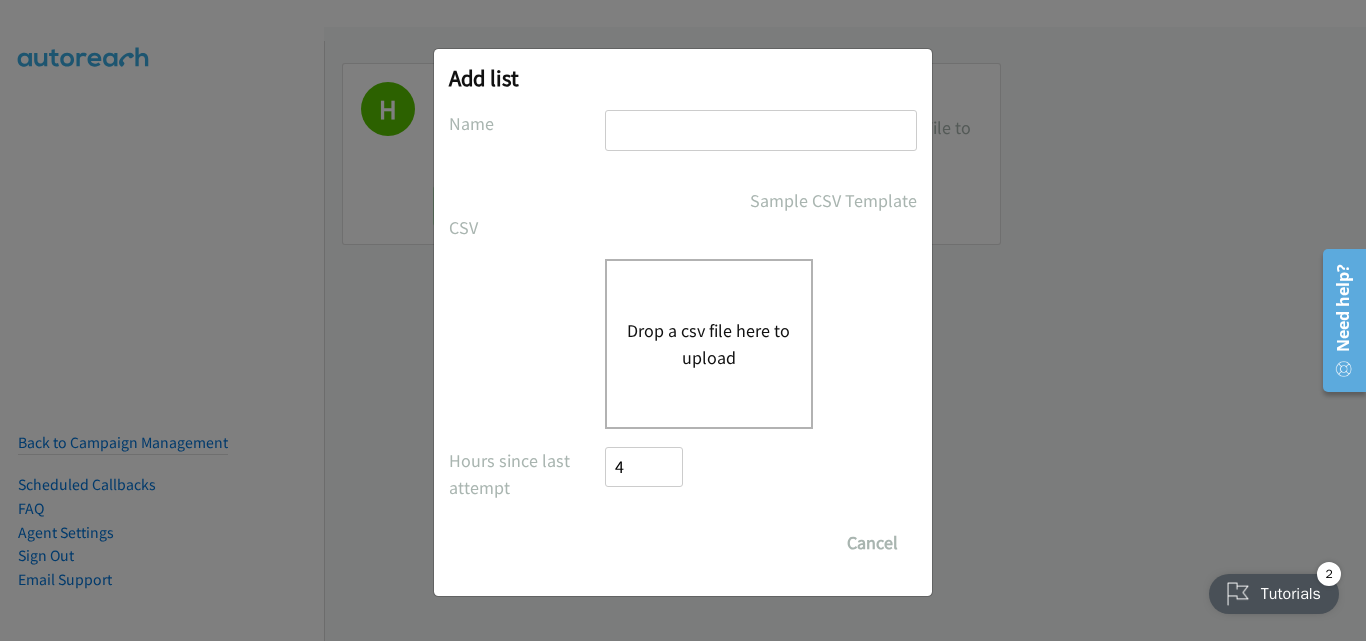 click on "Drop a csv file here to upload" at bounding box center [709, 344] 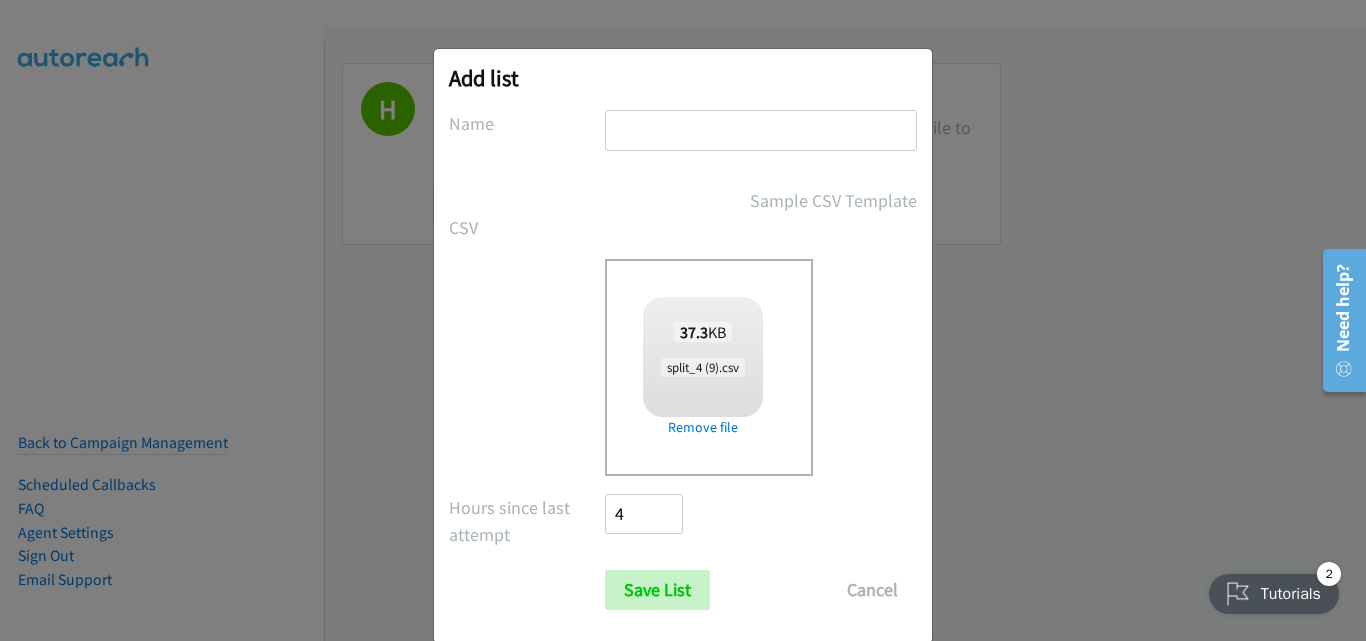 click at bounding box center (761, 130) 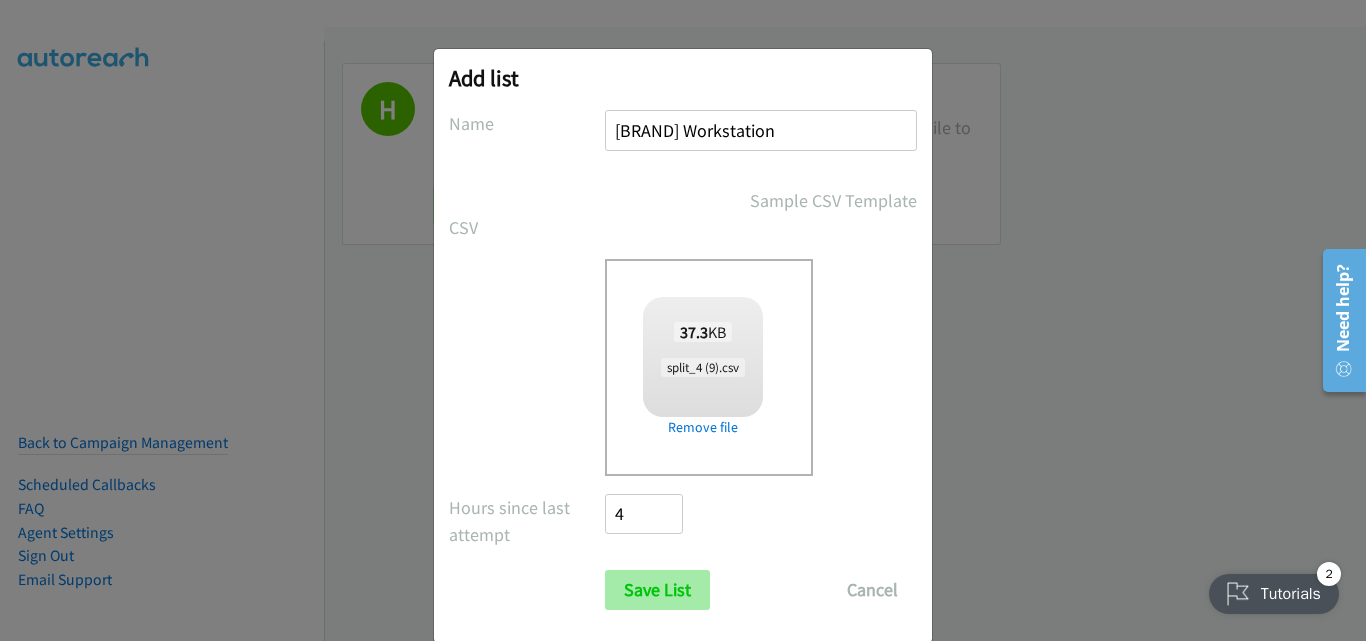 type on "HP Workstation" 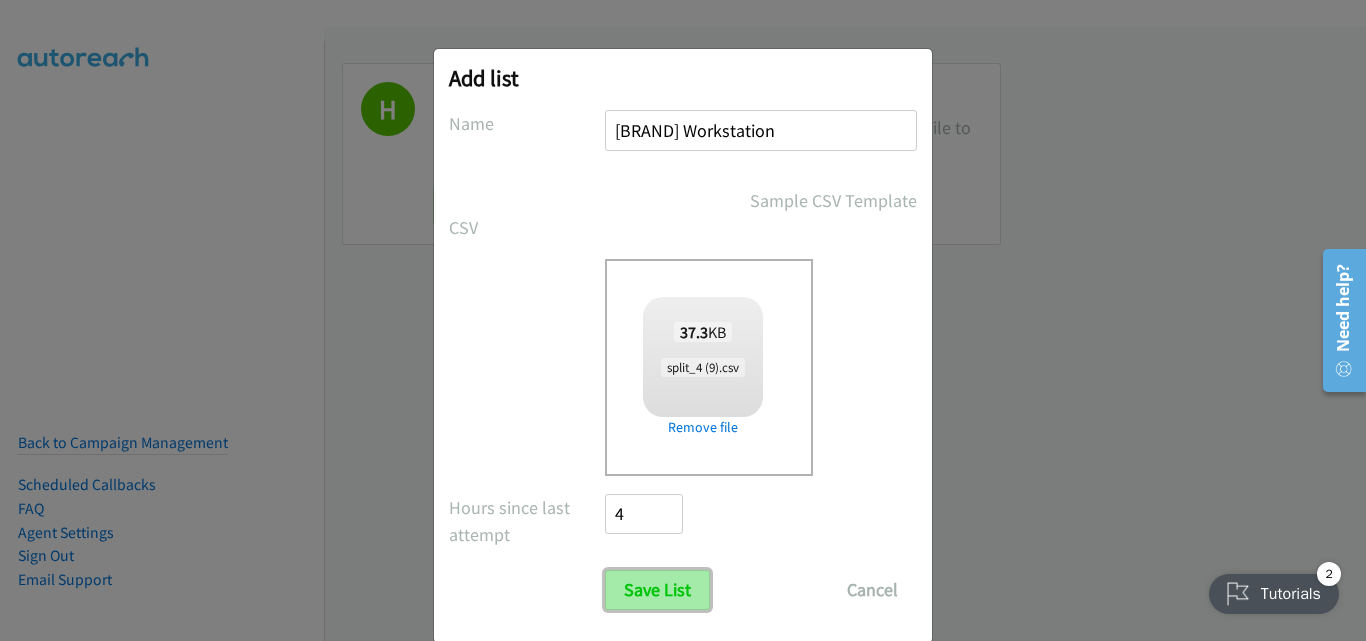 click on "Save List" at bounding box center (657, 590) 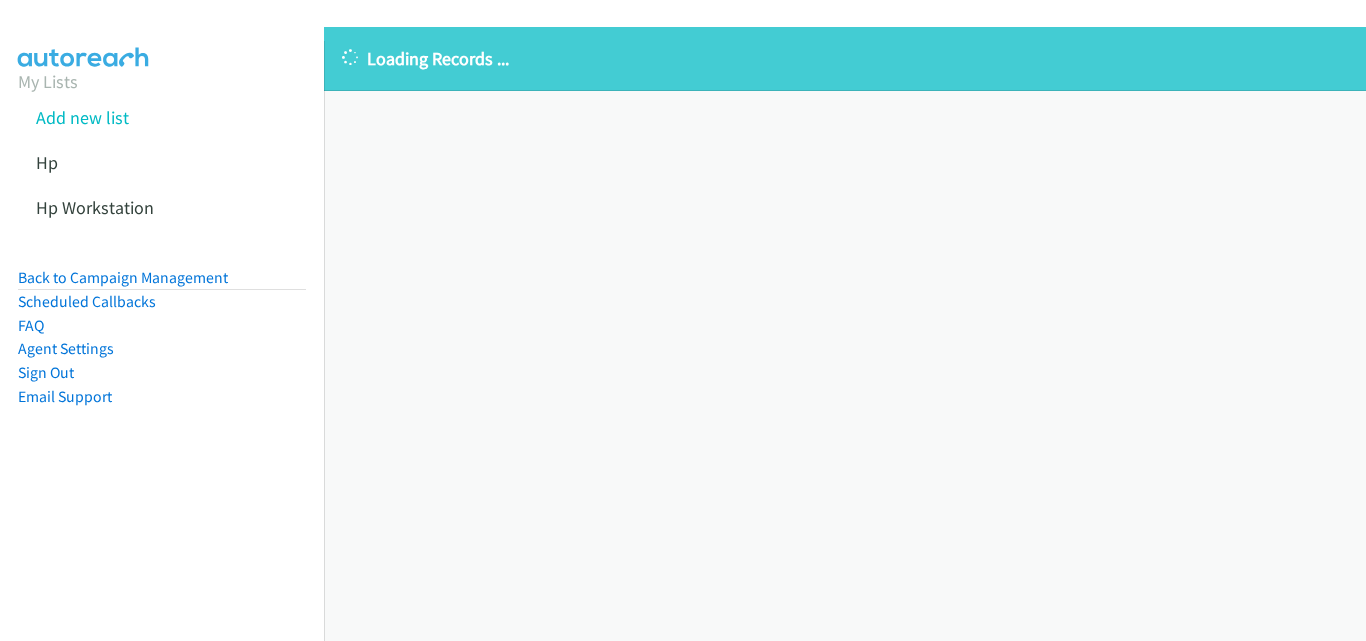 scroll, scrollTop: 0, scrollLeft: 0, axis: both 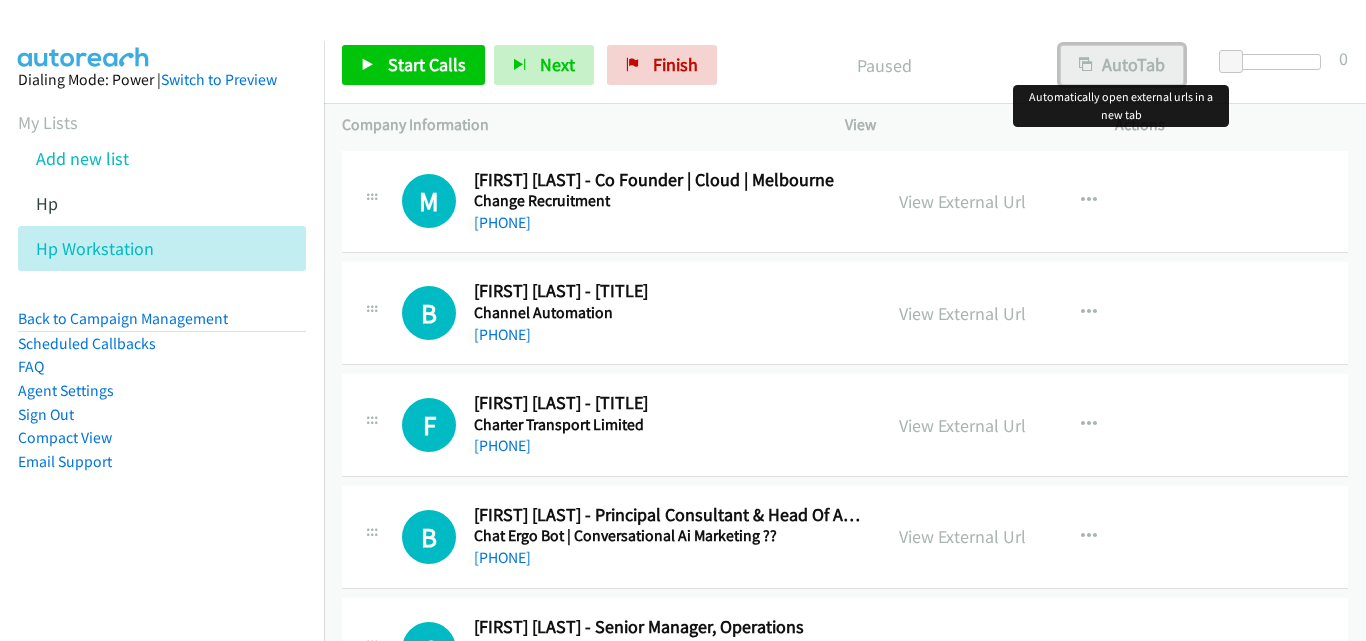 click on "AutoTab" at bounding box center (1122, 65) 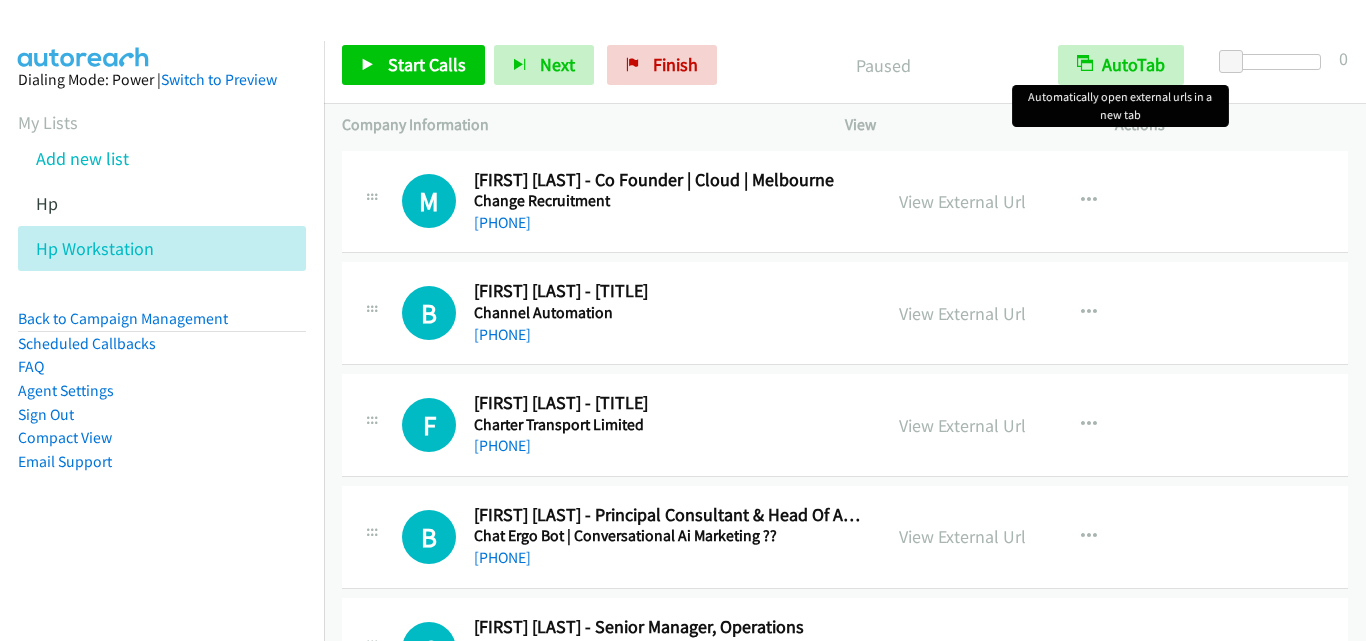 scroll, scrollTop: 0, scrollLeft: 0, axis: both 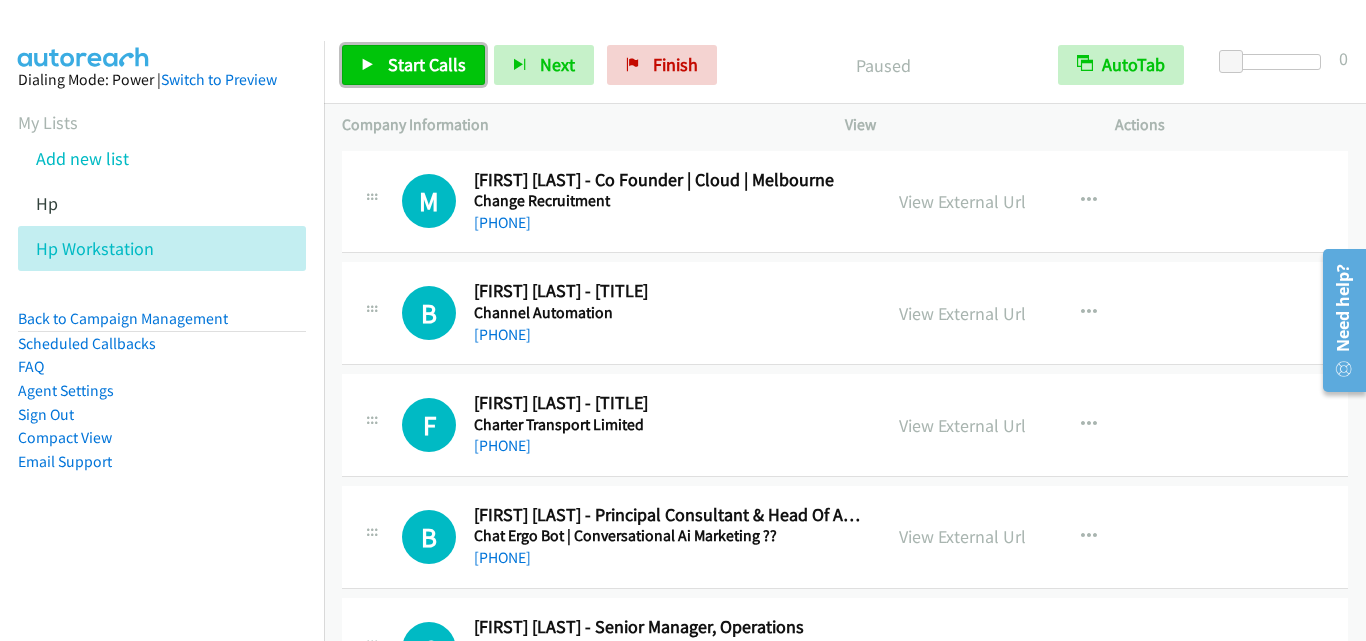 click on "Start Calls" at bounding box center [427, 64] 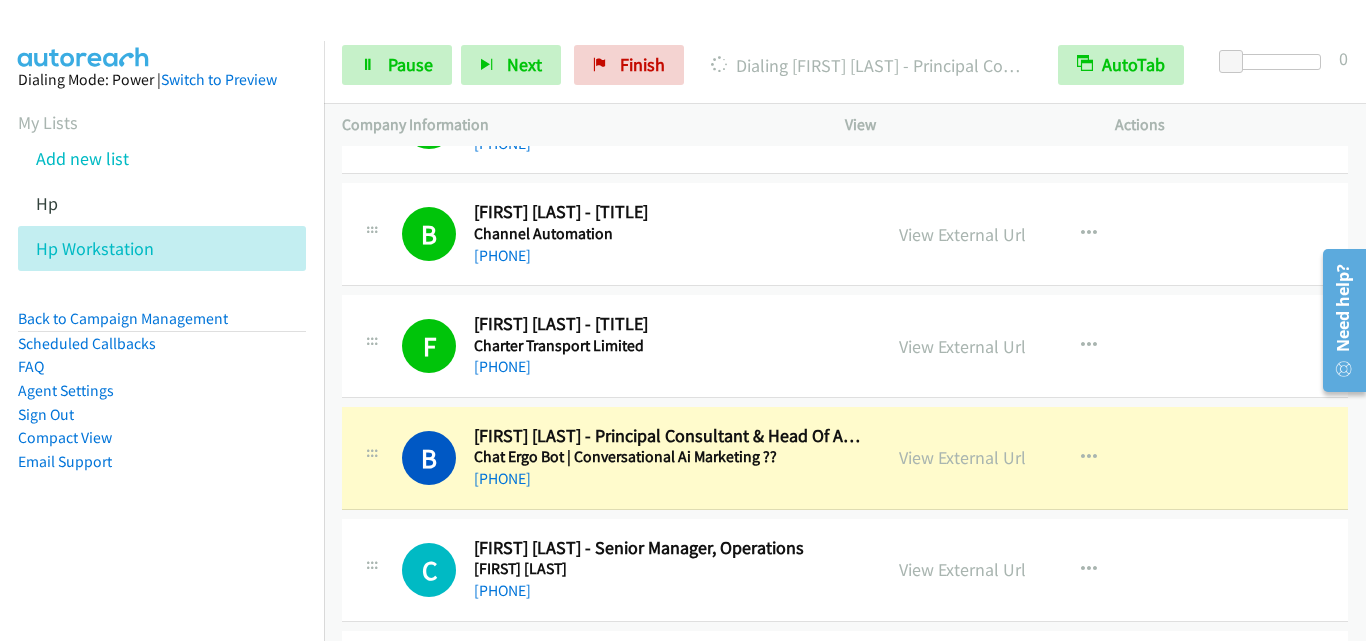 scroll, scrollTop: 200, scrollLeft: 0, axis: vertical 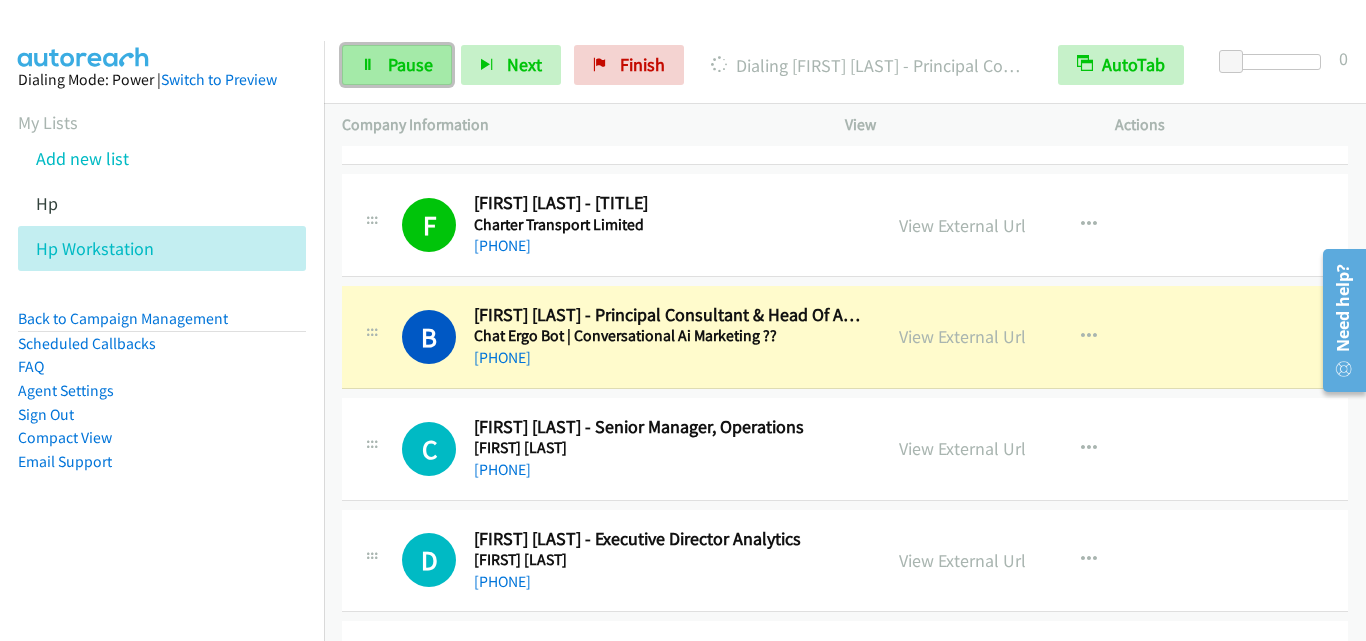 click on "Pause" at bounding box center (410, 64) 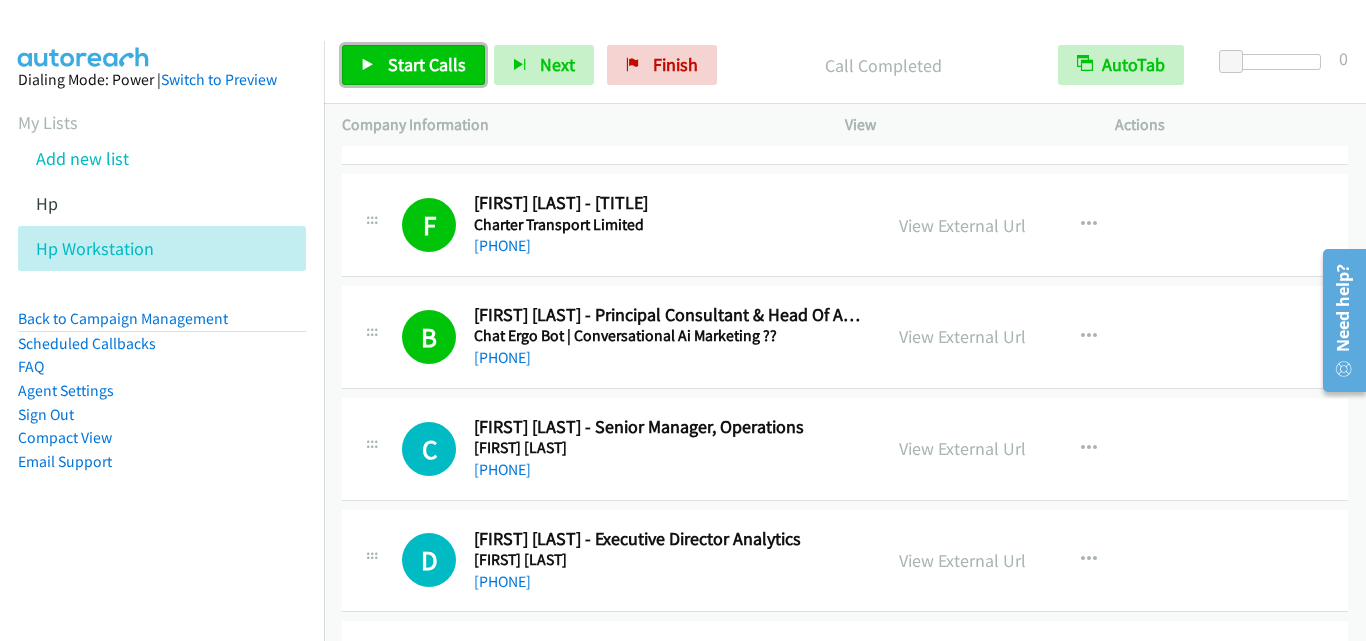 click on "Start Calls" at bounding box center [427, 64] 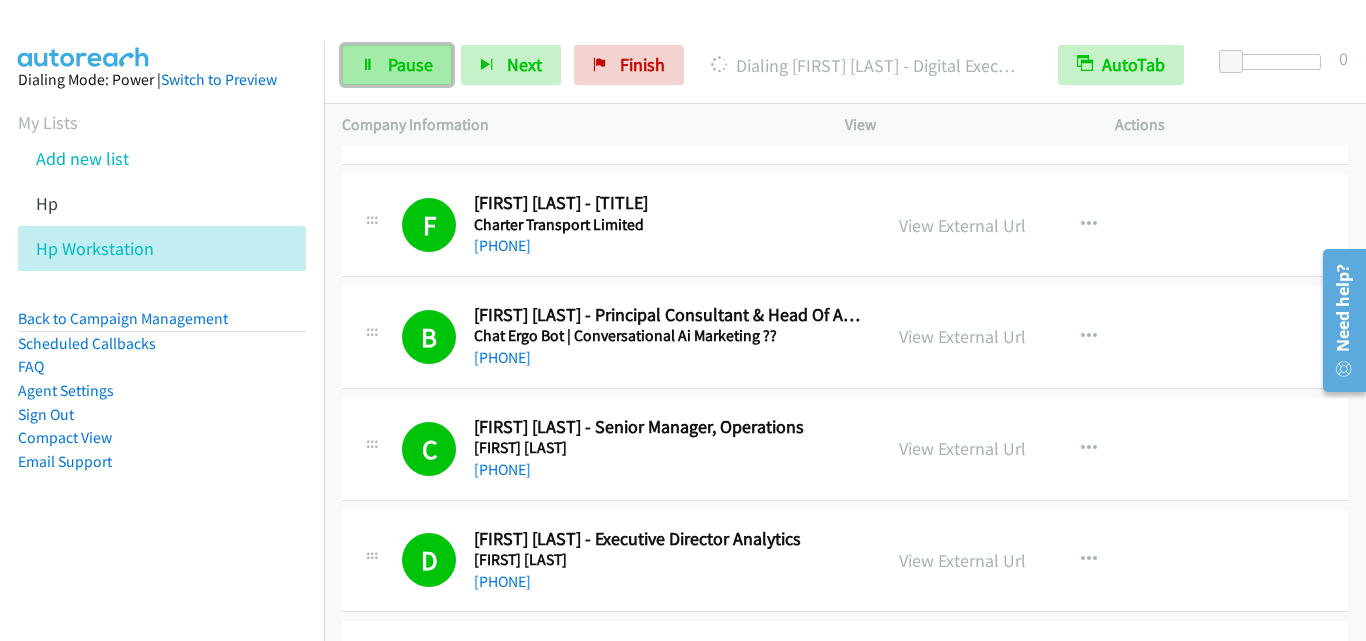 click on "Pause" at bounding box center [410, 64] 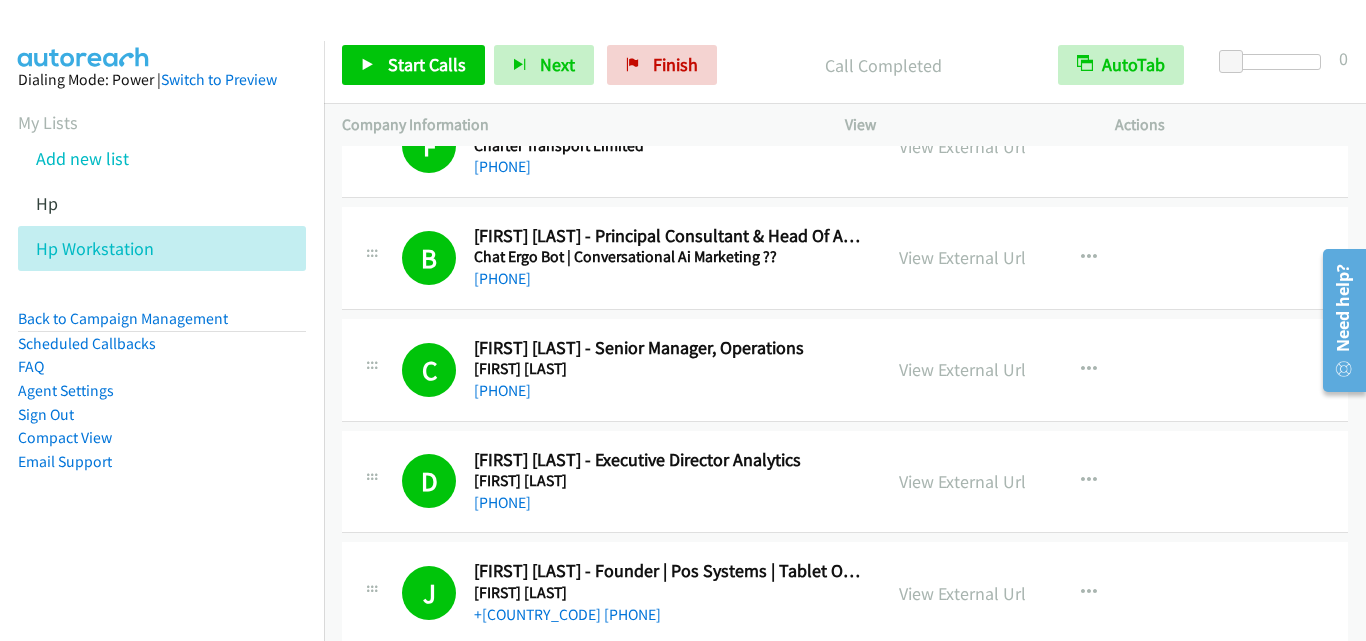 scroll, scrollTop: 400, scrollLeft: 0, axis: vertical 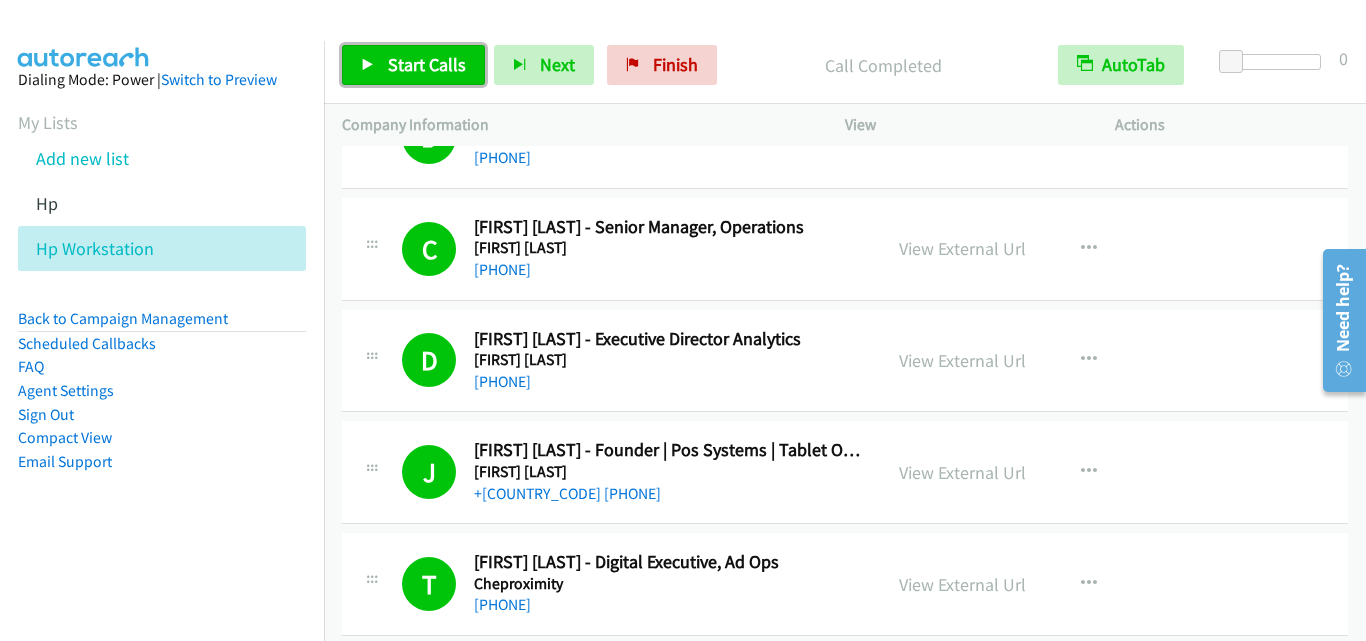 click on "Start Calls" at bounding box center (427, 64) 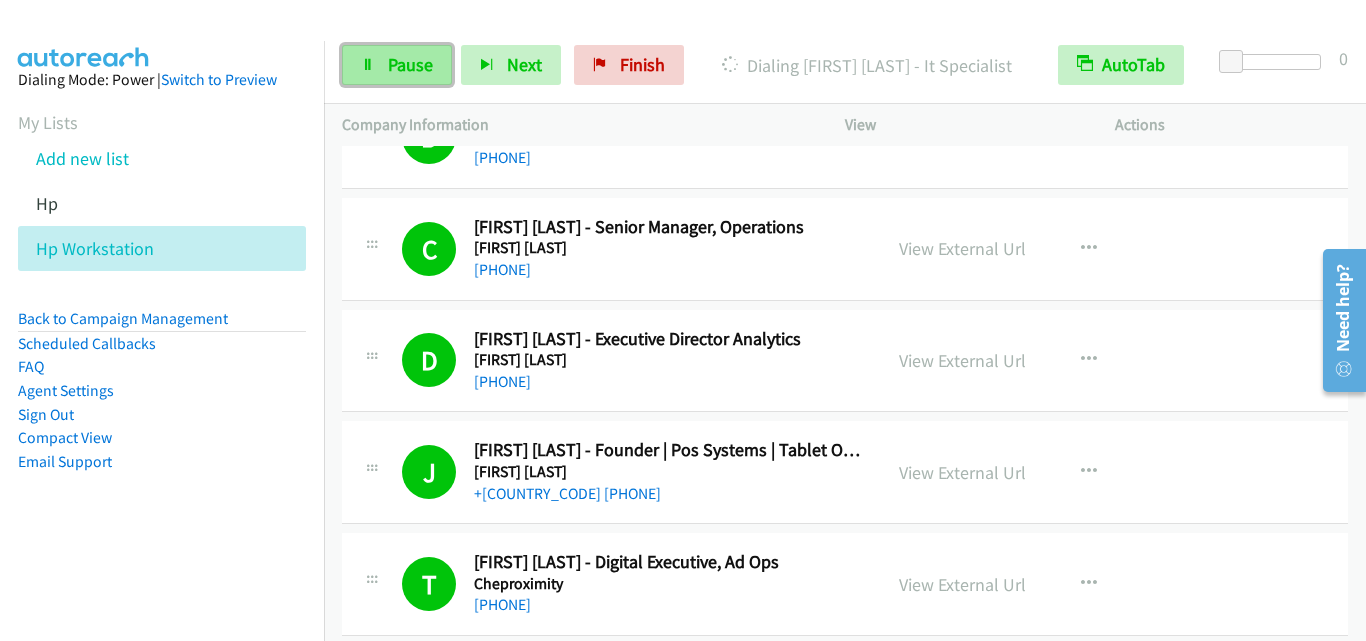 click on "Pause" at bounding box center [397, 65] 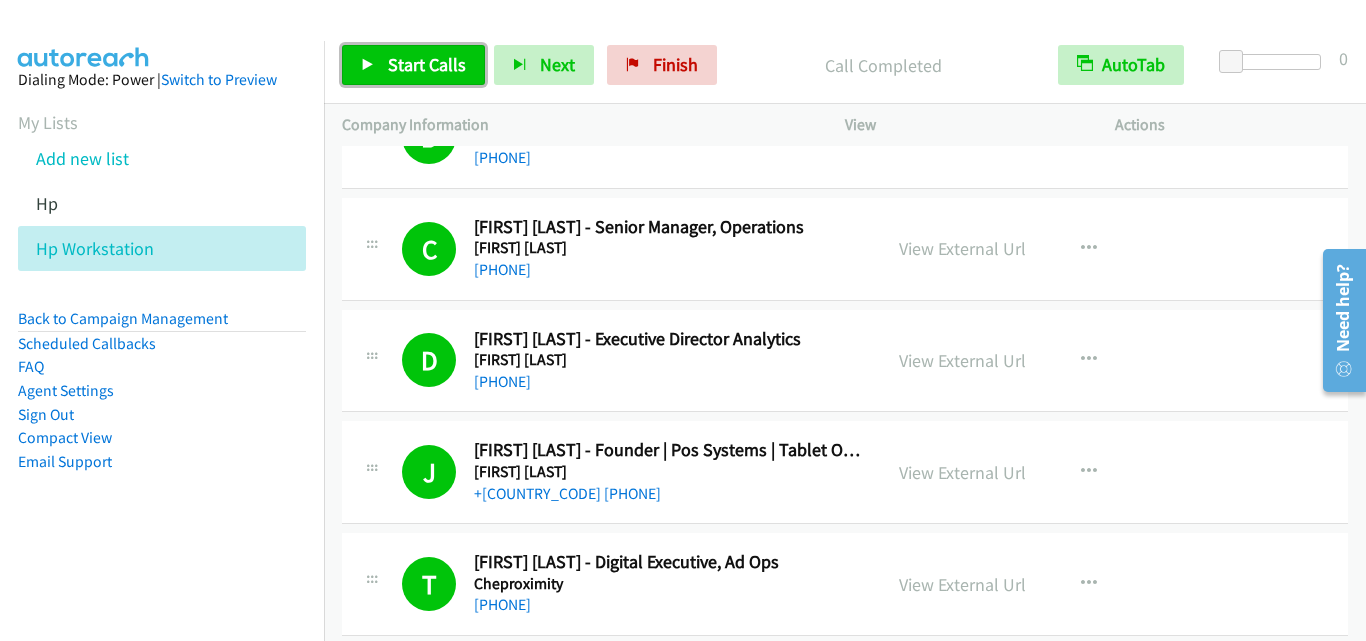 click on "Start Calls" at bounding box center (427, 64) 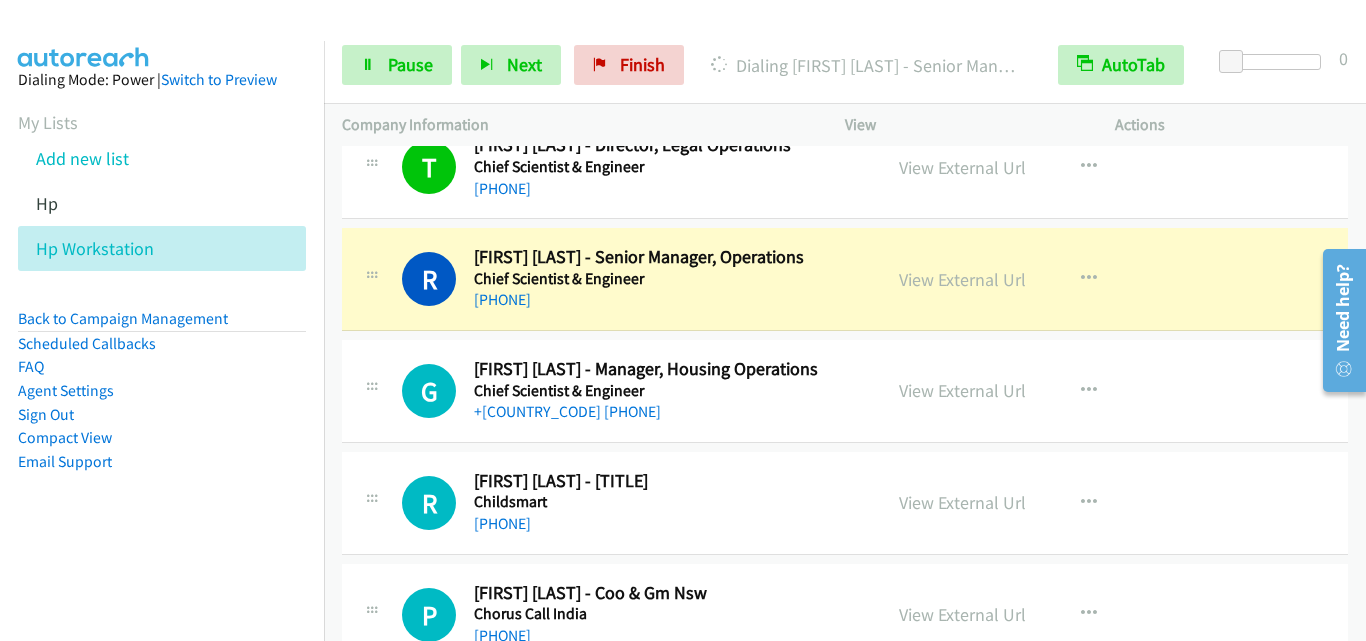 scroll, scrollTop: 1300, scrollLeft: 0, axis: vertical 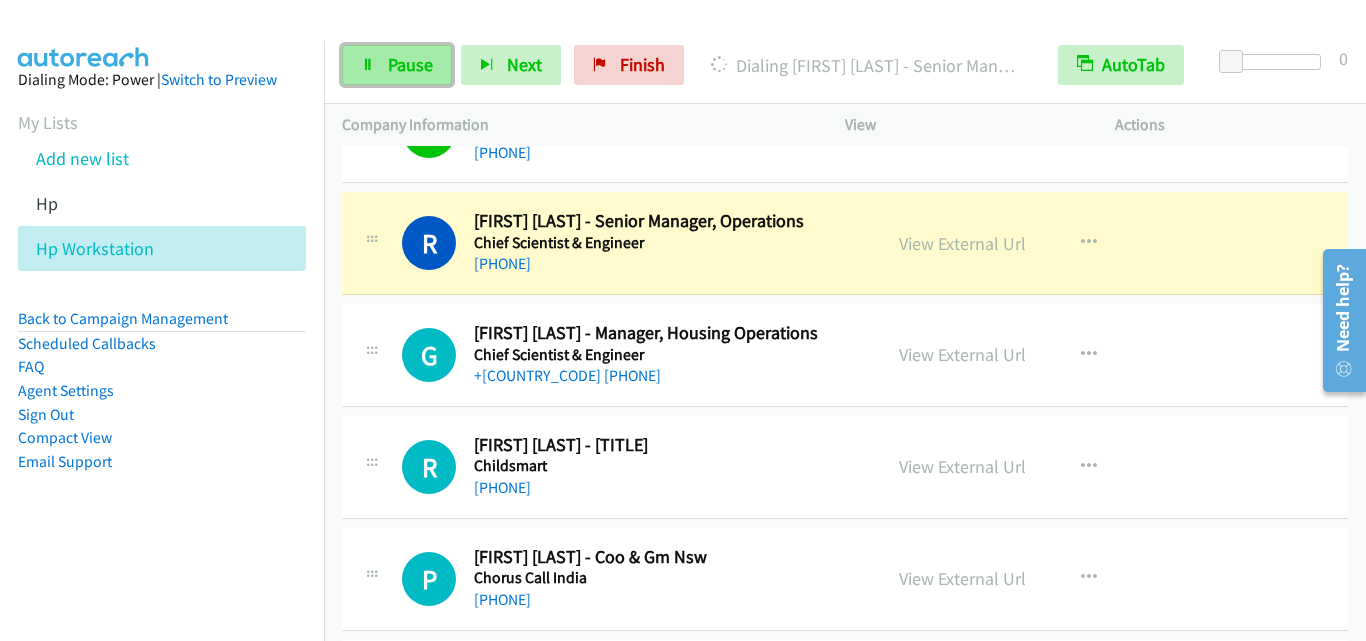 click on "Pause" at bounding box center [410, 64] 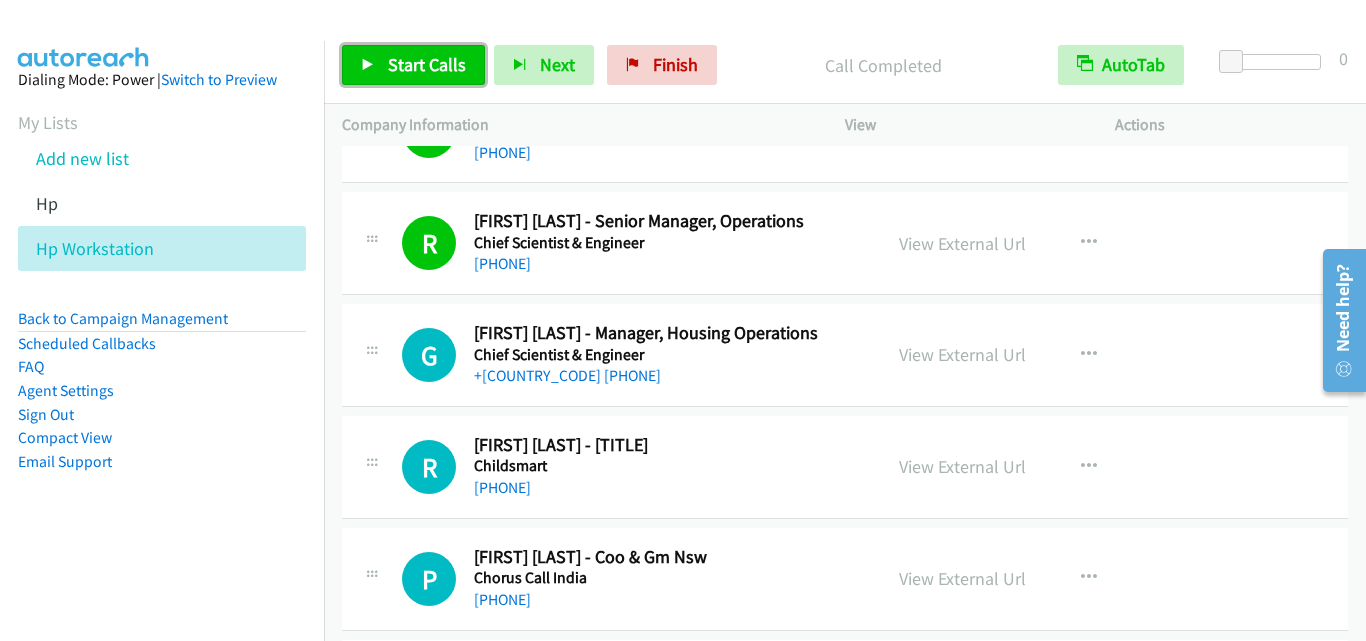 click on "Start Calls" at bounding box center [413, 65] 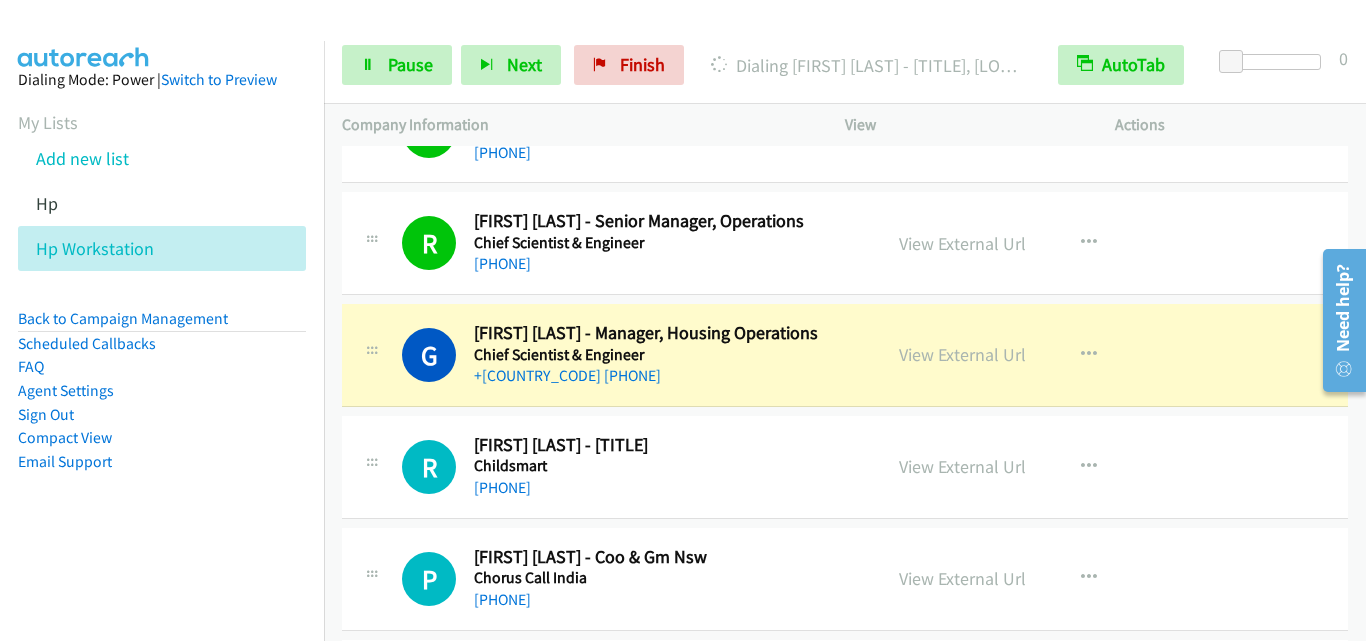 scroll, scrollTop: 1400, scrollLeft: 0, axis: vertical 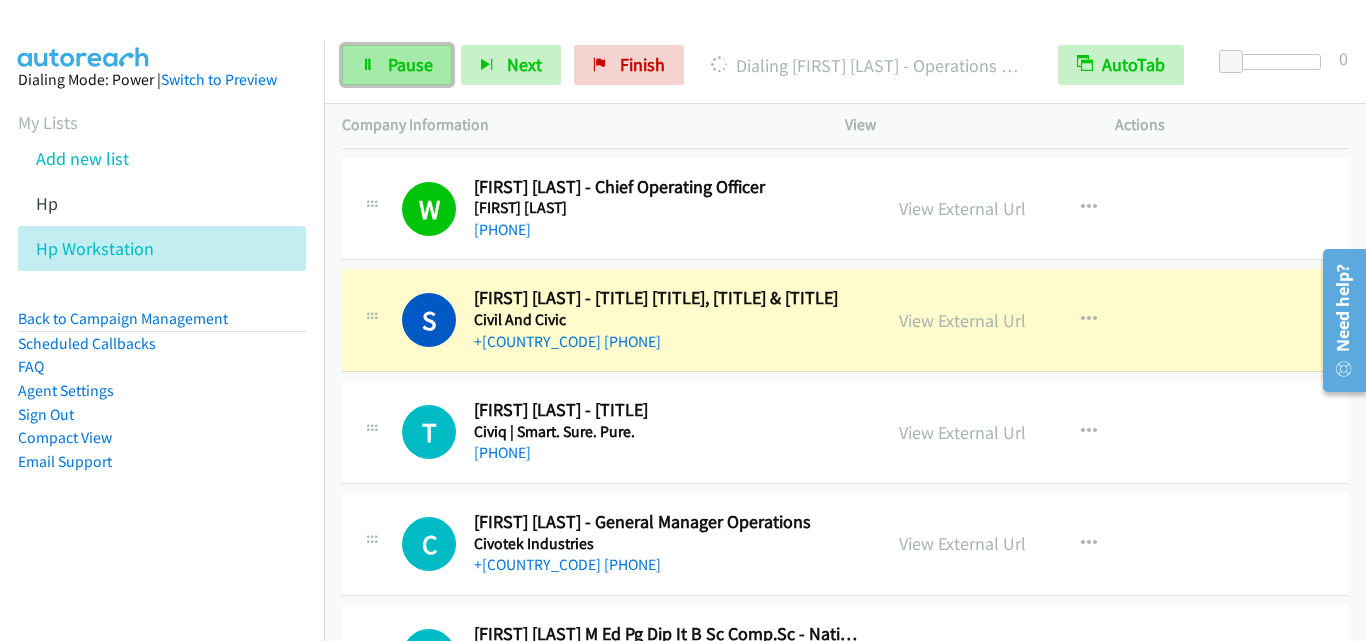 click on "Pause" at bounding box center (410, 64) 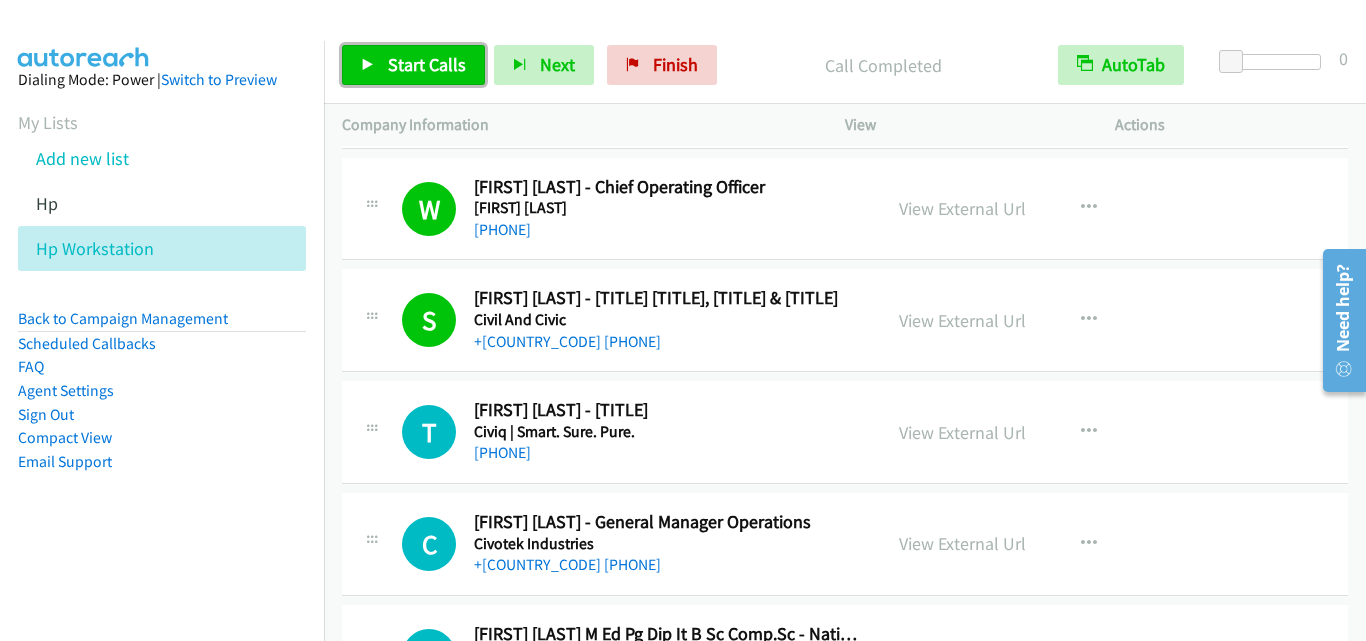 click on "Start Calls" at bounding box center (427, 64) 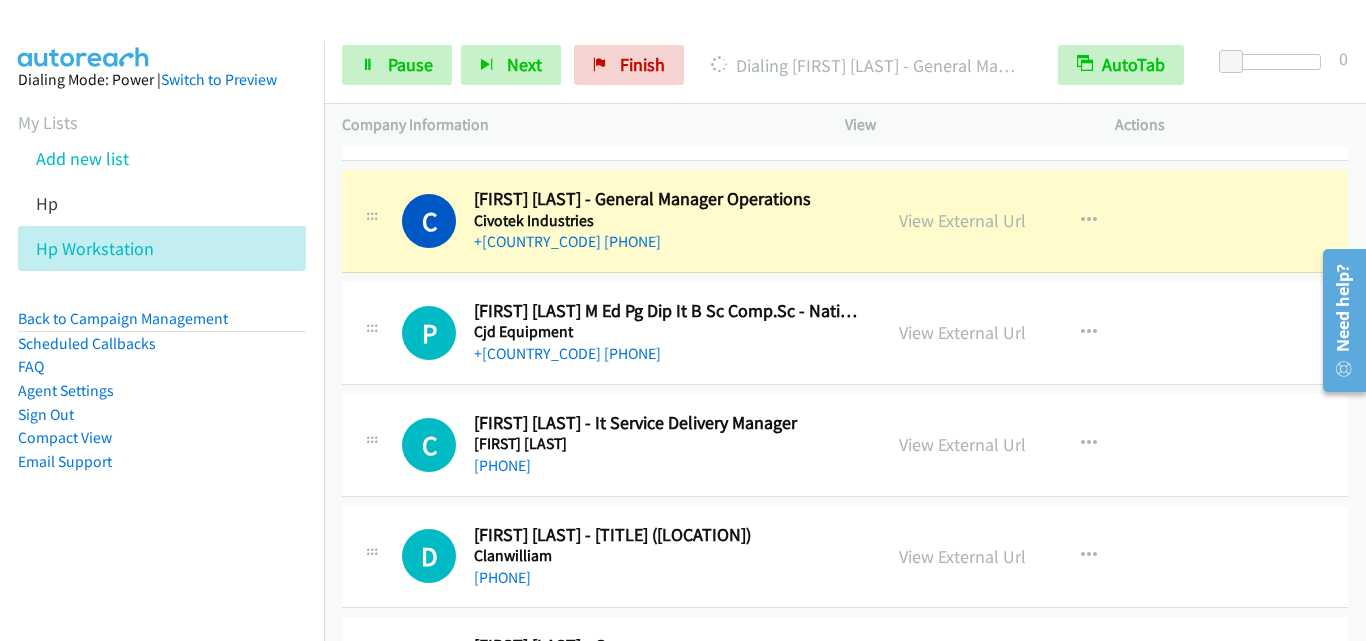 scroll, scrollTop: 3200, scrollLeft: 0, axis: vertical 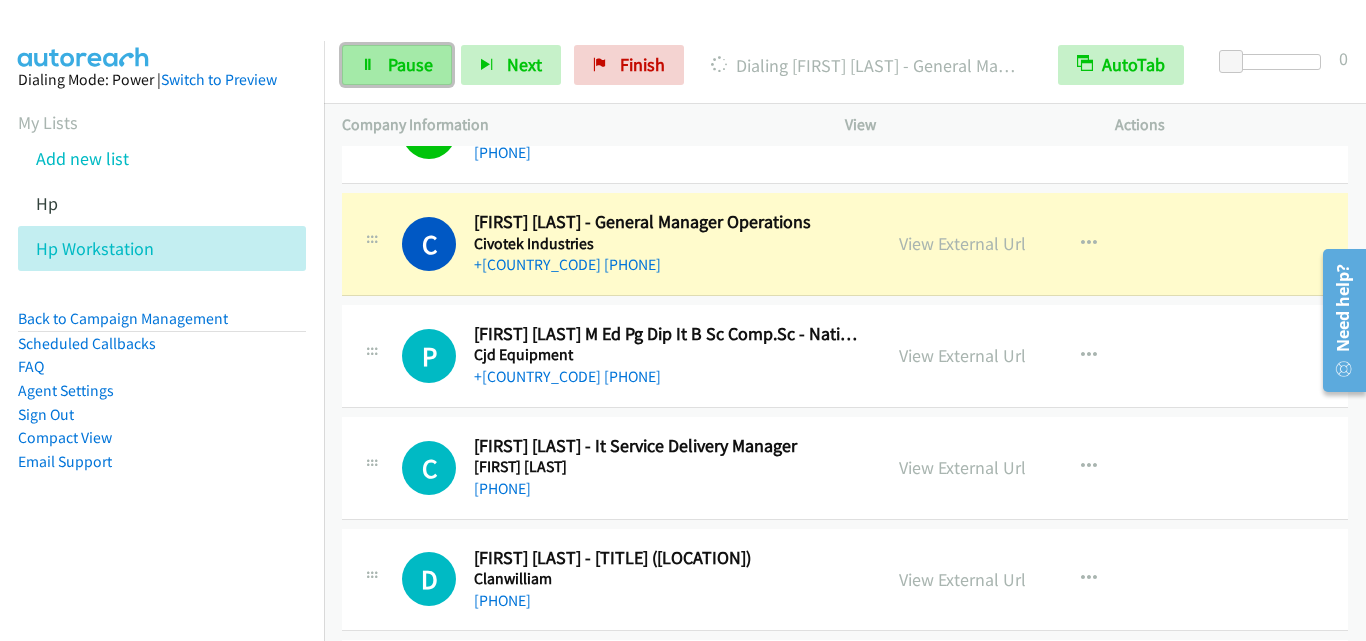 click on "Pause" at bounding box center [397, 65] 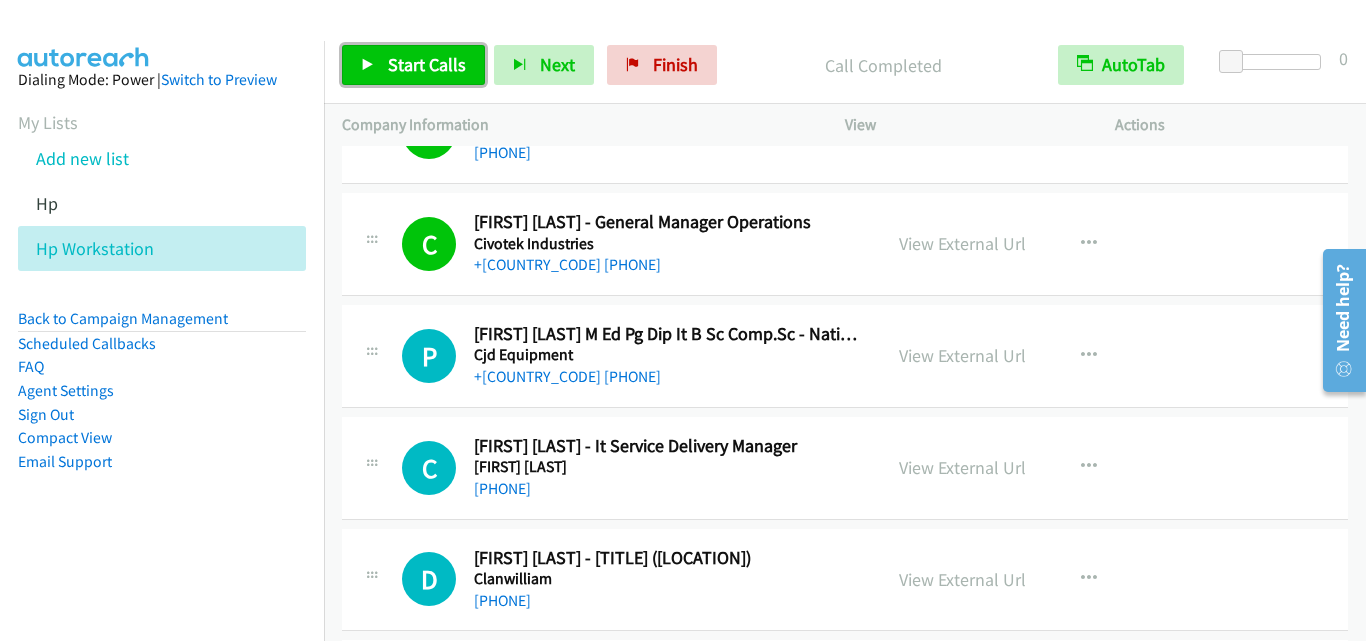 click on "Start Calls" at bounding box center (427, 64) 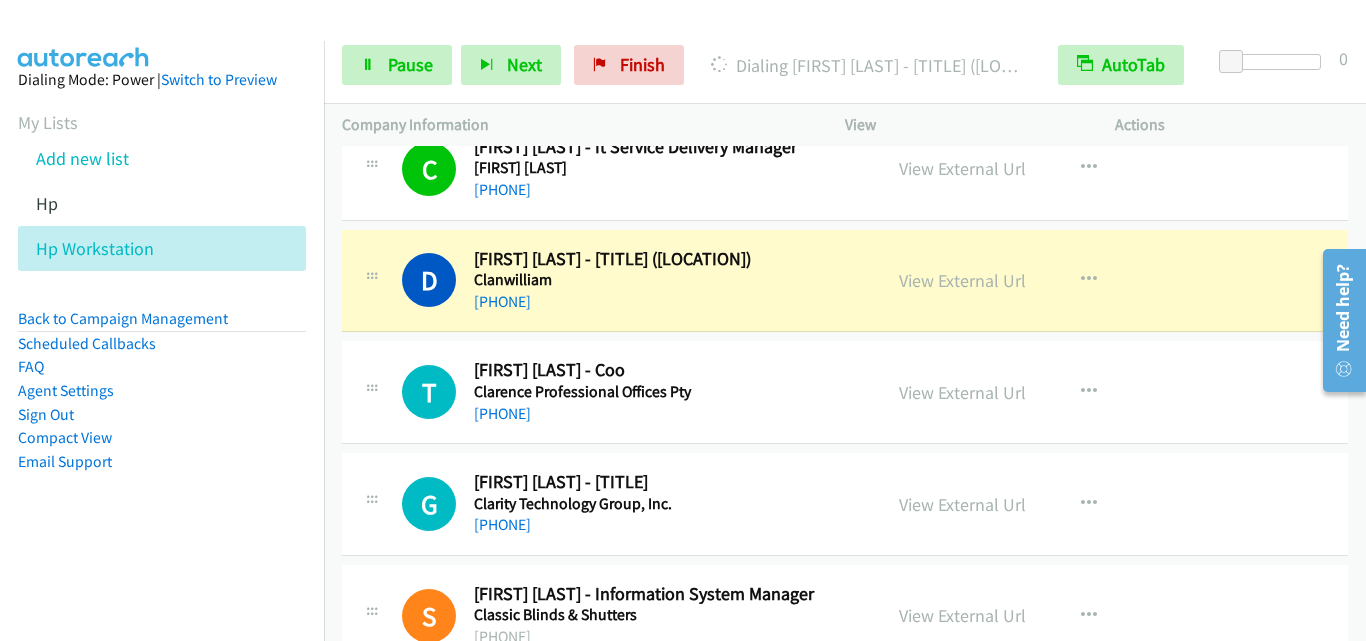 scroll, scrollTop: 3500, scrollLeft: 0, axis: vertical 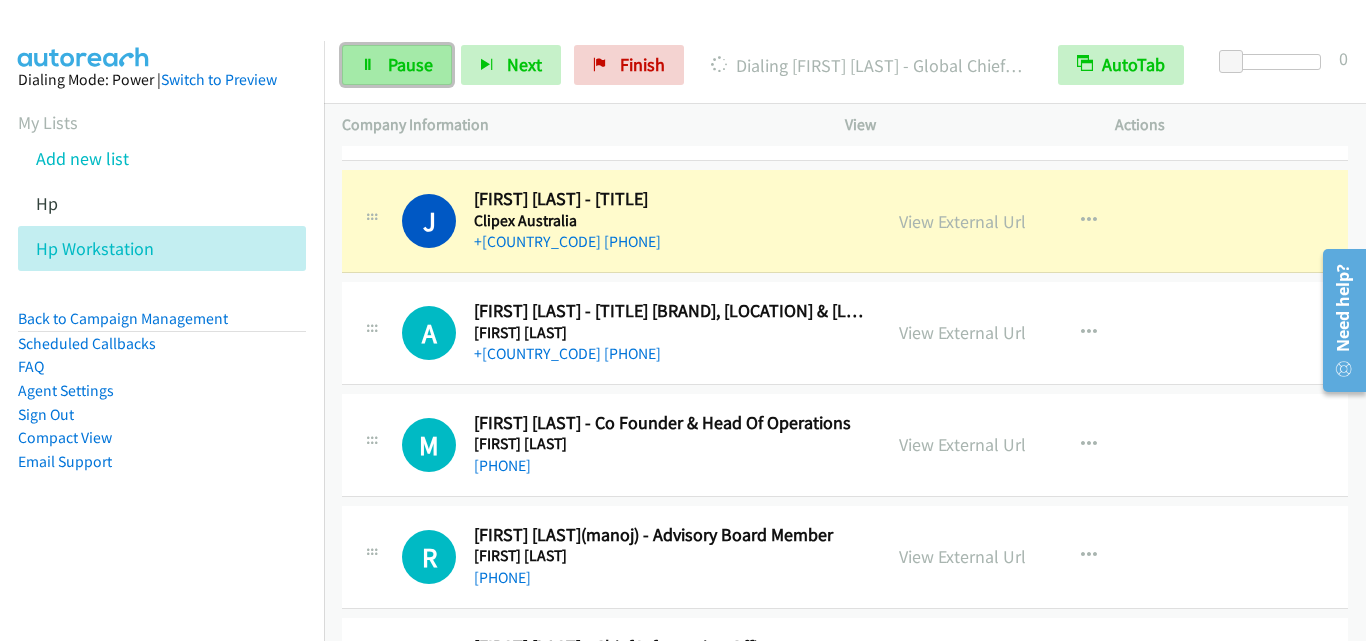 click on "Pause" at bounding box center (410, 64) 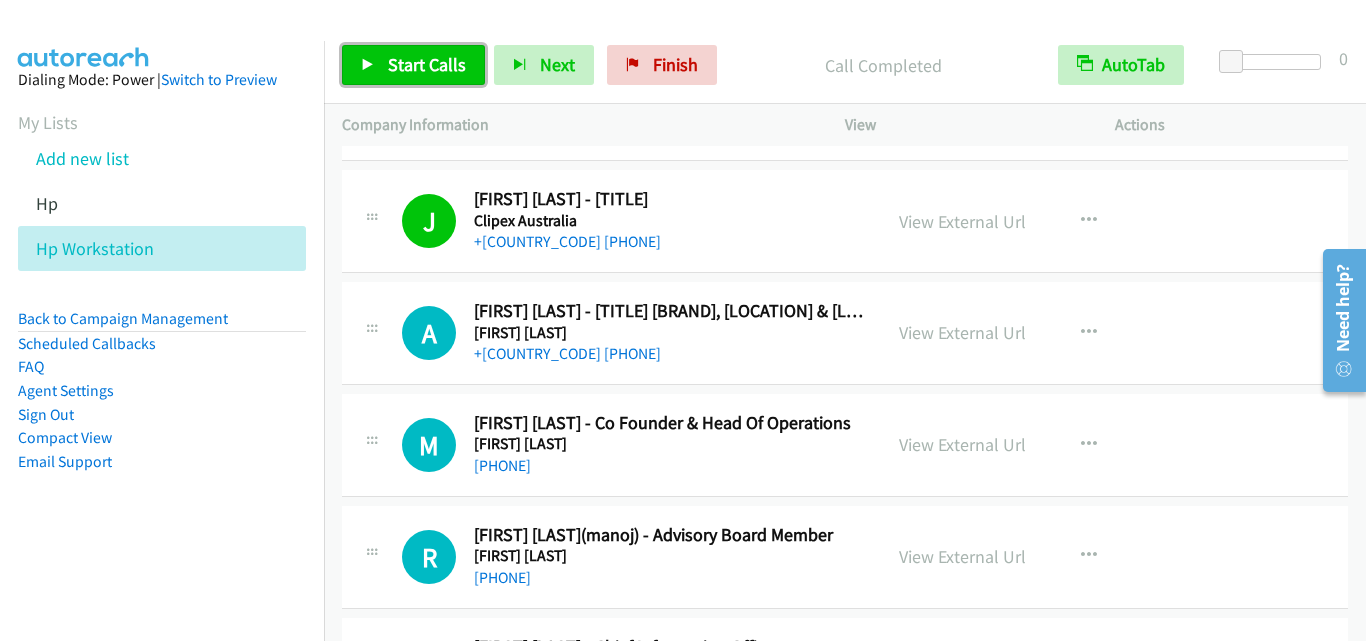 click on "Start Calls" at bounding box center [413, 65] 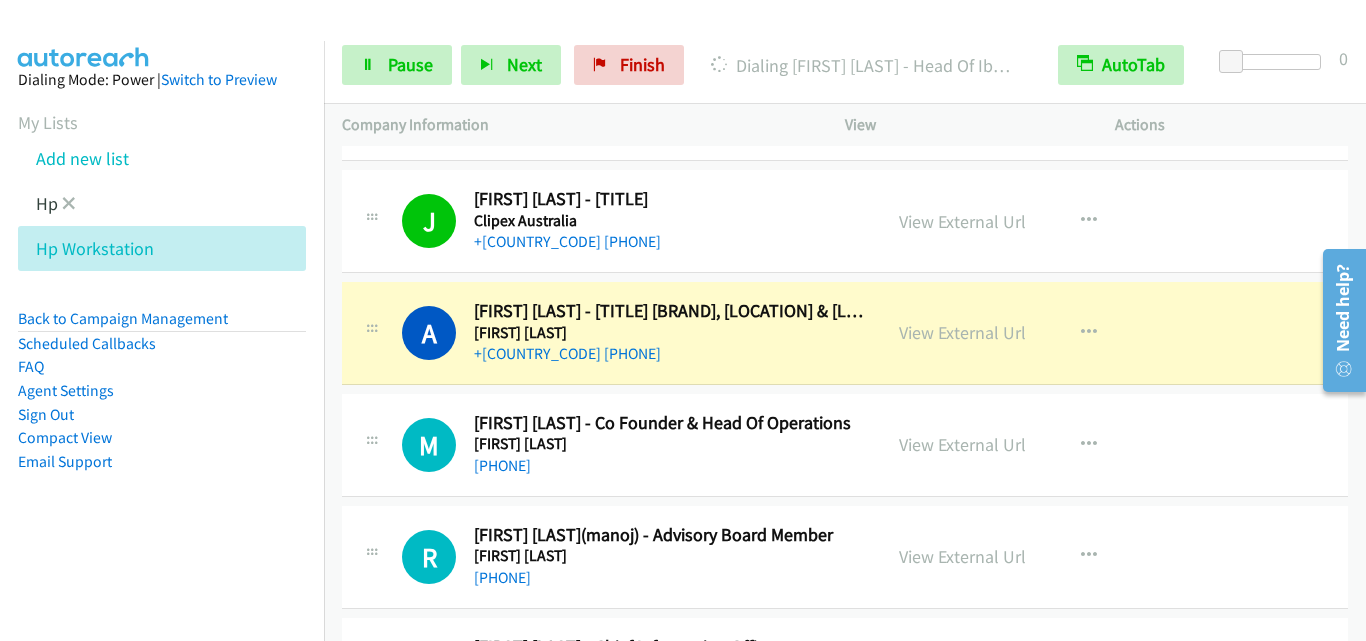 click at bounding box center [69, 203] 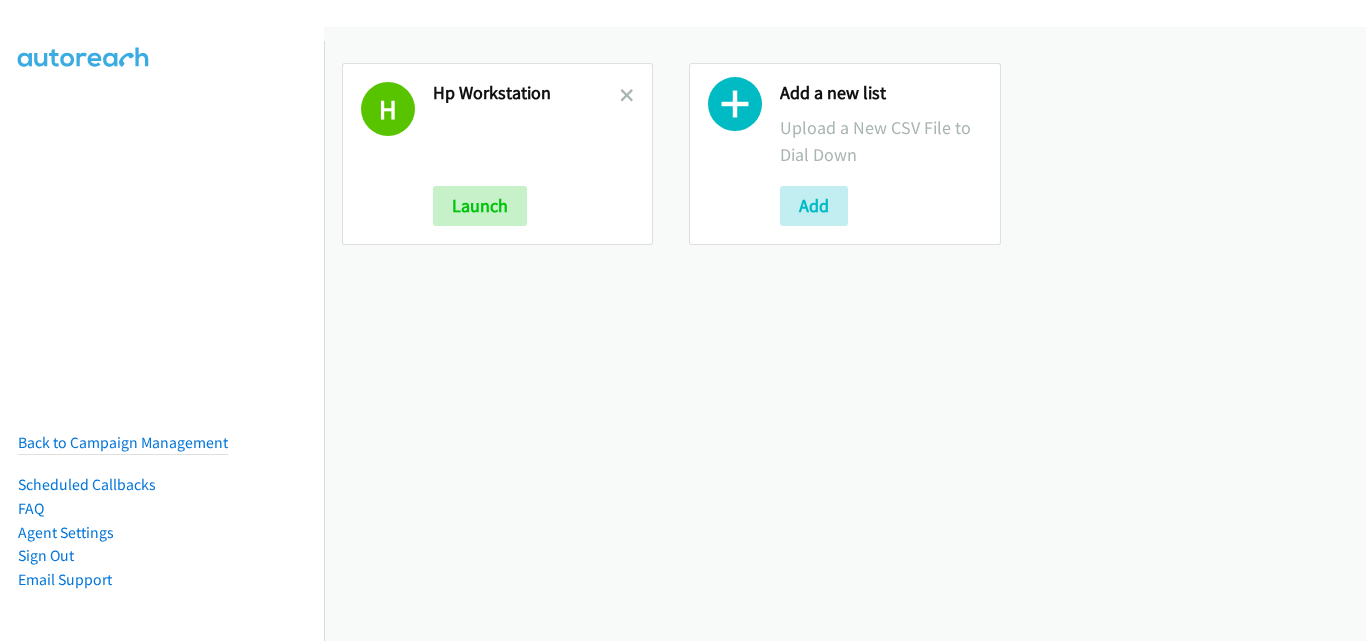 scroll, scrollTop: 0, scrollLeft: 0, axis: both 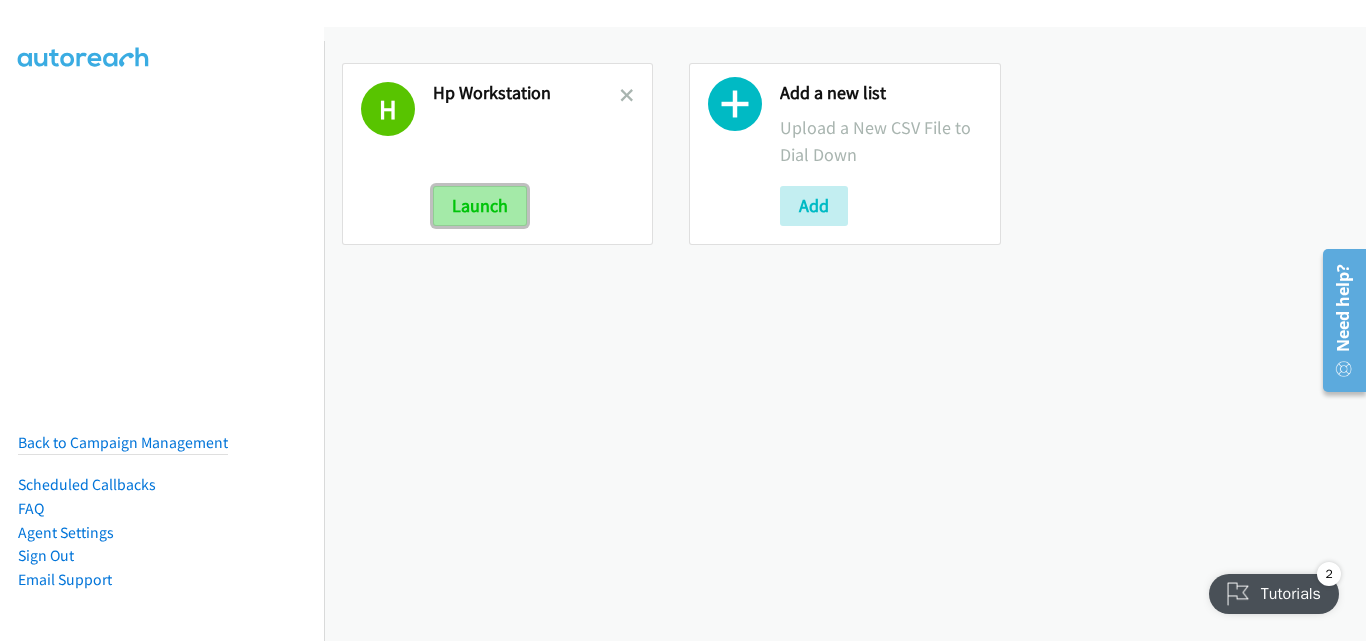 click on "Launch" at bounding box center (480, 206) 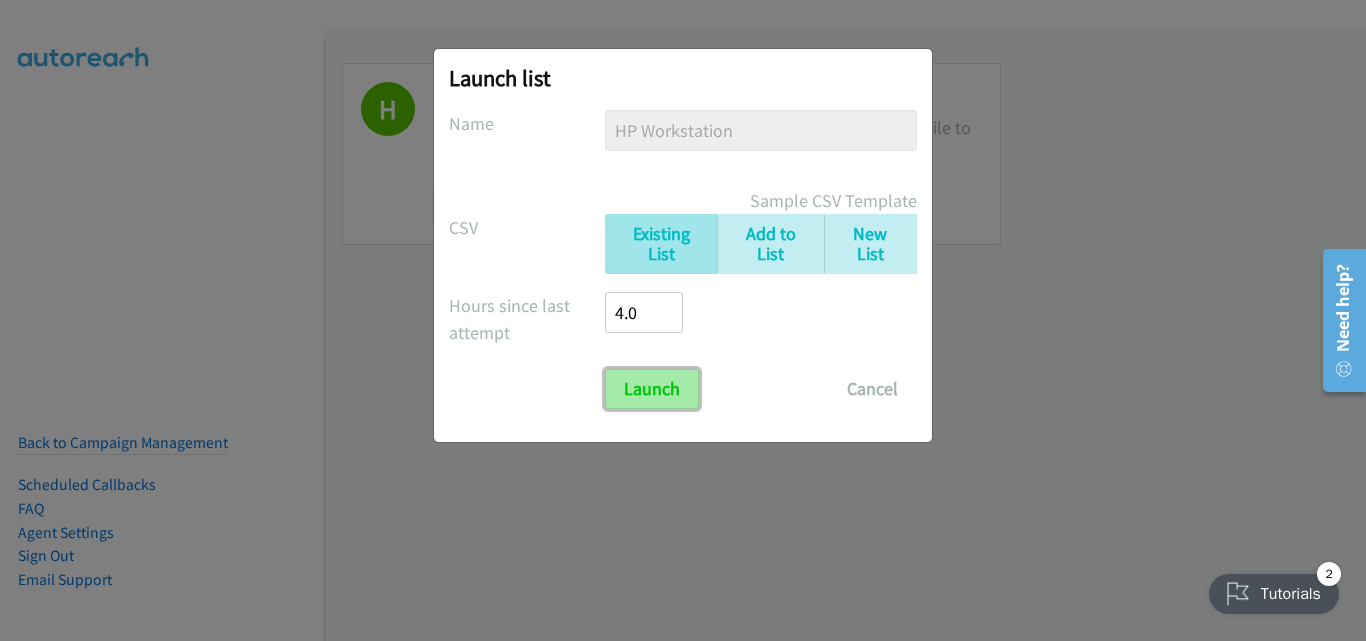 click on "Launch" at bounding box center [652, 389] 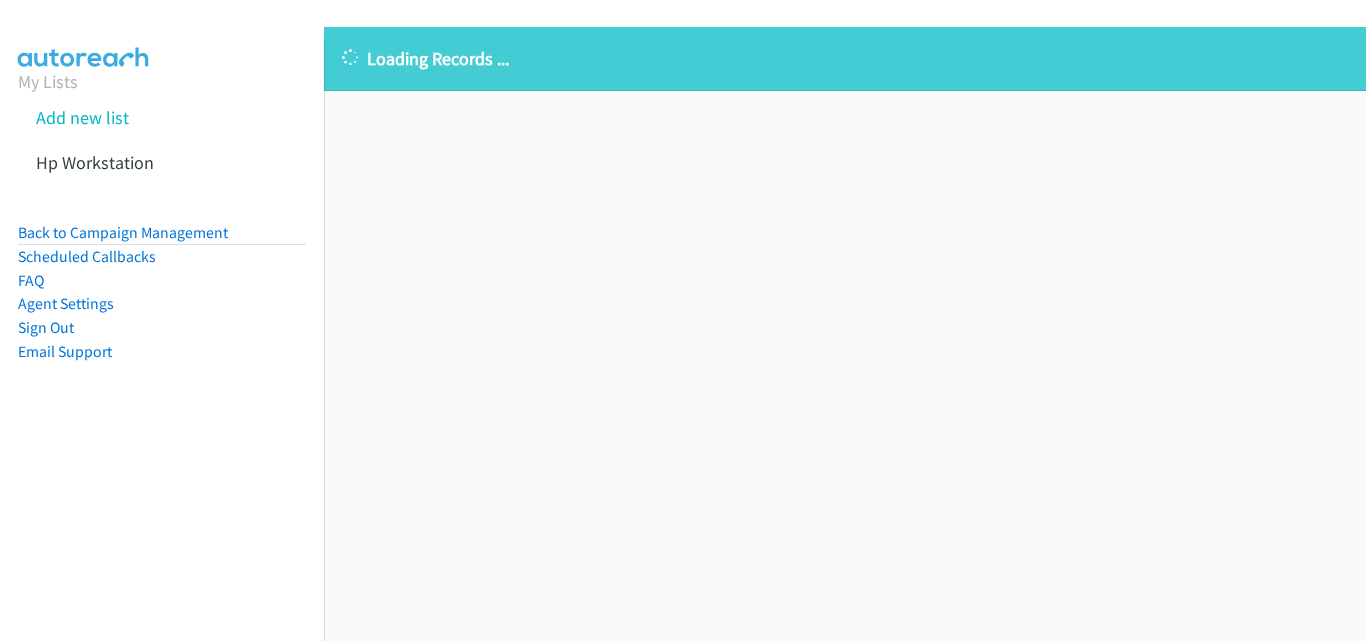 scroll, scrollTop: 0, scrollLeft: 0, axis: both 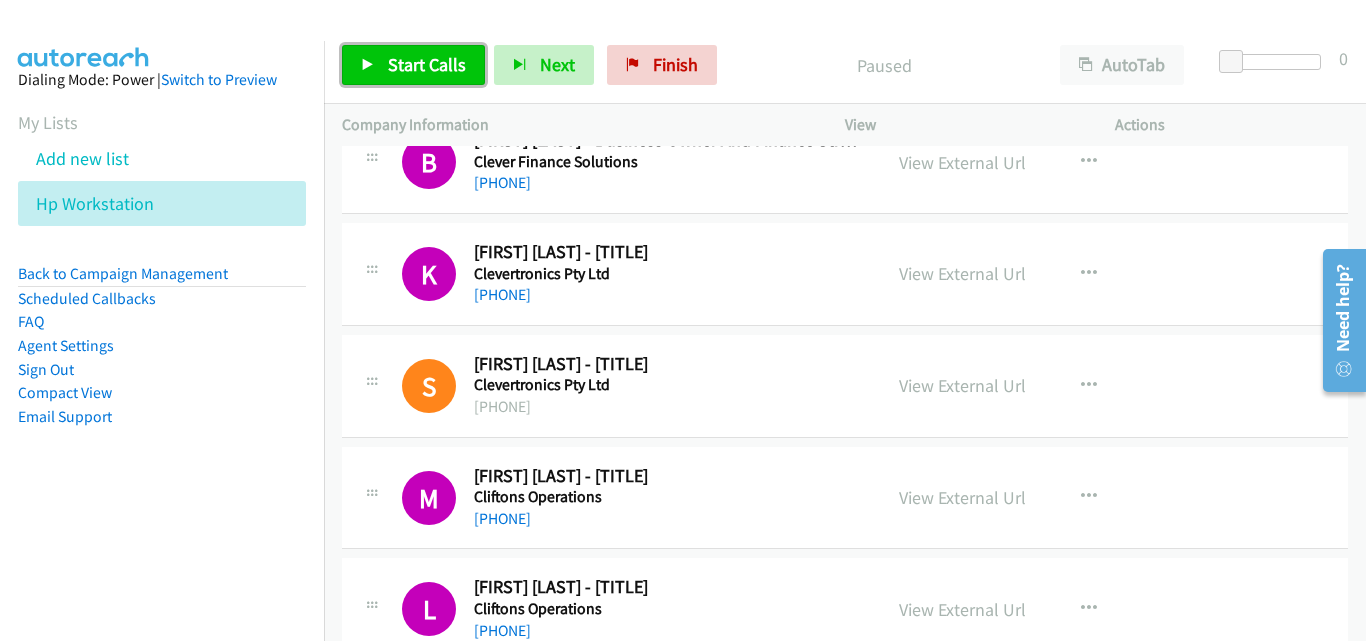 click on "Start Calls" at bounding box center [427, 64] 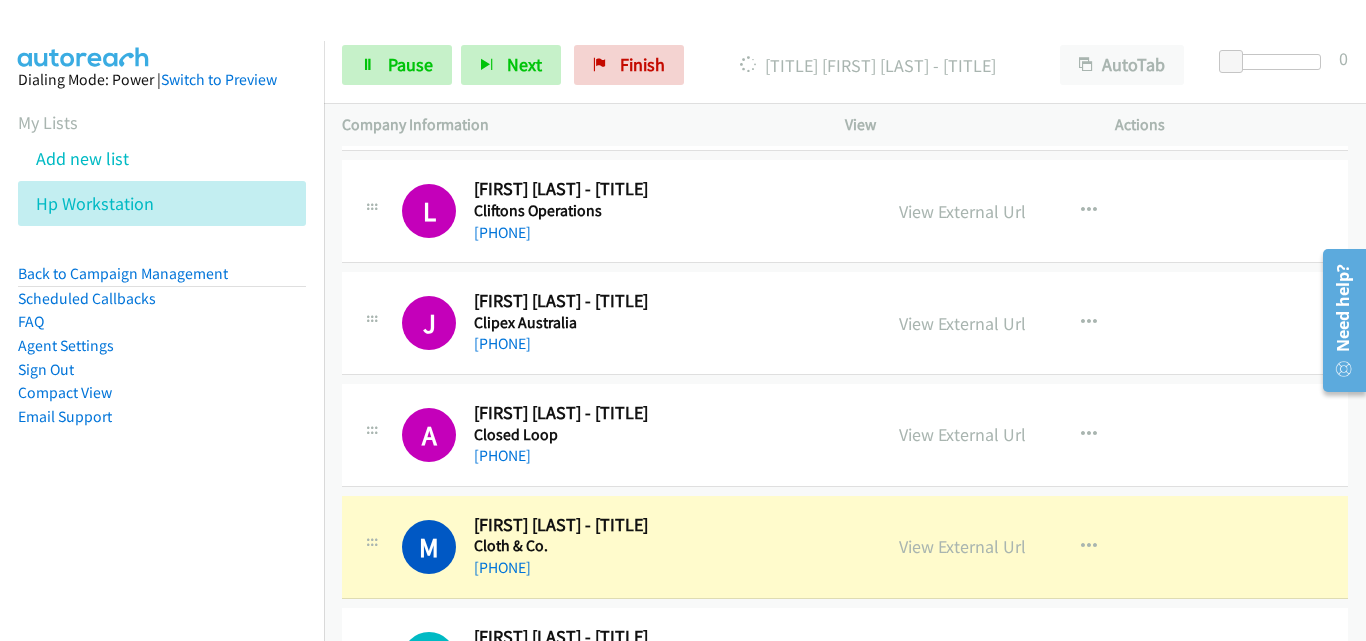 scroll, scrollTop: 4800, scrollLeft: 0, axis: vertical 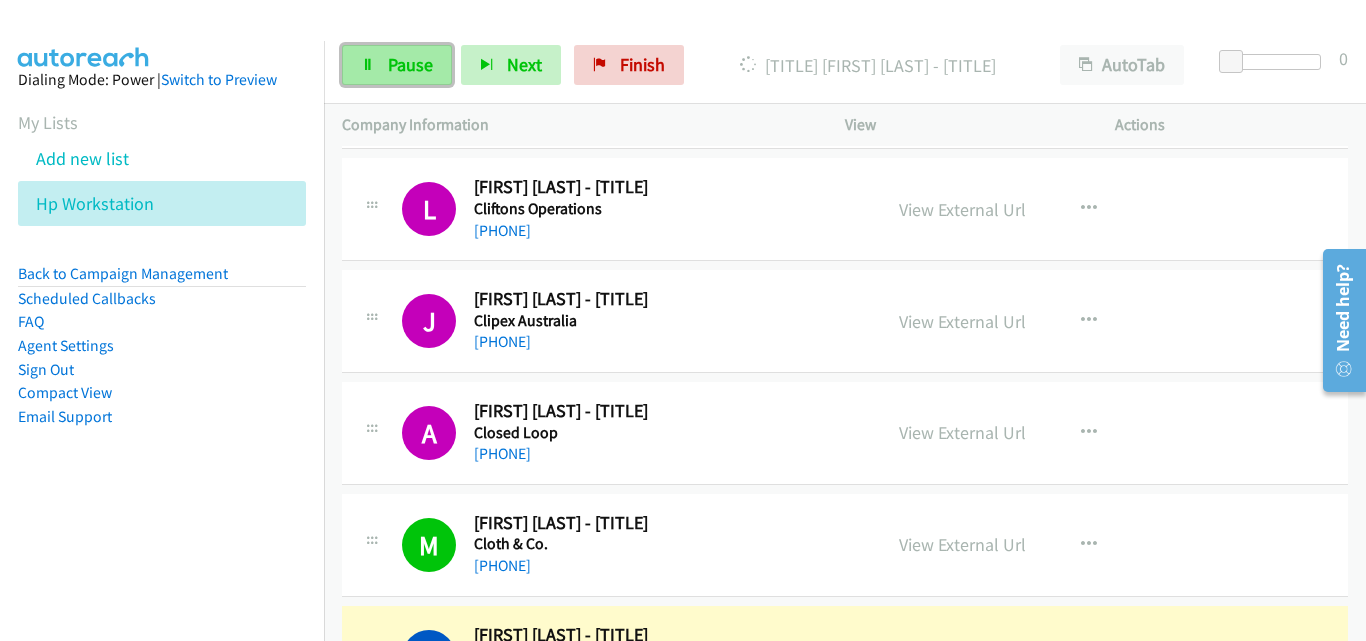 click on "Pause" at bounding box center [397, 65] 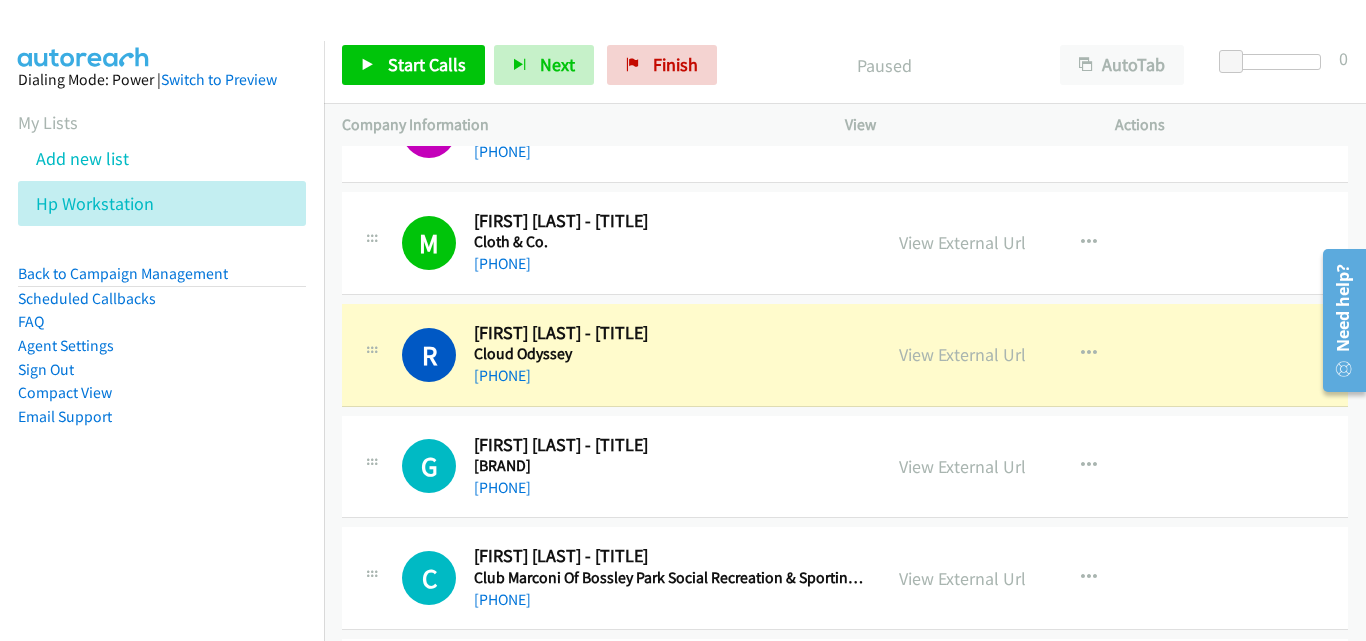 scroll, scrollTop: 5200, scrollLeft: 0, axis: vertical 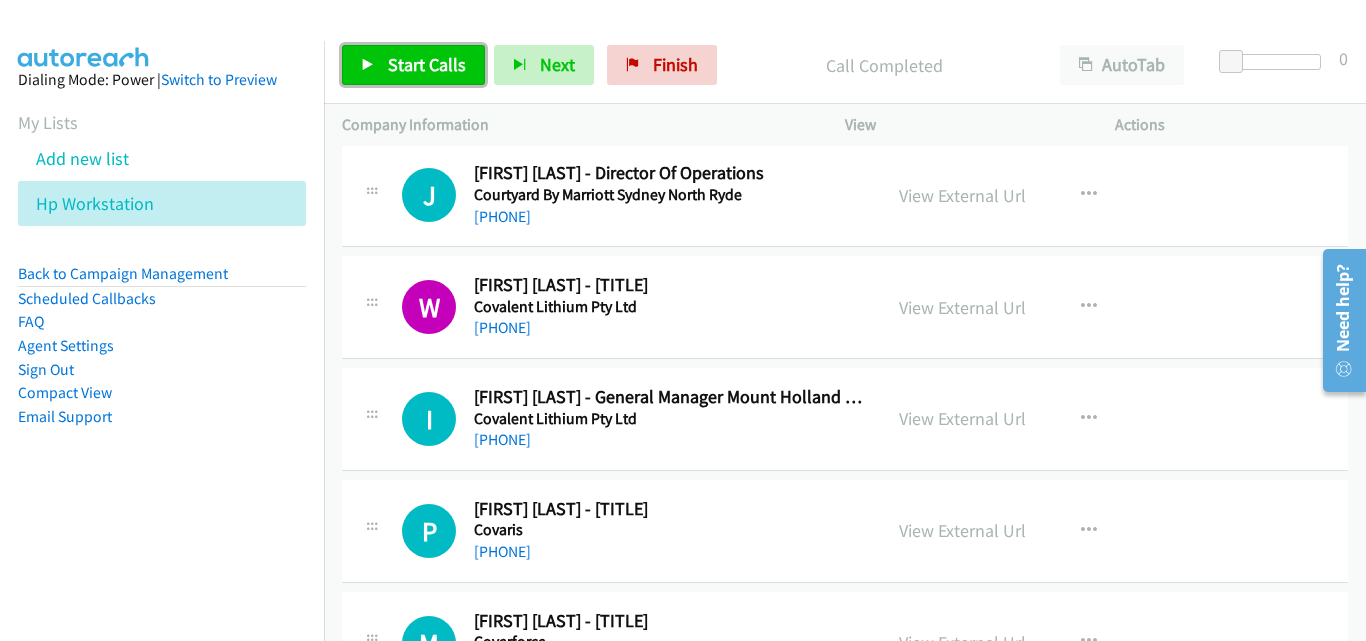 click on "Start Calls" at bounding box center [413, 65] 